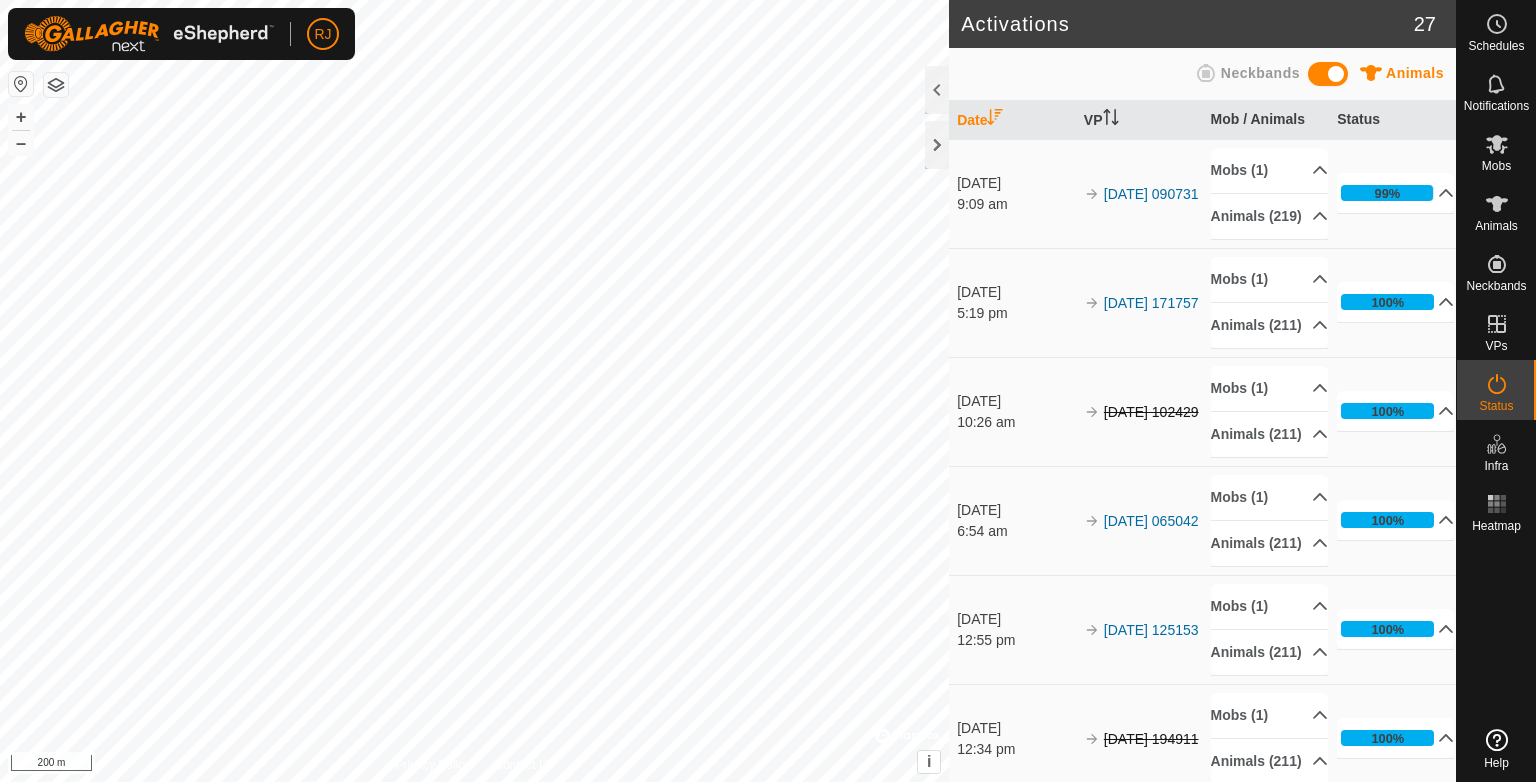 scroll, scrollTop: 0, scrollLeft: 0, axis: both 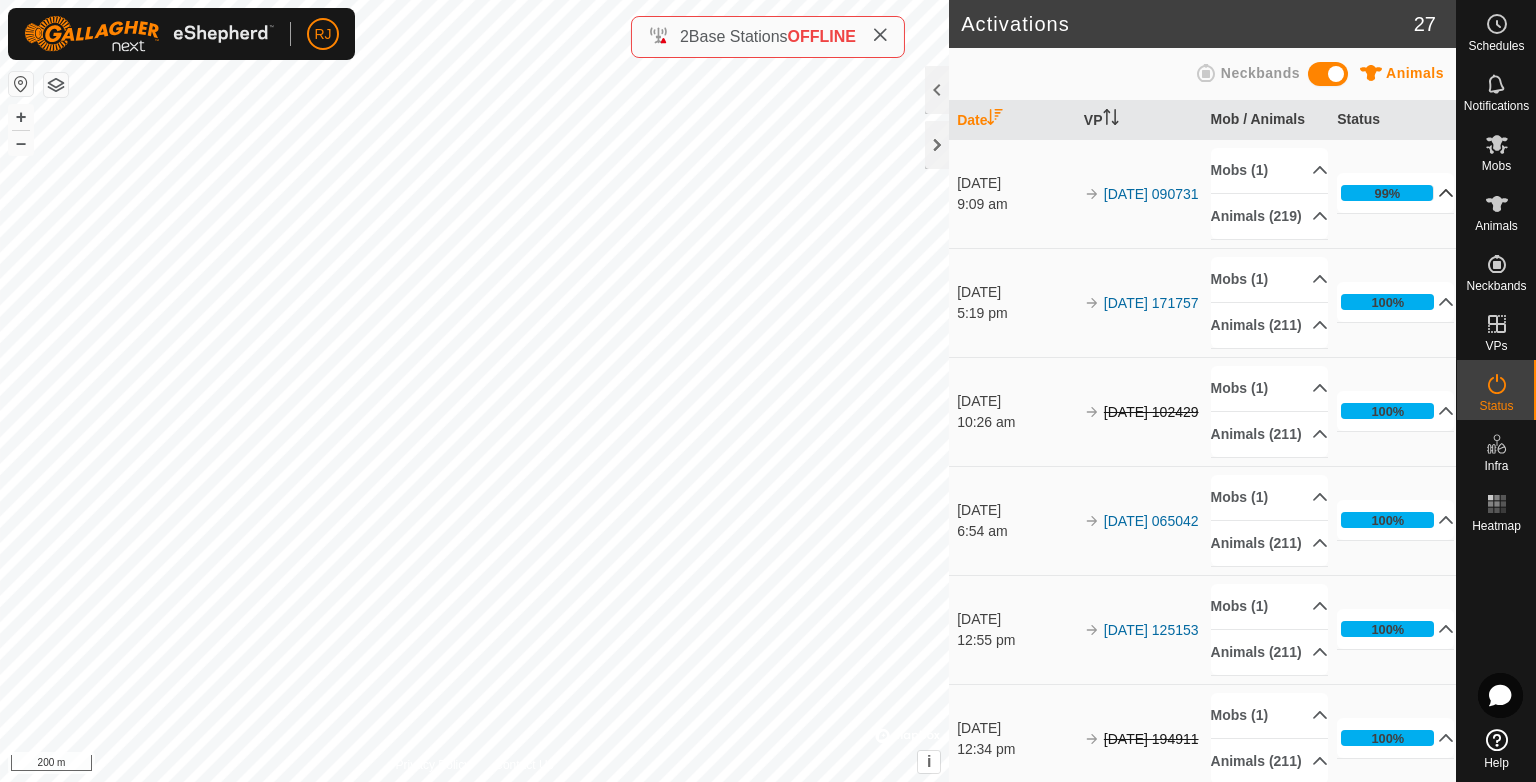click on "99%" at bounding box center [1395, 193] 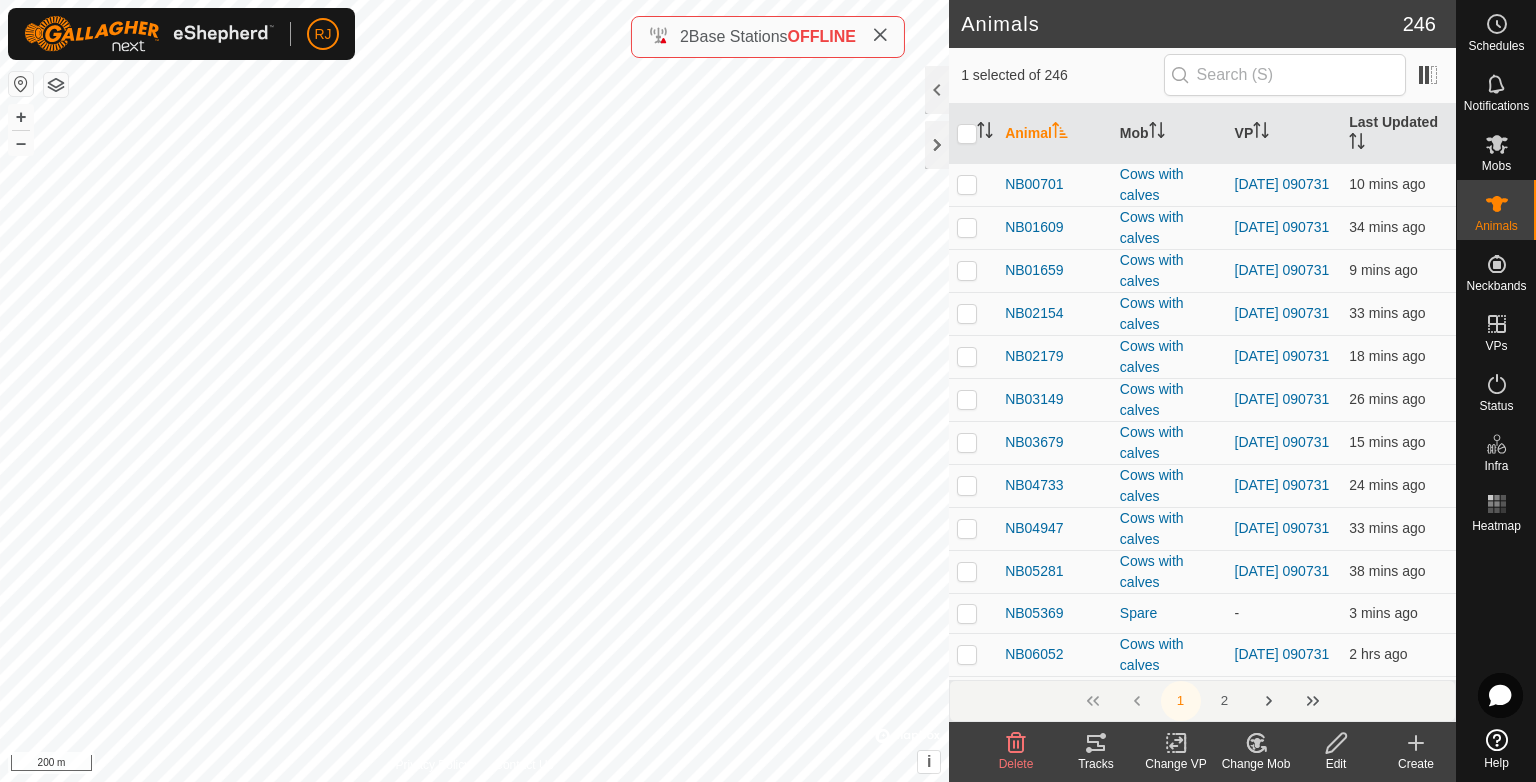 click 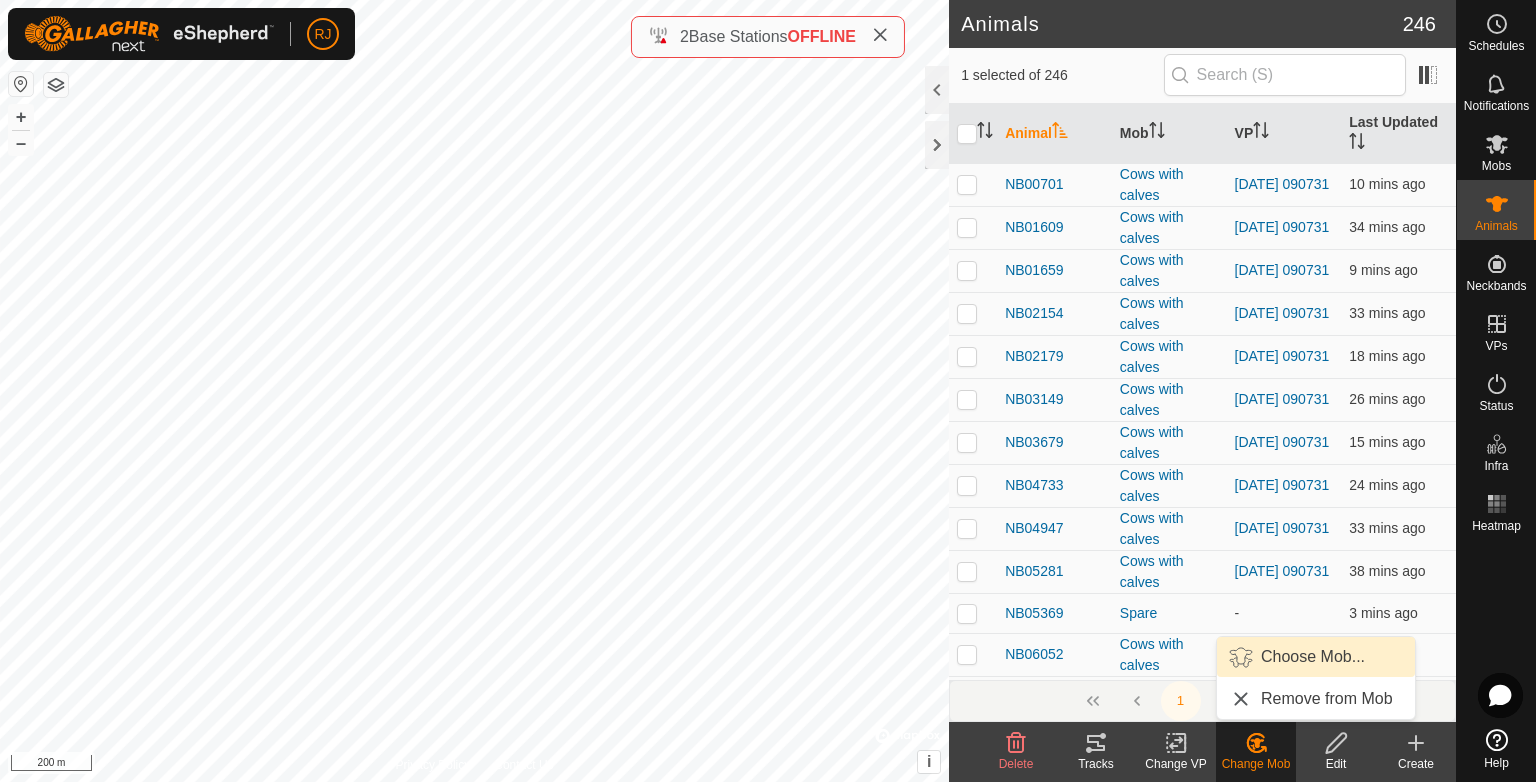click on "Choose Mob..." at bounding box center (1316, 657) 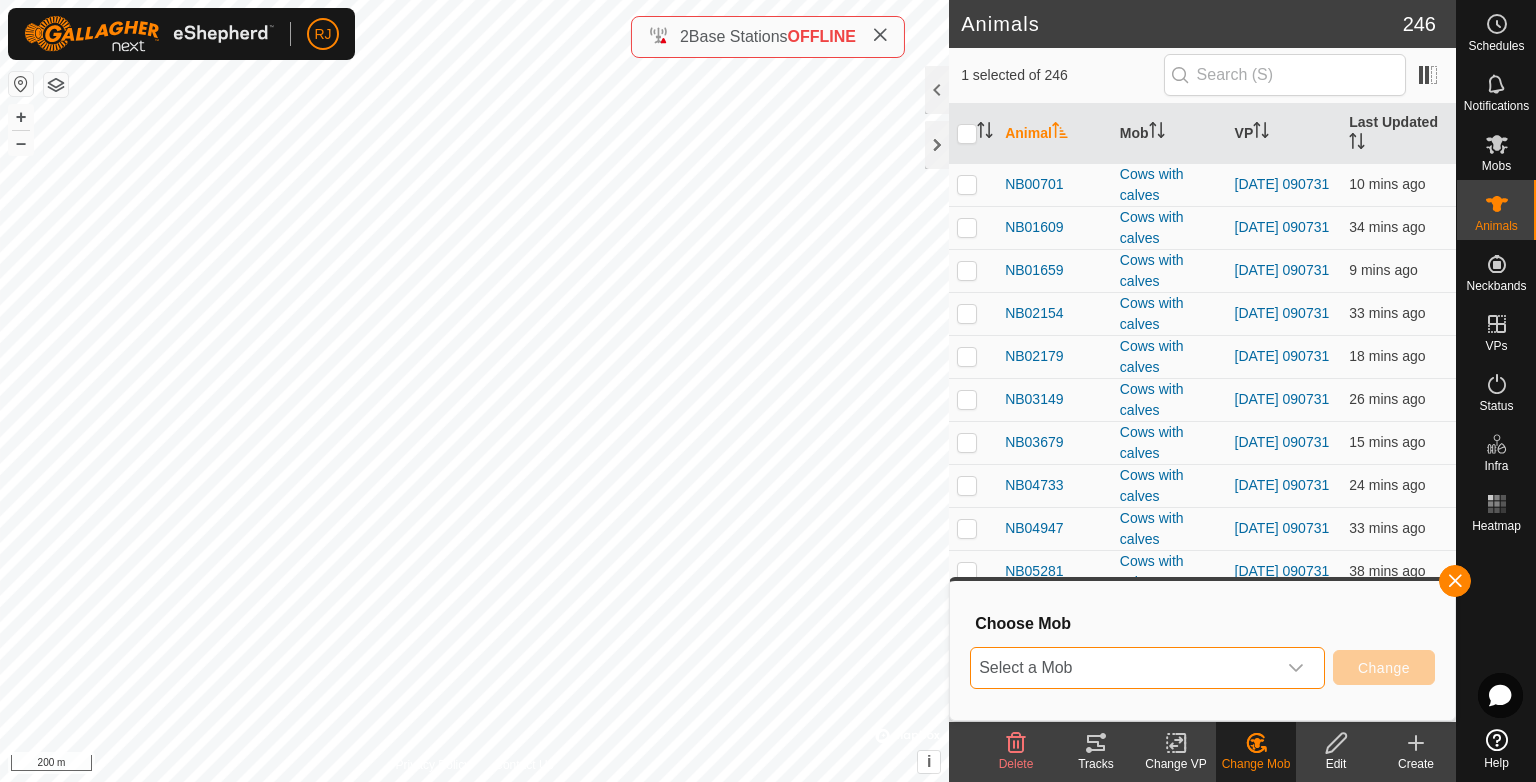 click on "Select a Mob" at bounding box center (1123, 668) 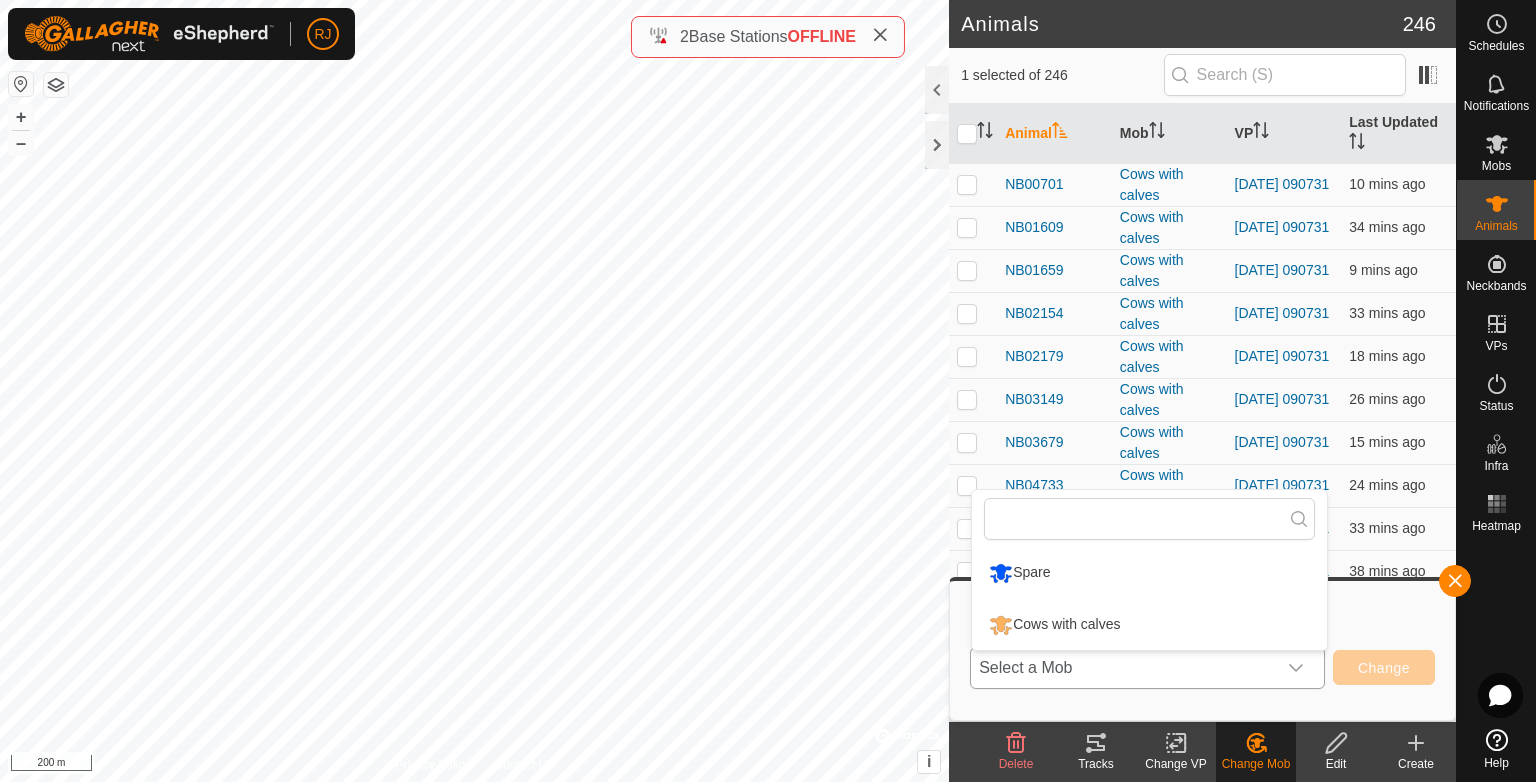 click on "Spare" at bounding box center (1149, 573) 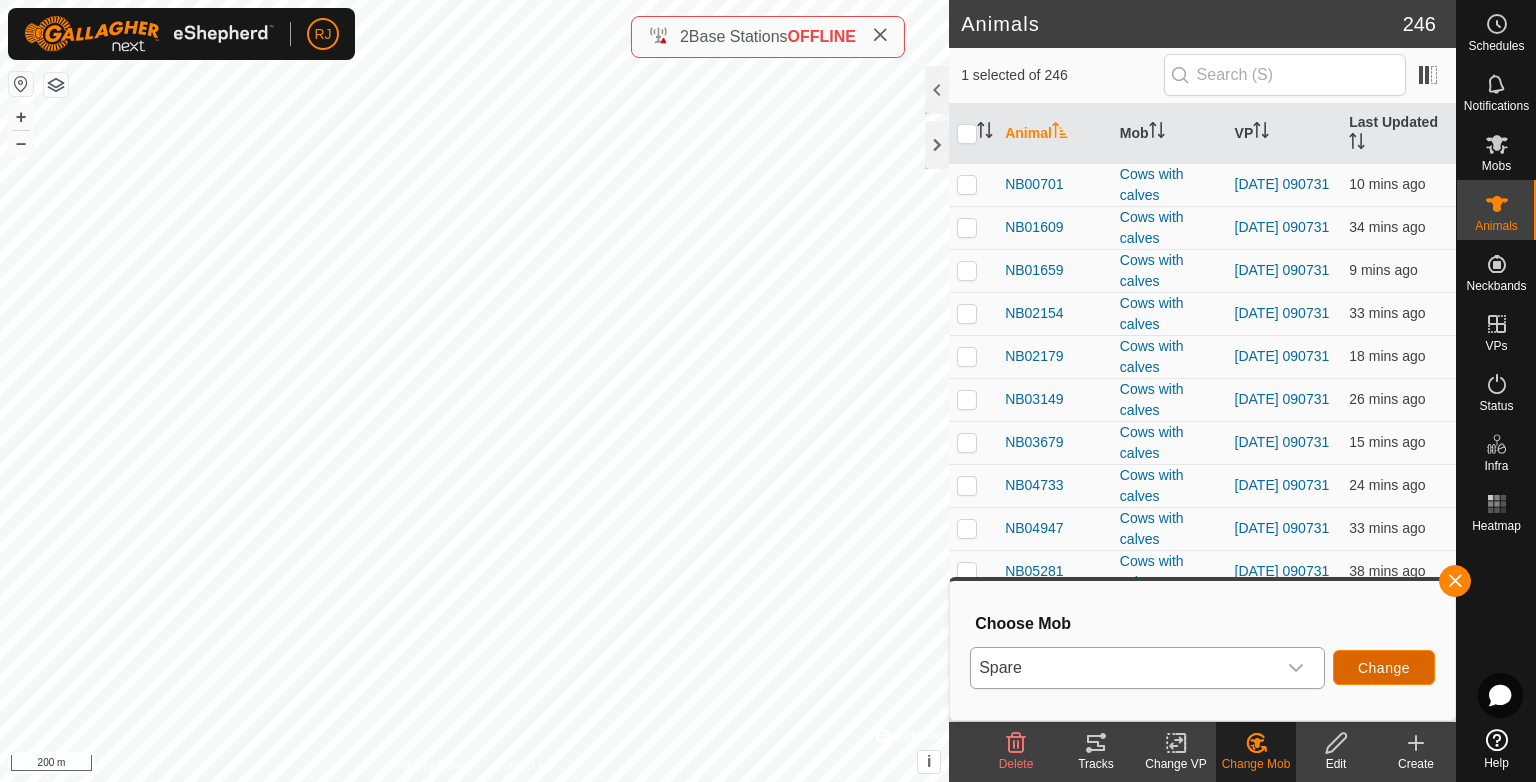 click on "Change" at bounding box center (1384, 668) 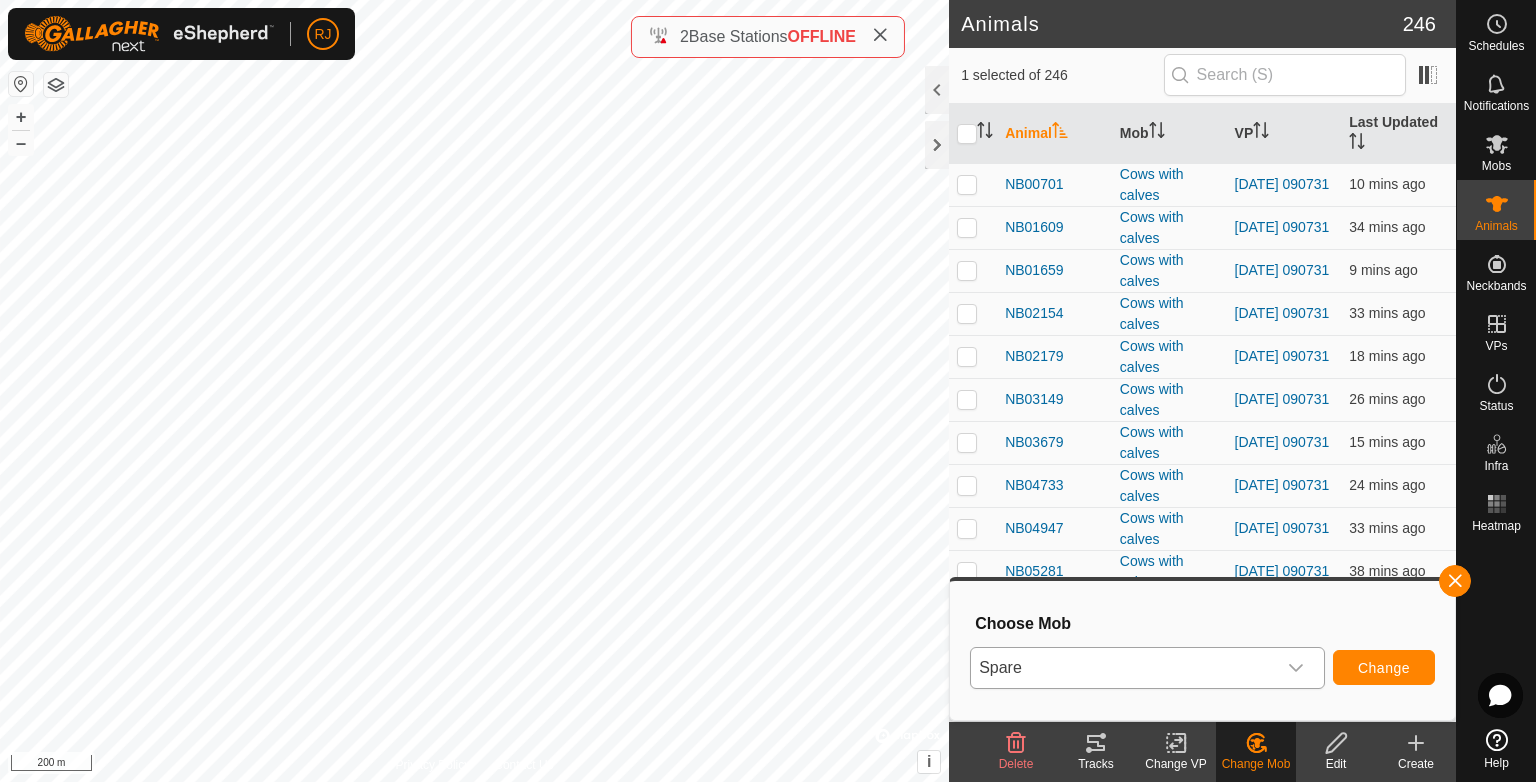 checkbox on "false" 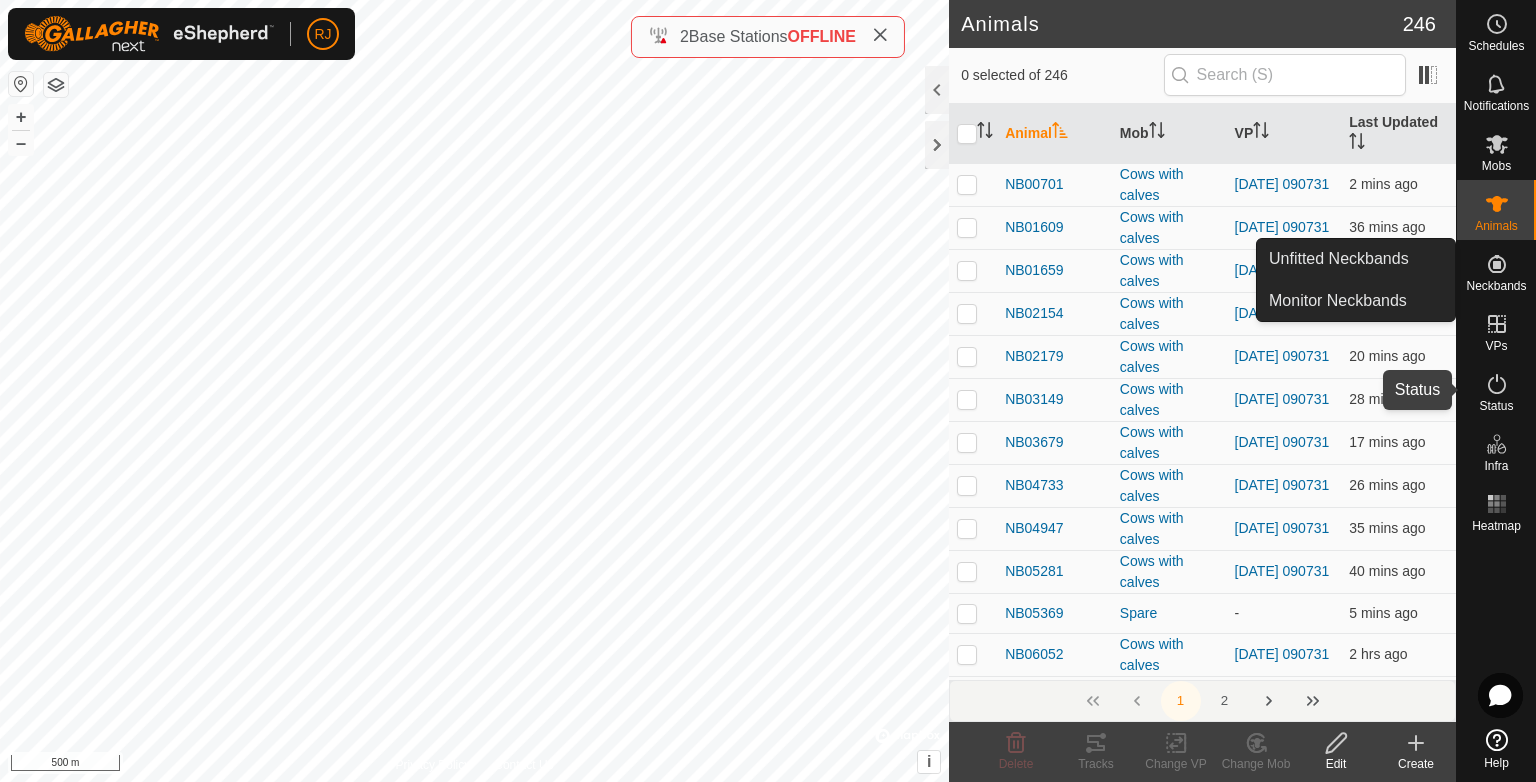 drag, startPoint x: 1495, startPoint y: 386, endPoint x: 1480, endPoint y: 382, distance: 15.524175 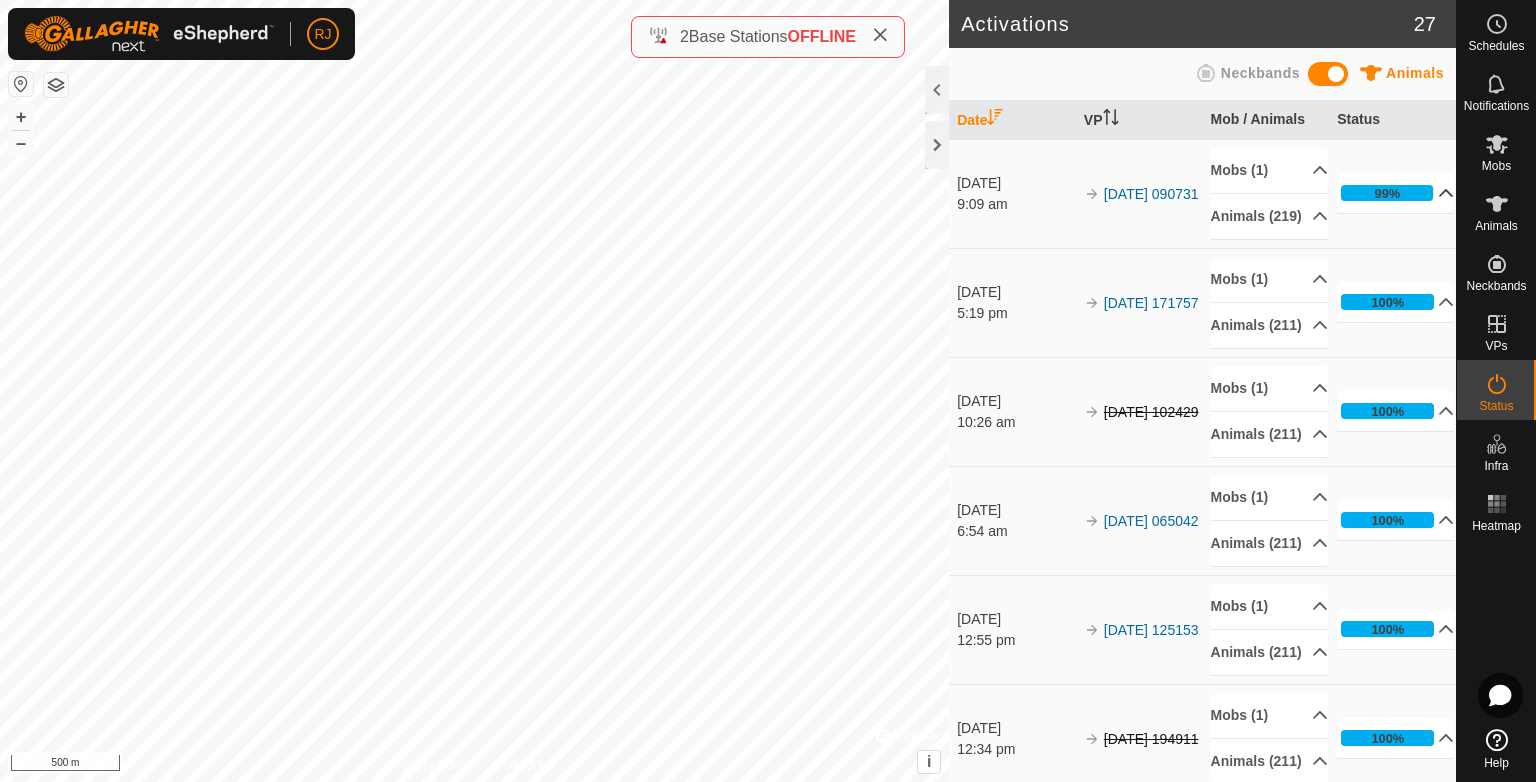 click on "99%" at bounding box center (1395, 193) 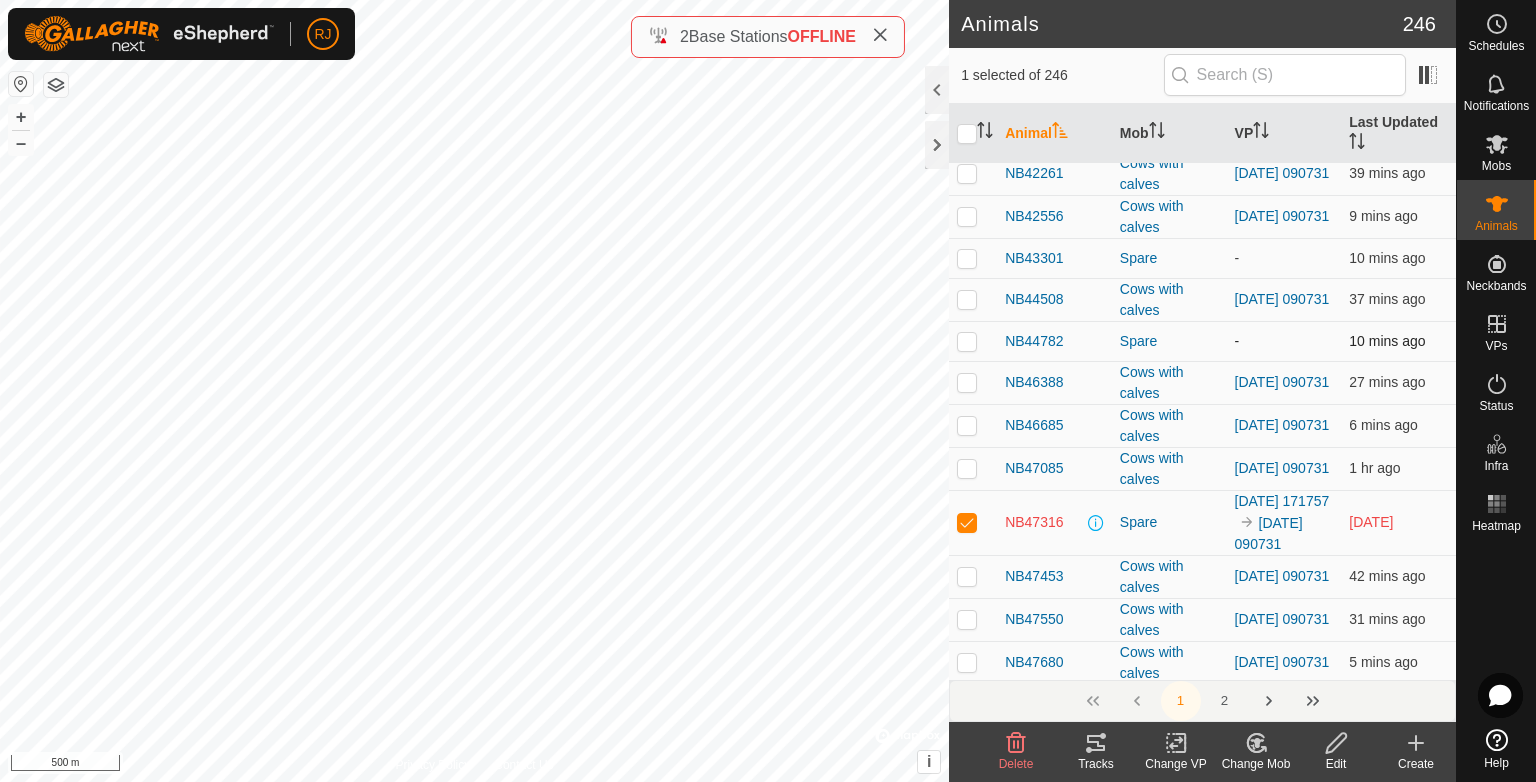 scroll, scrollTop: 4400, scrollLeft: 0, axis: vertical 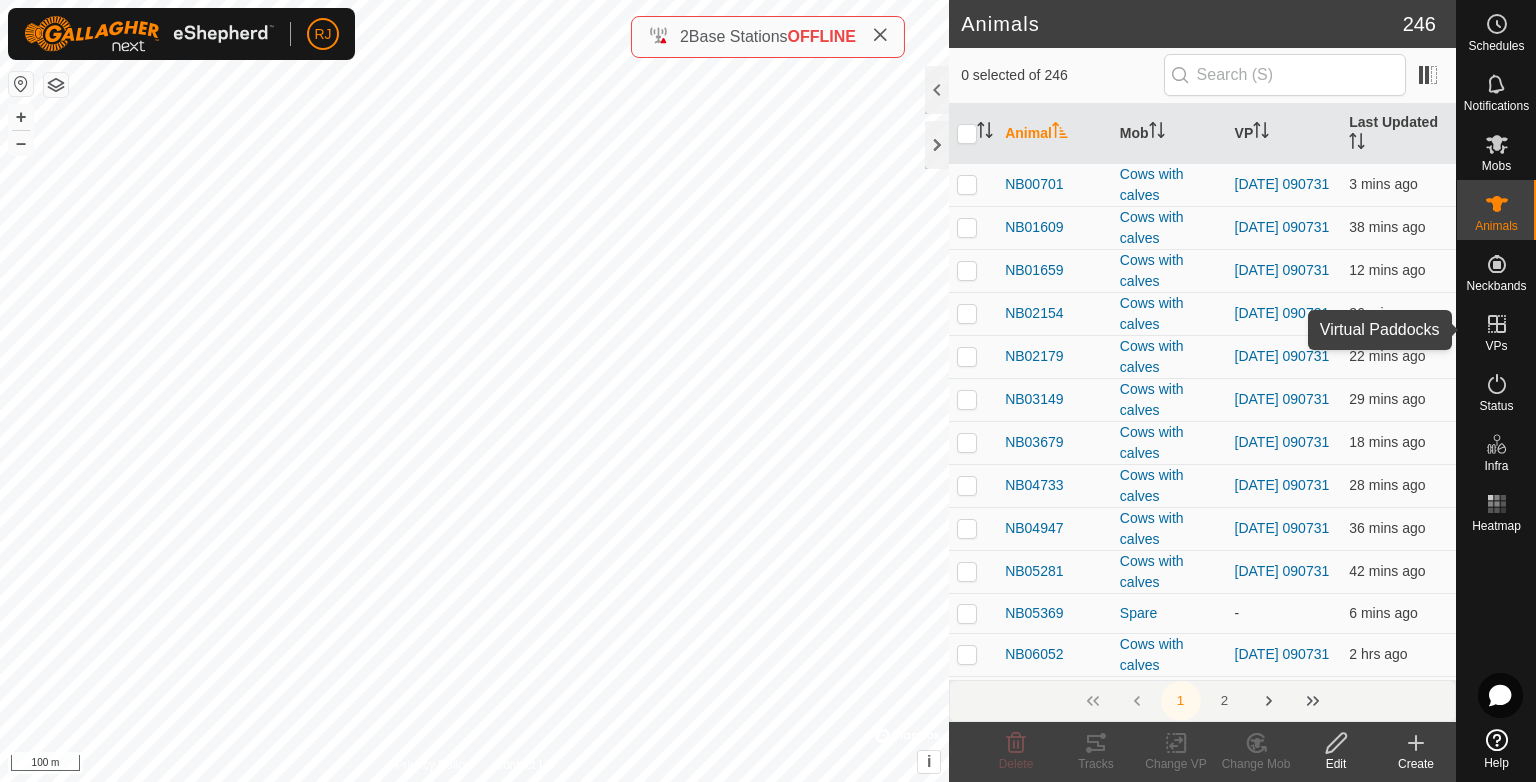 click 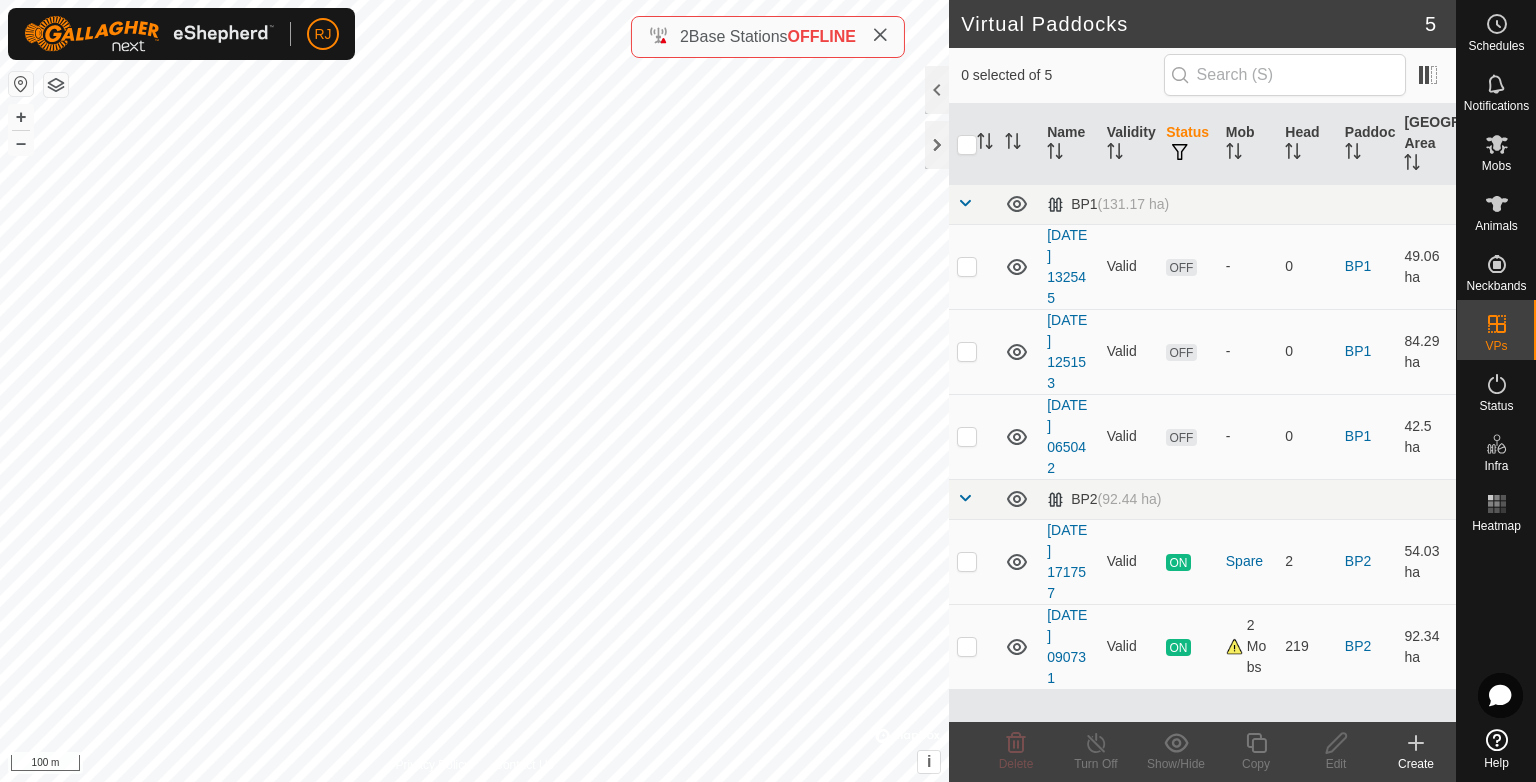 click 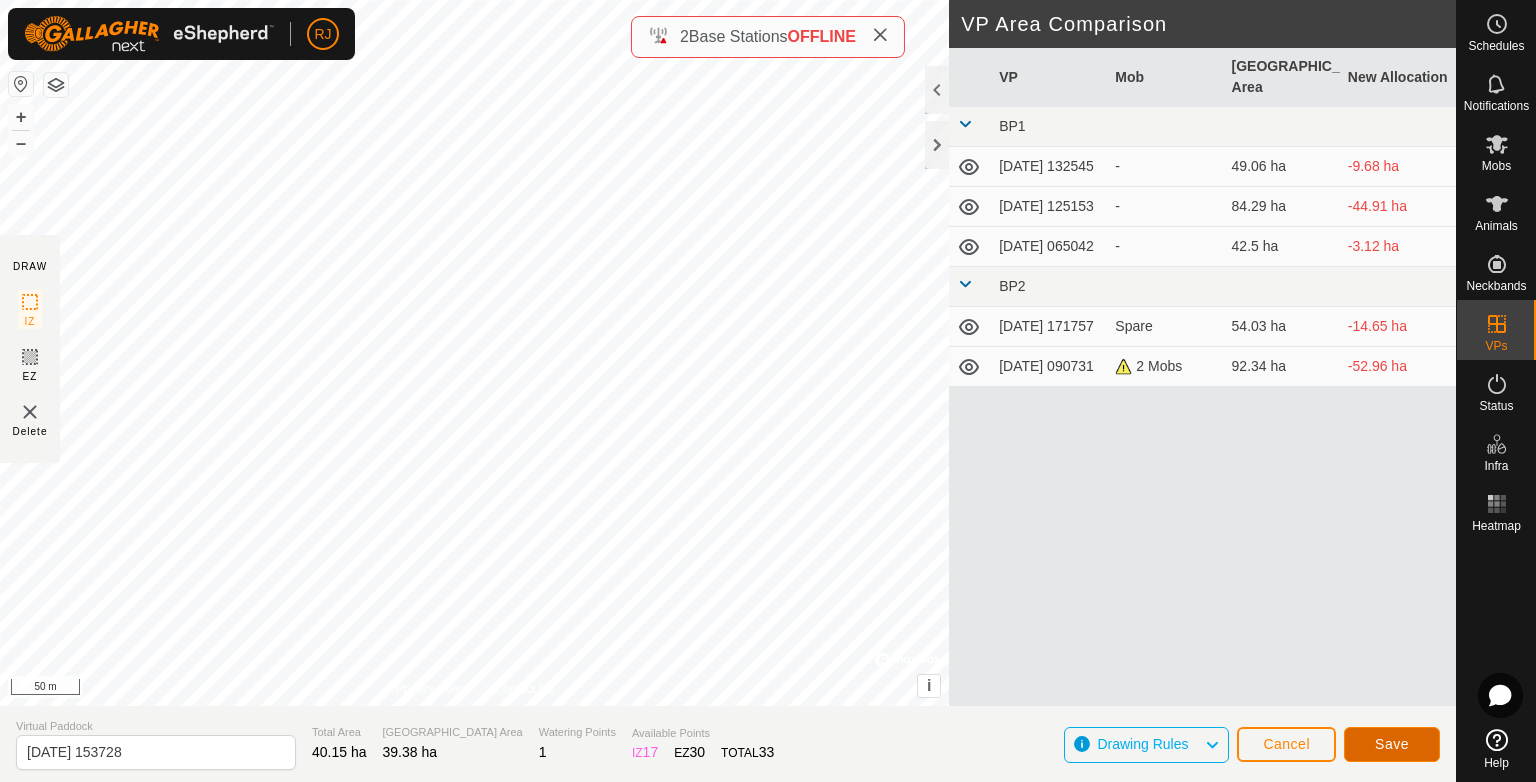 click on "Save" 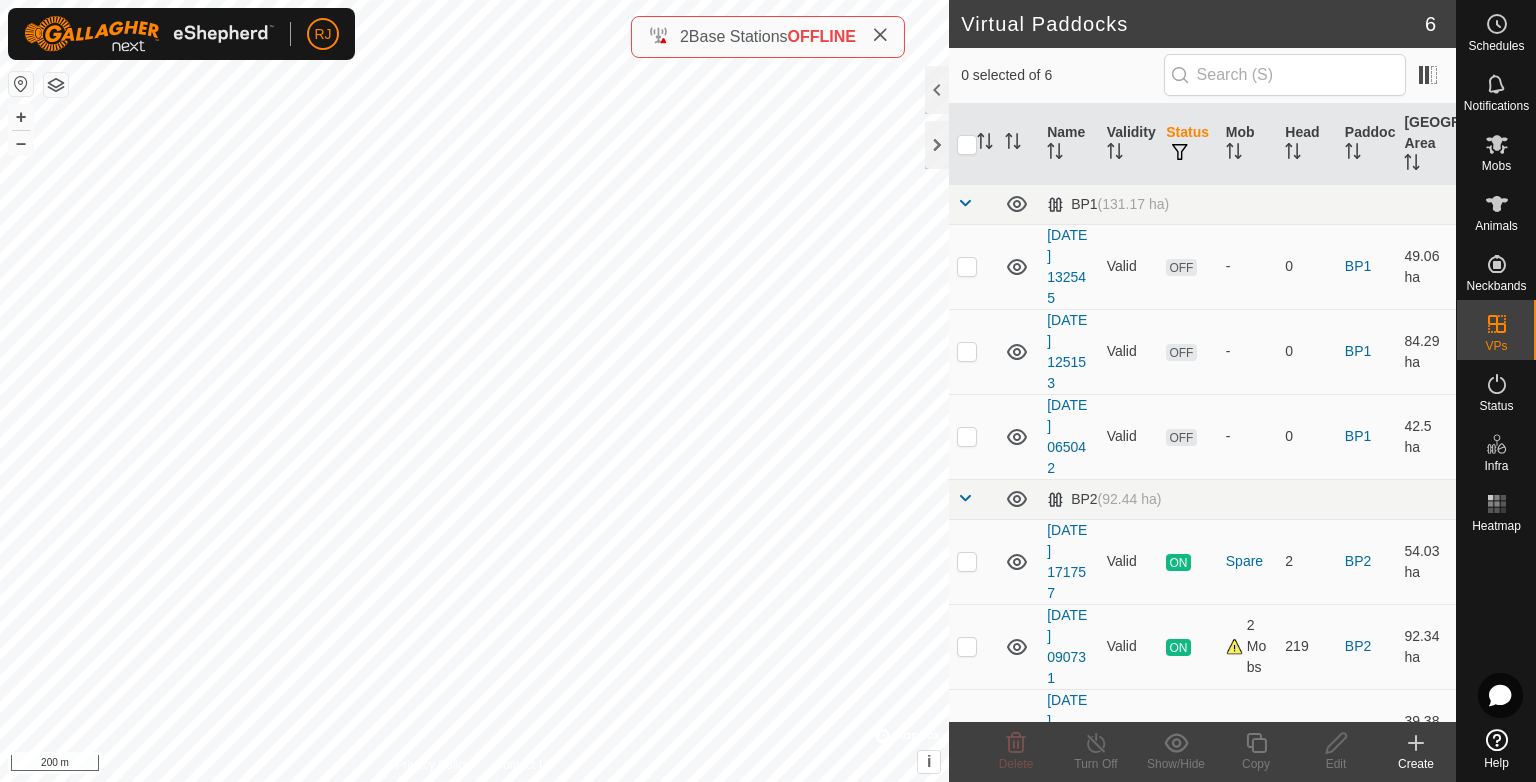 click on "2" at bounding box center (1307, 561) 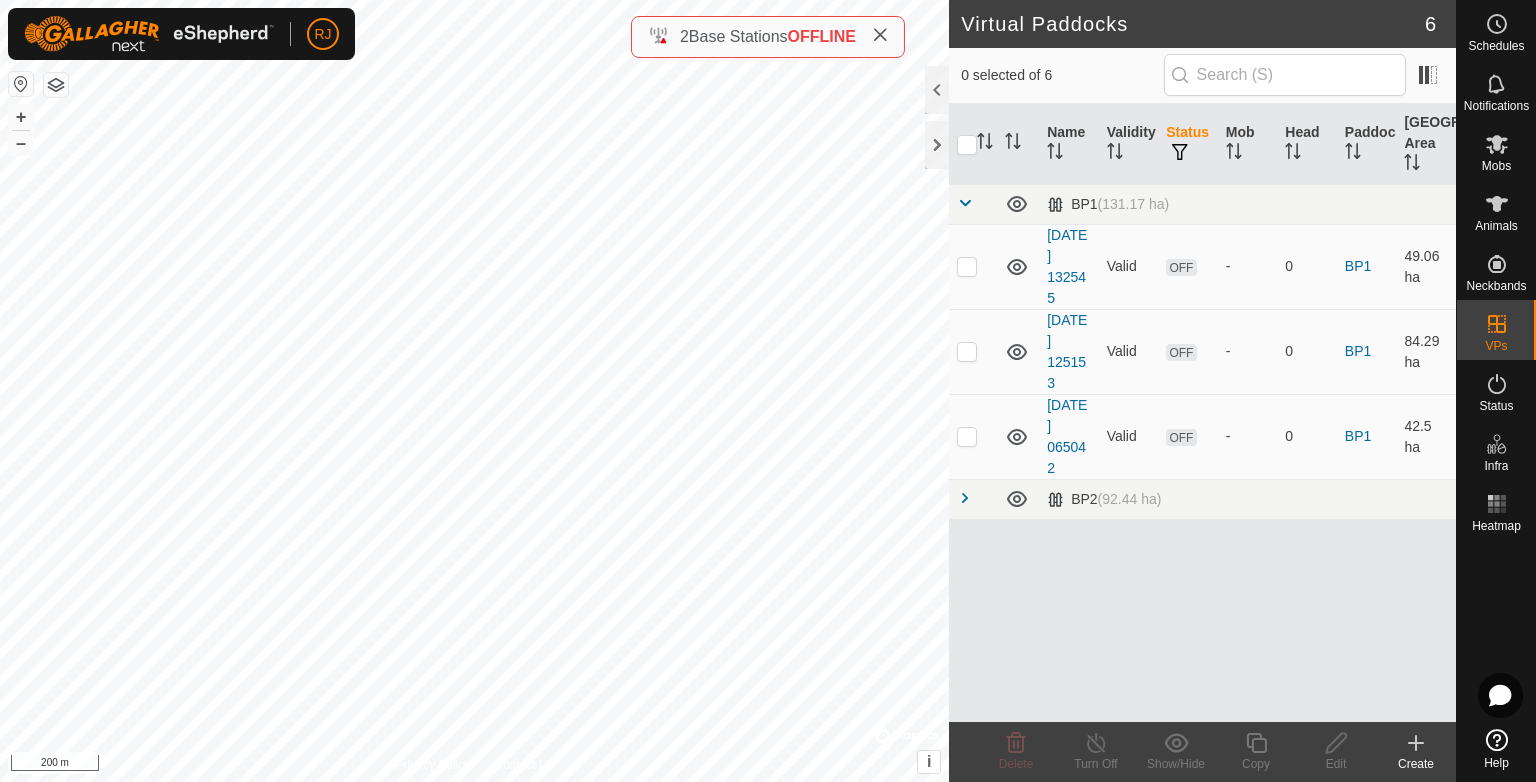 click at bounding box center [965, 498] 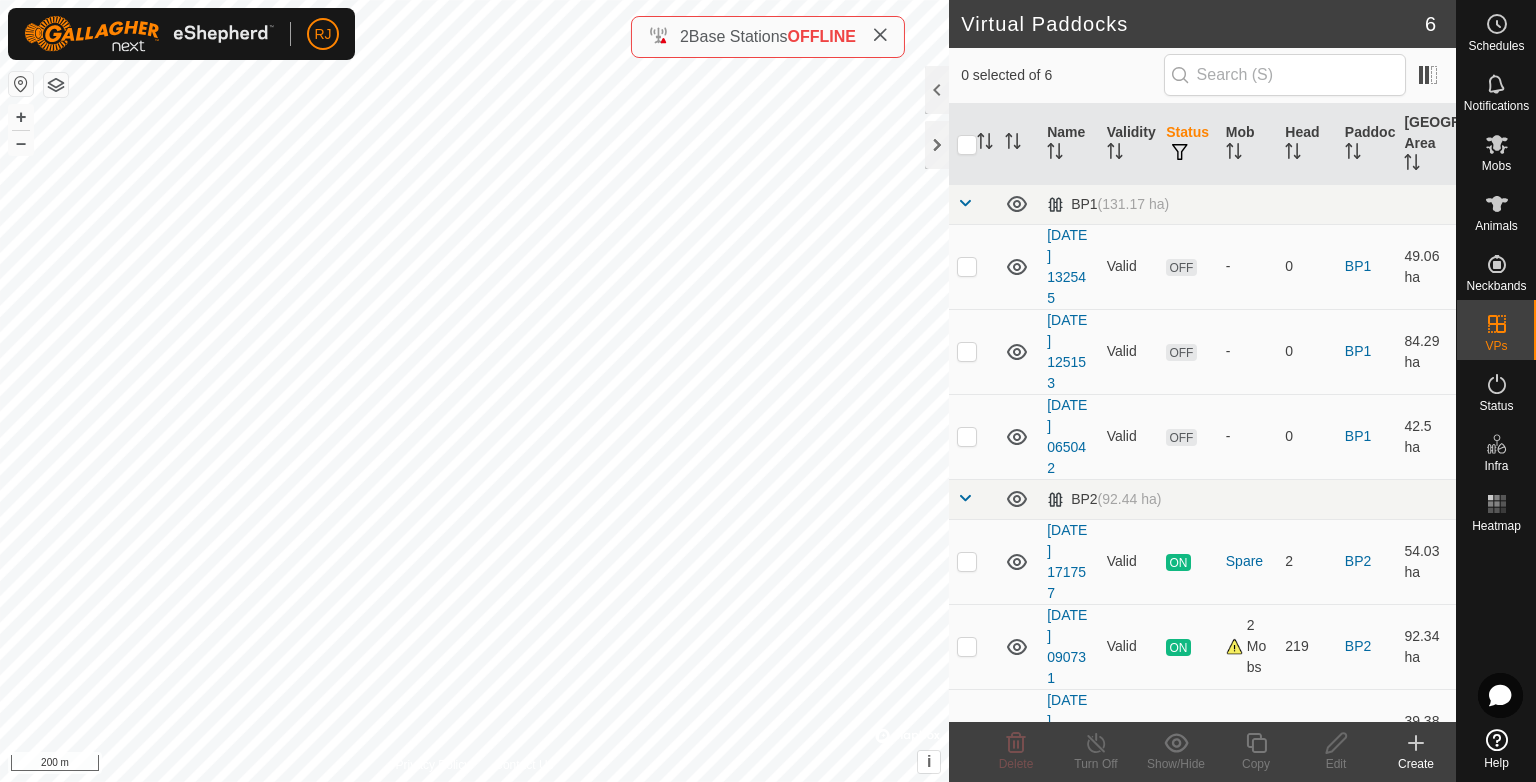 drag, startPoint x: 1229, startPoint y: 532, endPoint x: 1239, endPoint y: 453, distance: 79.630394 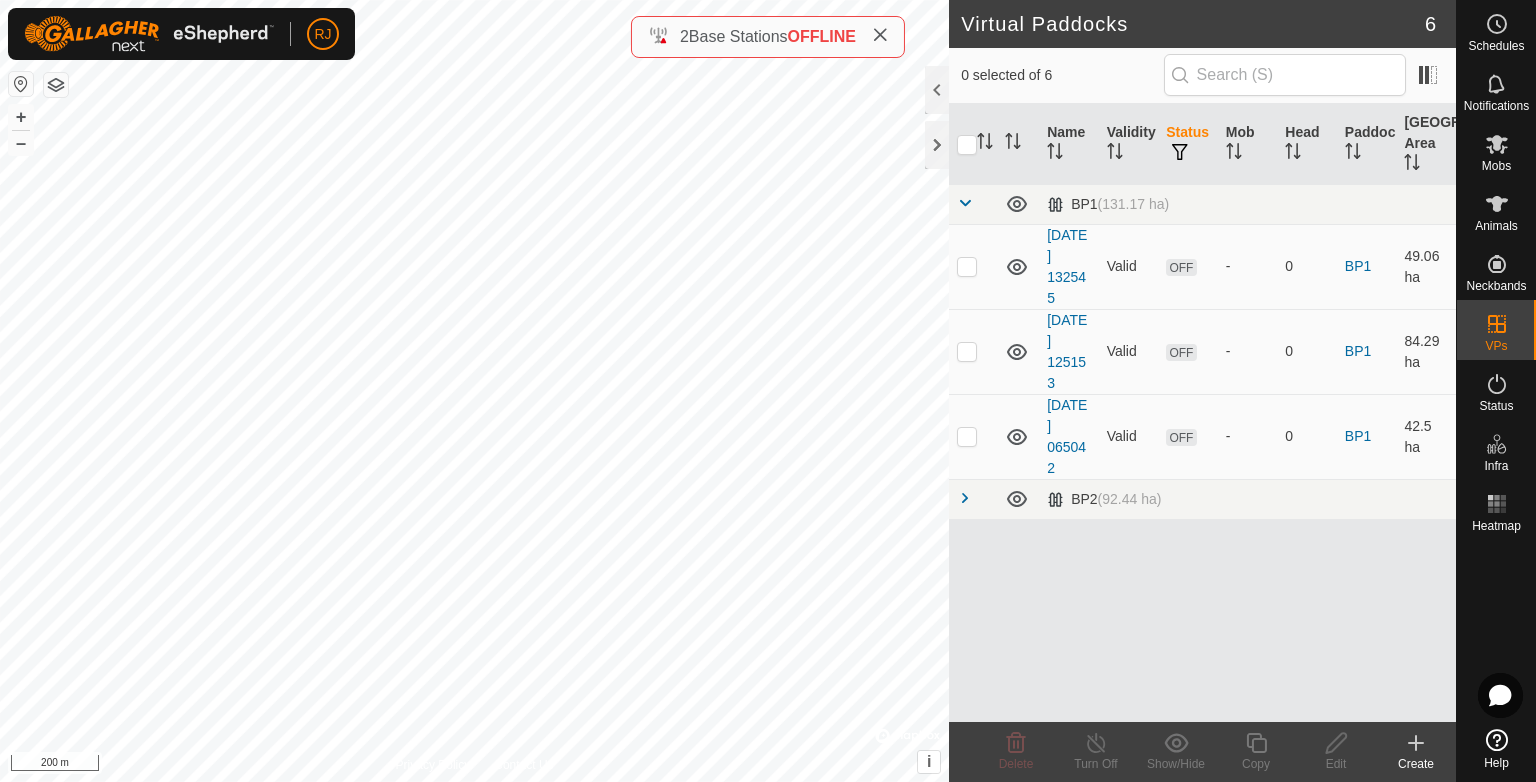 click at bounding box center (965, 498) 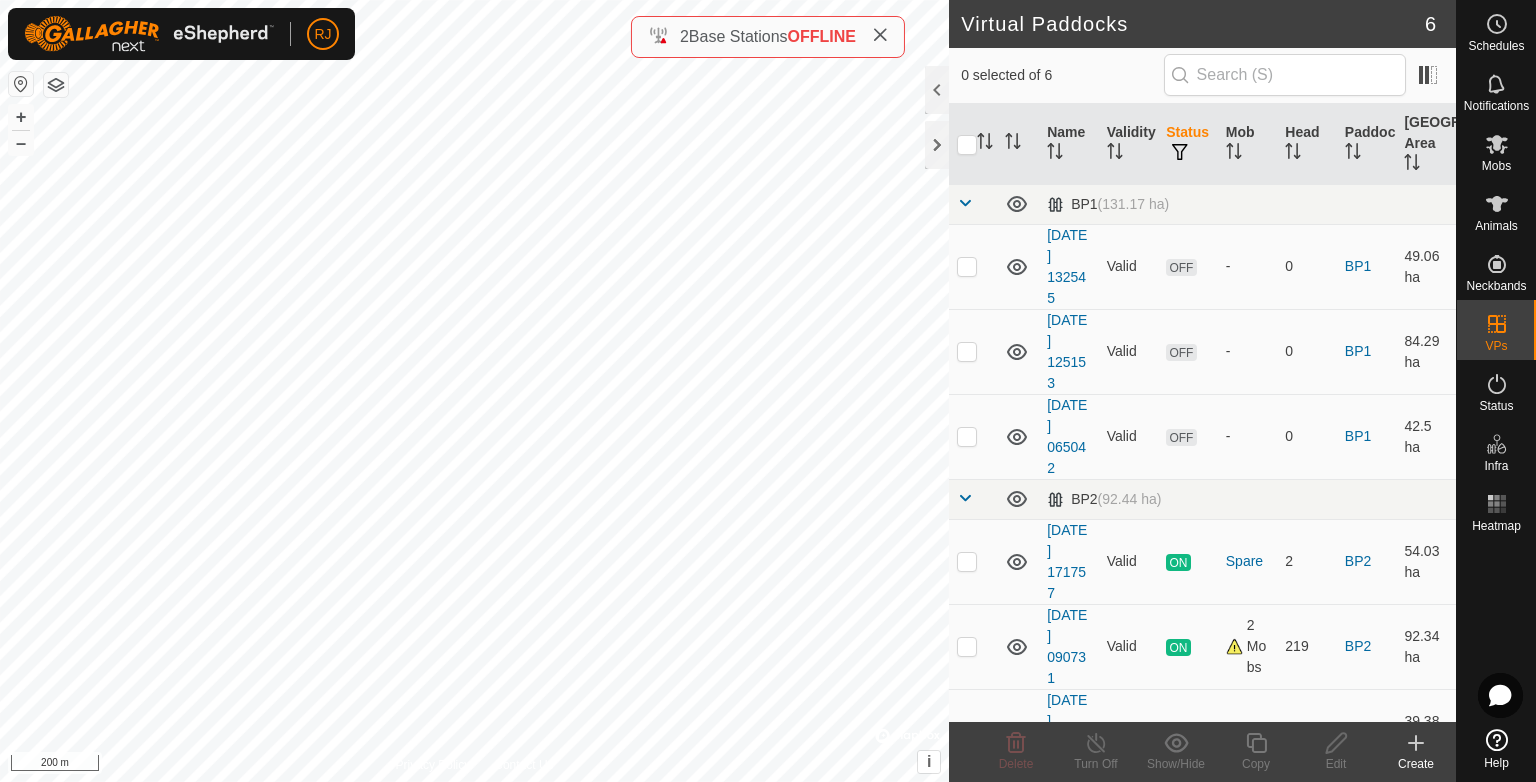 scroll, scrollTop: 40, scrollLeft: 0, axis: vertical 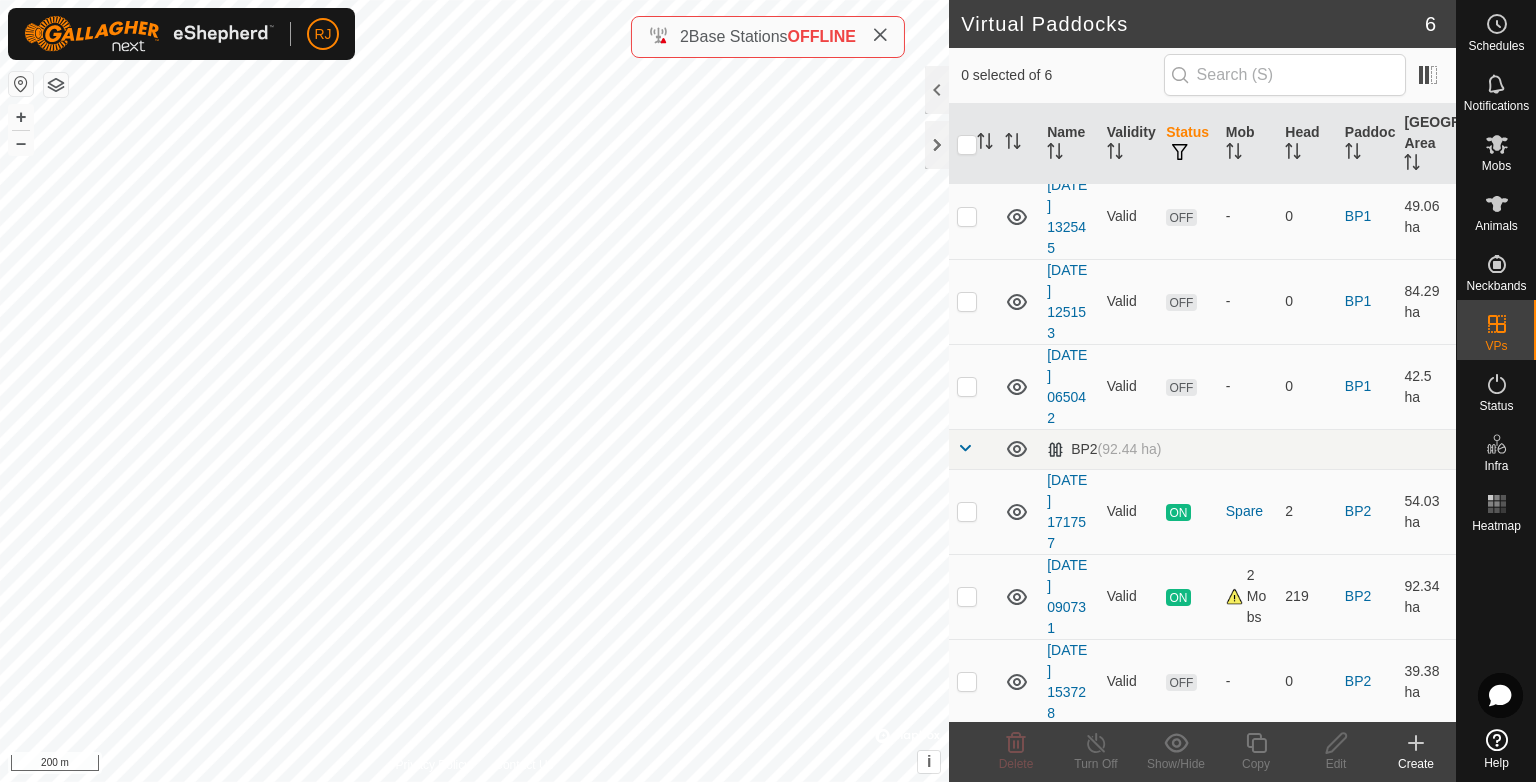 click 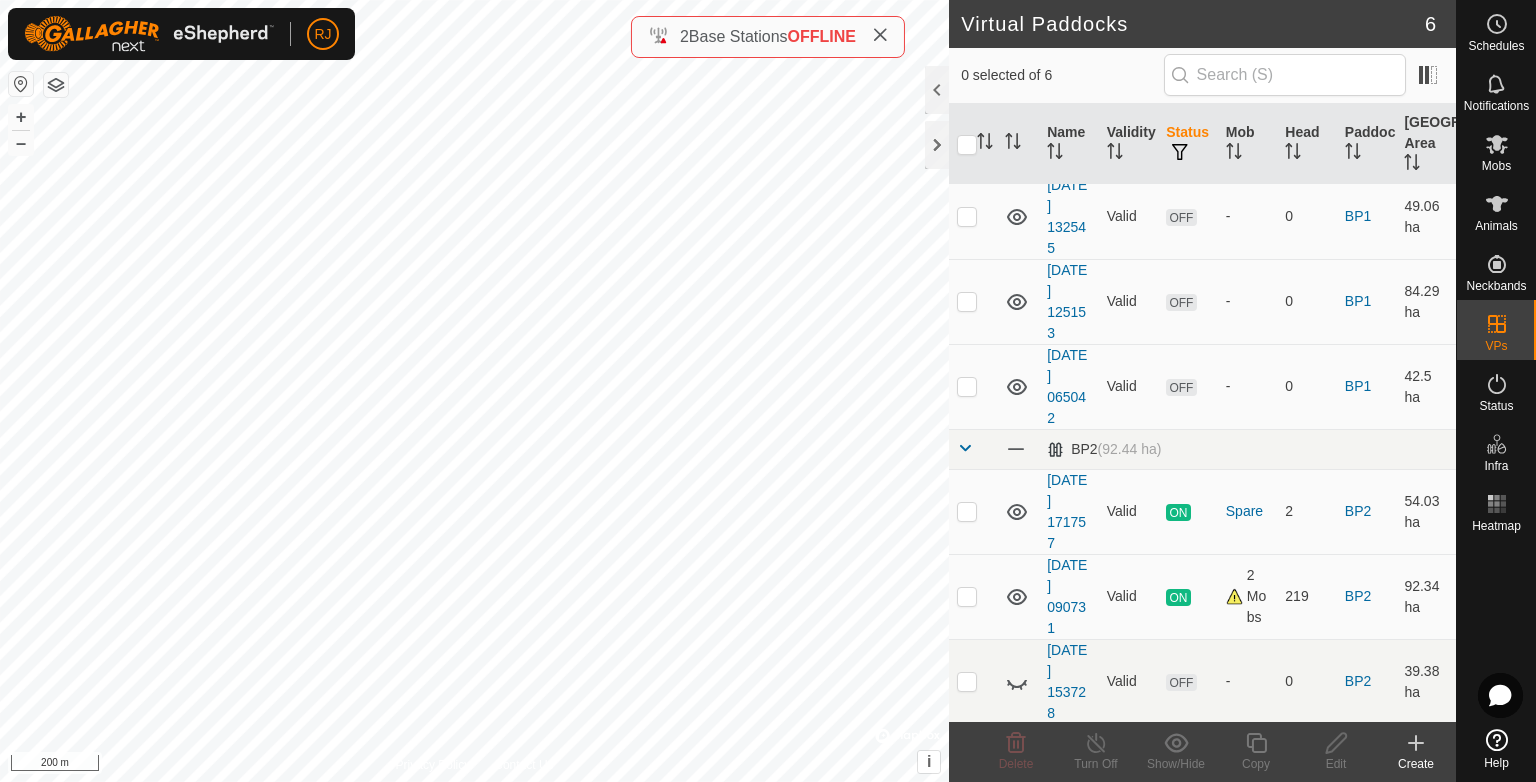 click 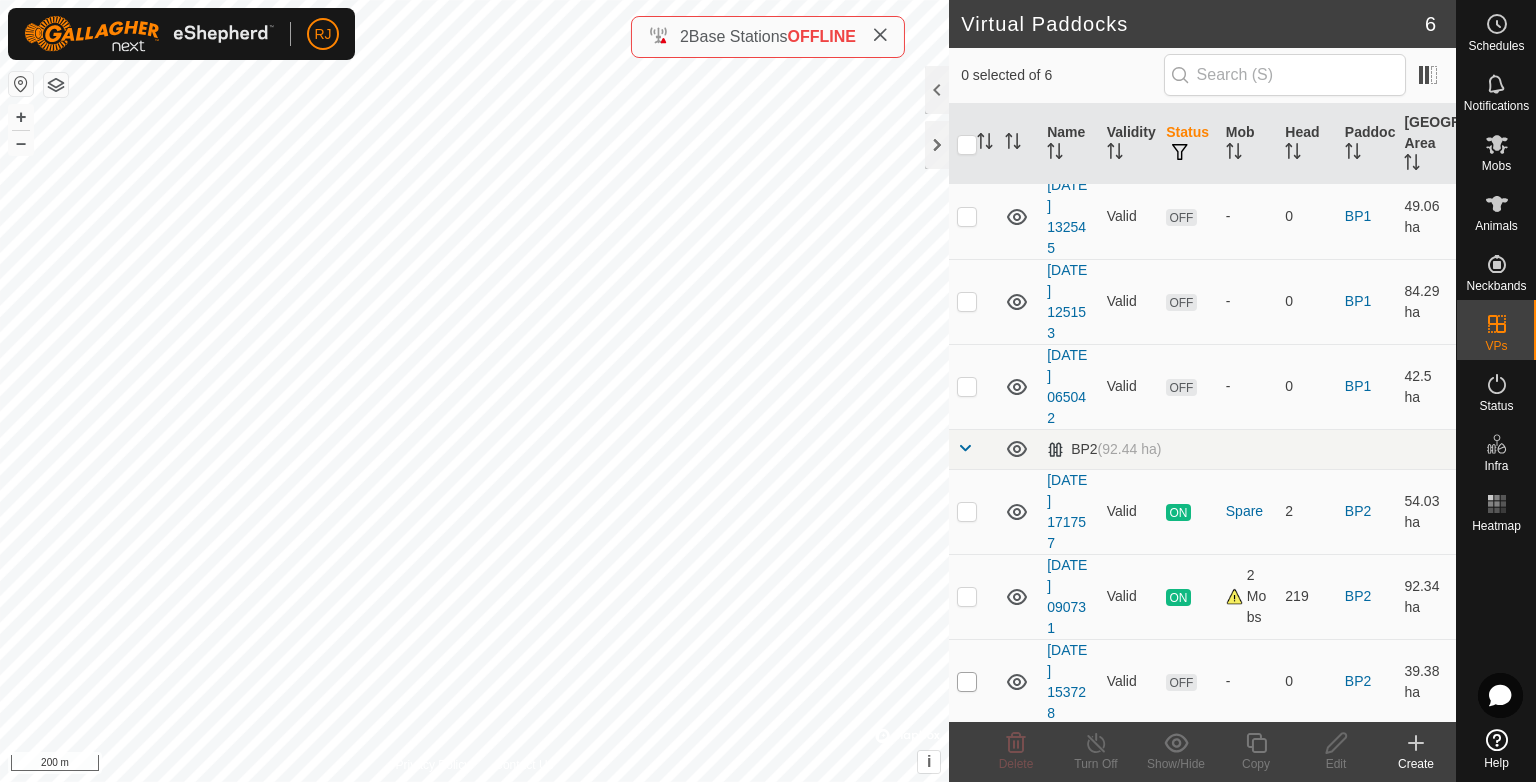 click at bounding box center [967, 682] 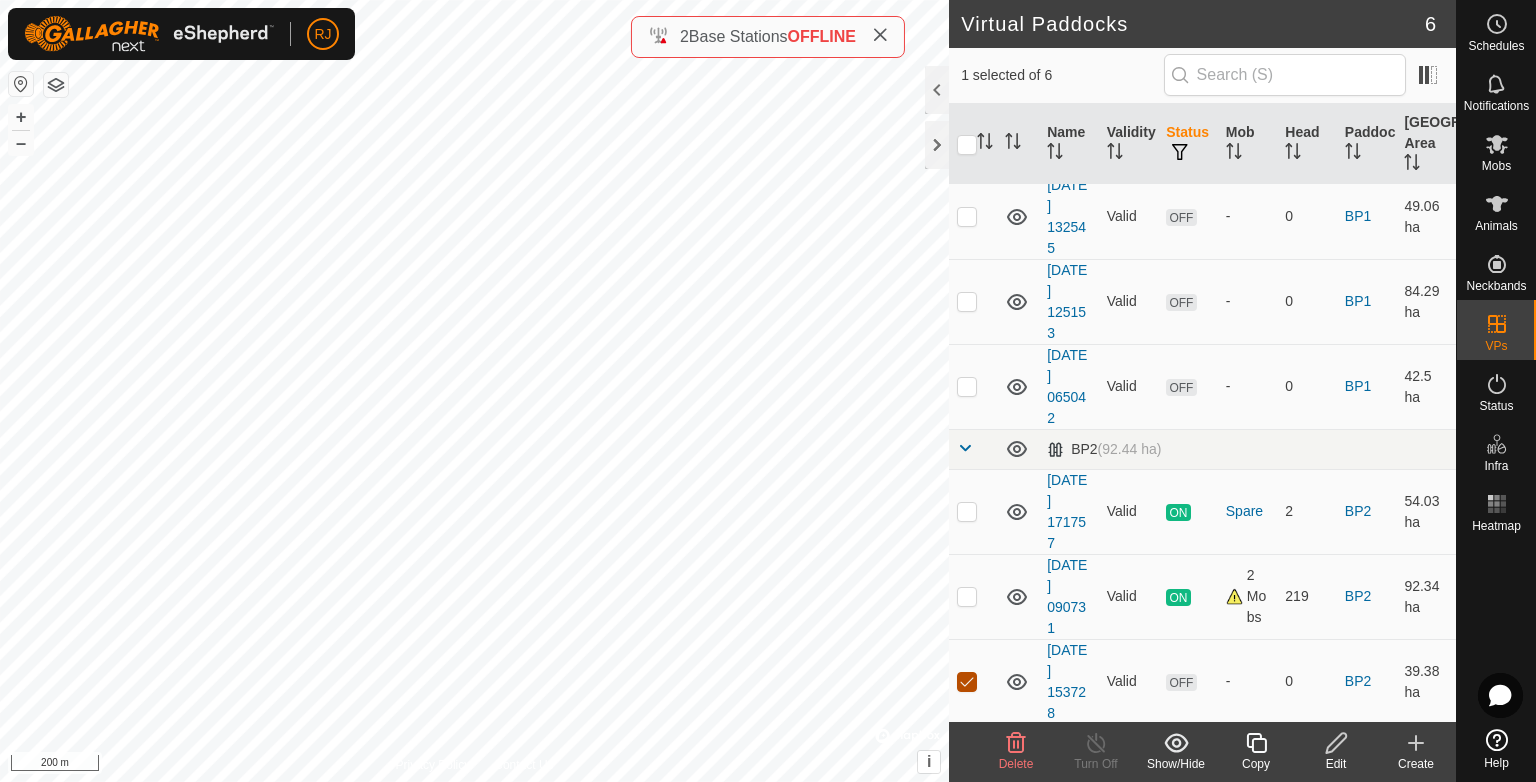 click at bounding box center (967, 682) 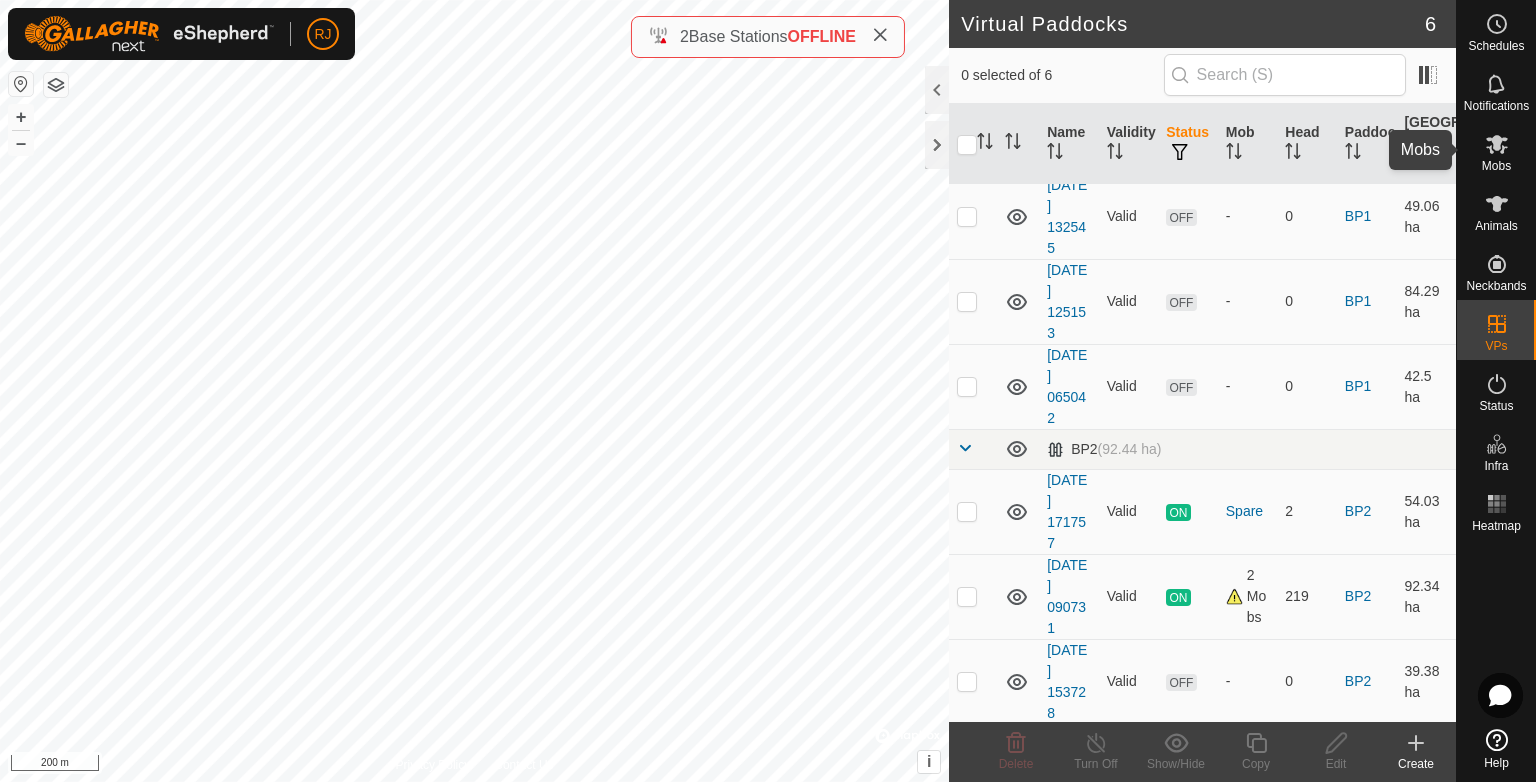 click 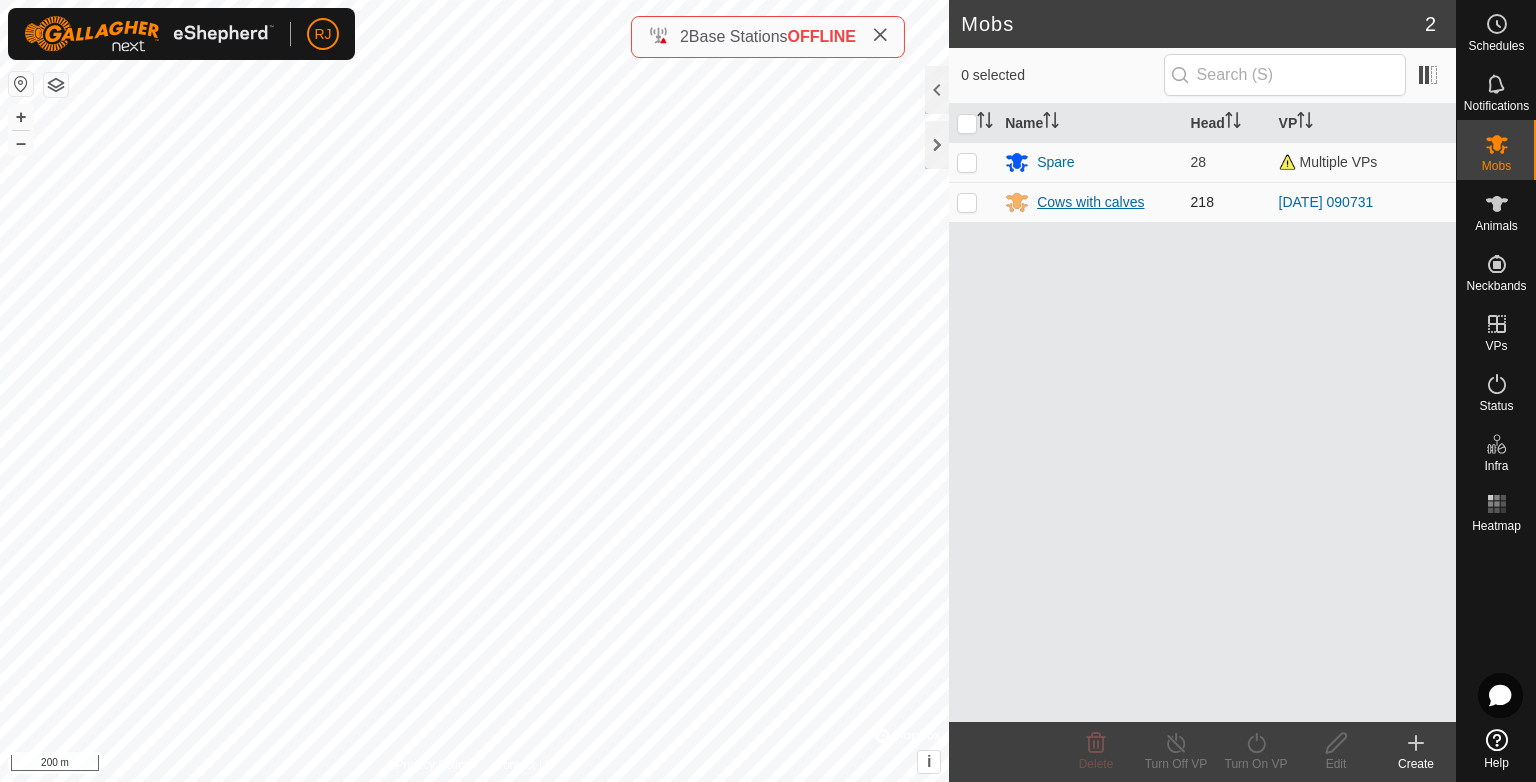 click on "Cows with calves" at bounding box center (1090, 202) 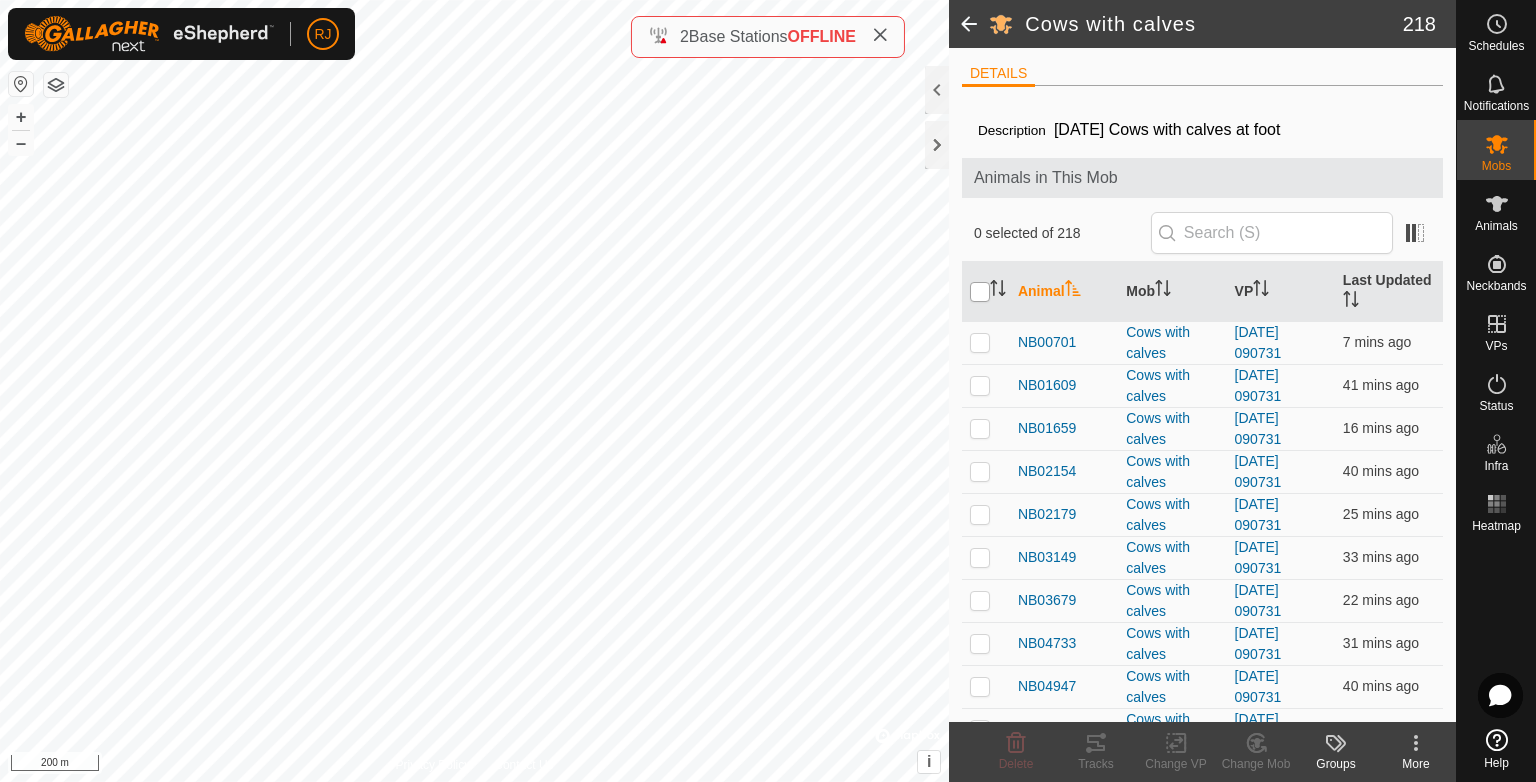 click at bounding box center (980, 292) 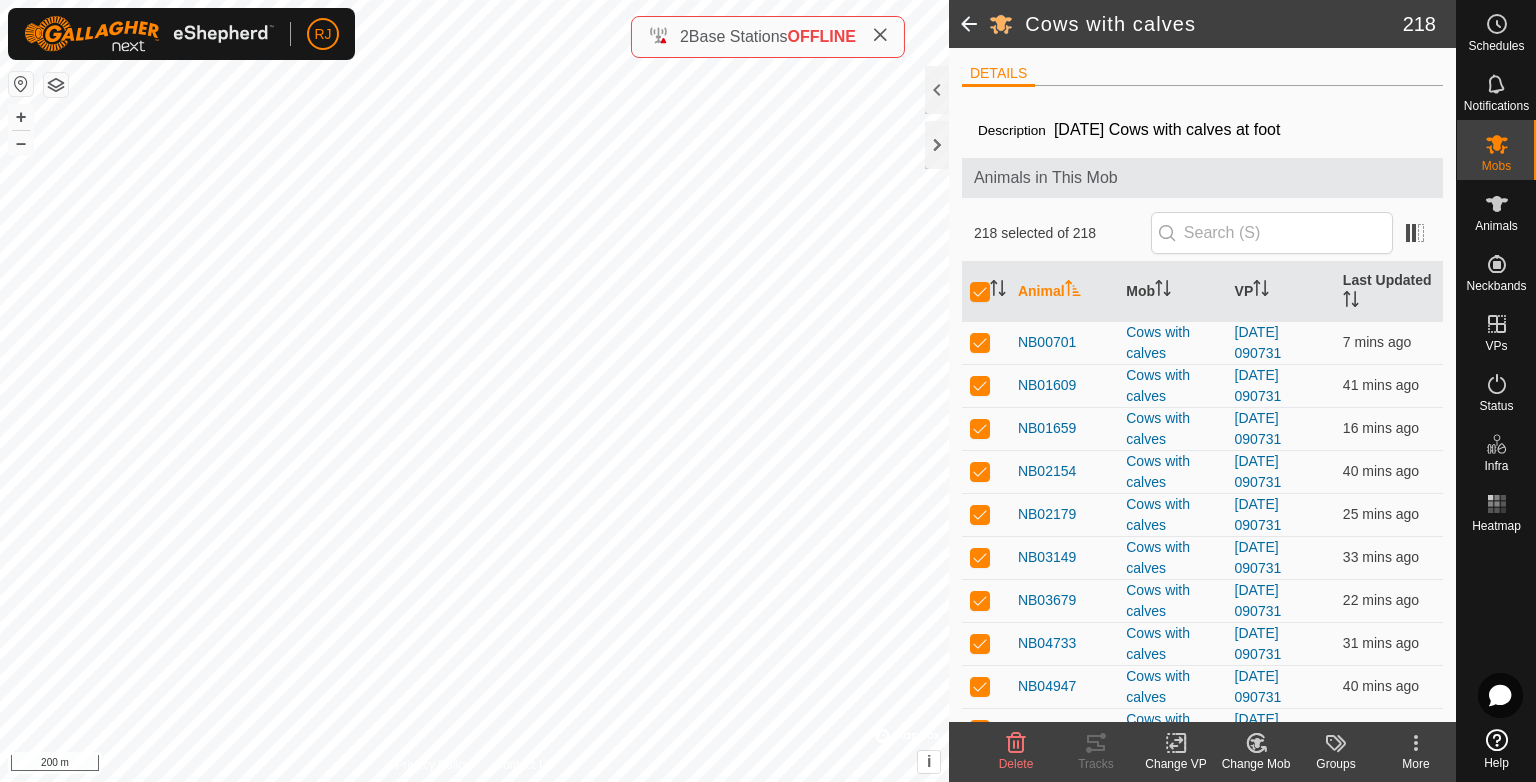 click 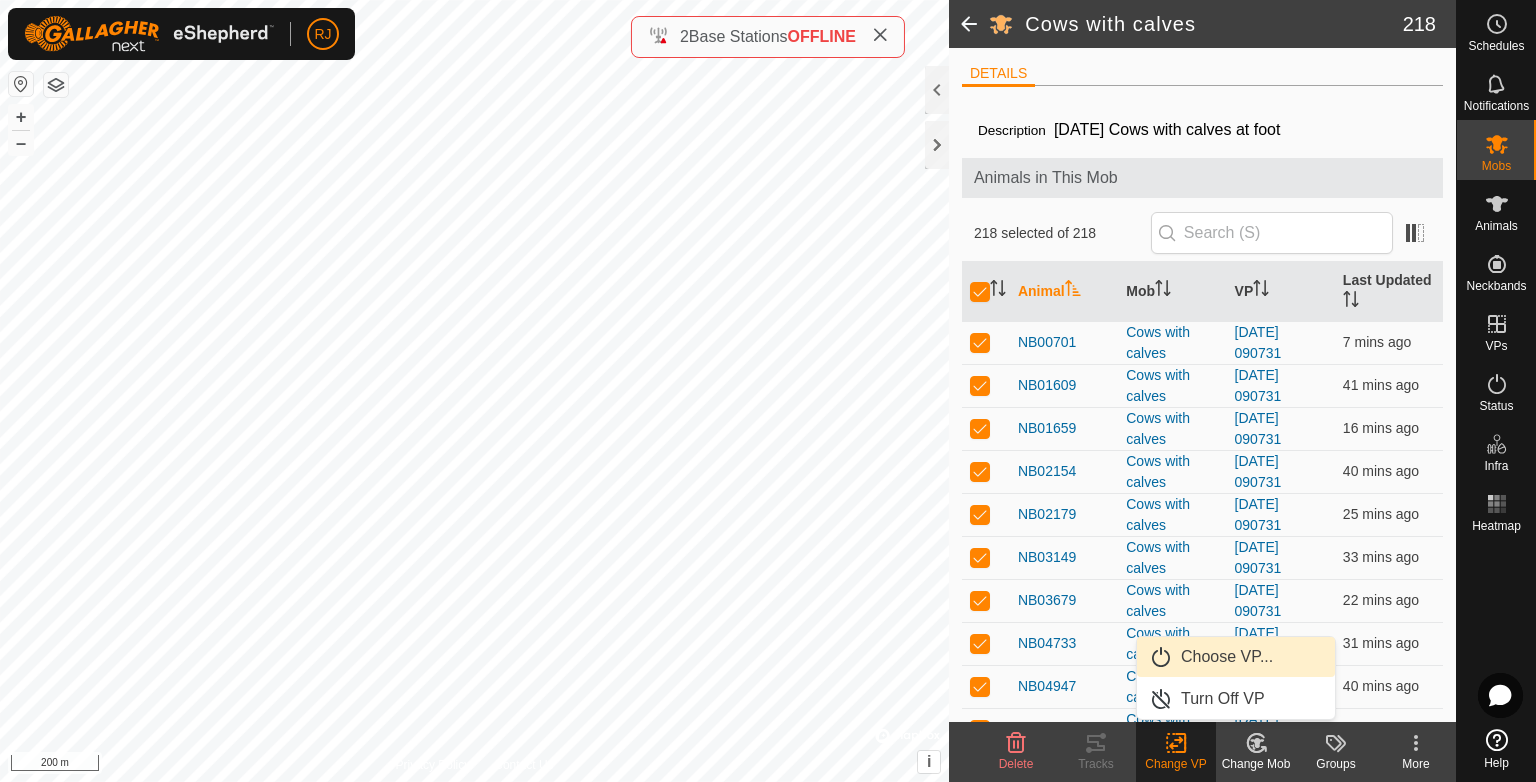 click on "Choose VP..." at bounding box center [1236, 657] 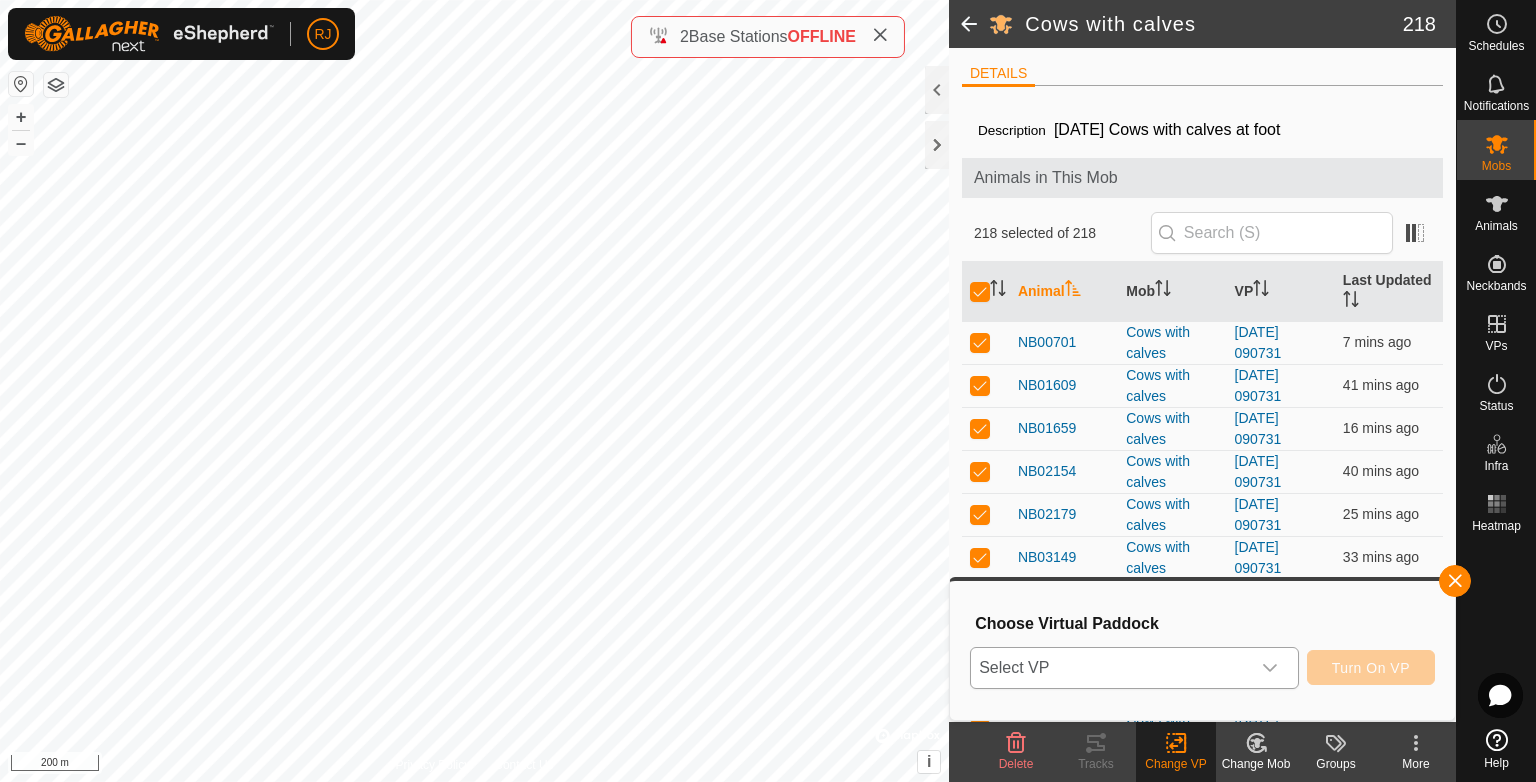 click on "Select VP" at bounding box center [1110, 668] 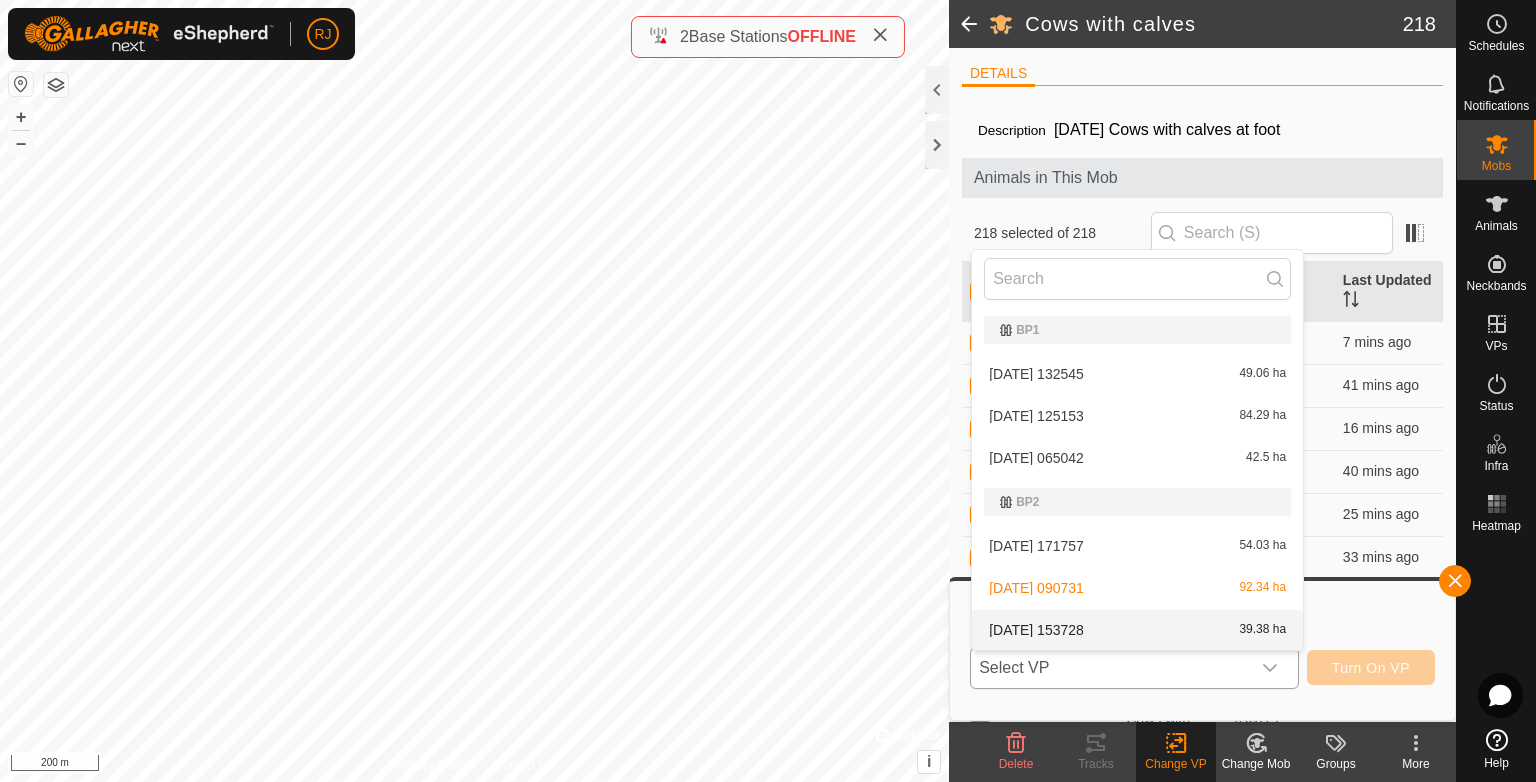 click on "2025-07-17 153728  39.38 ha" at bounding box center (1137, 630) 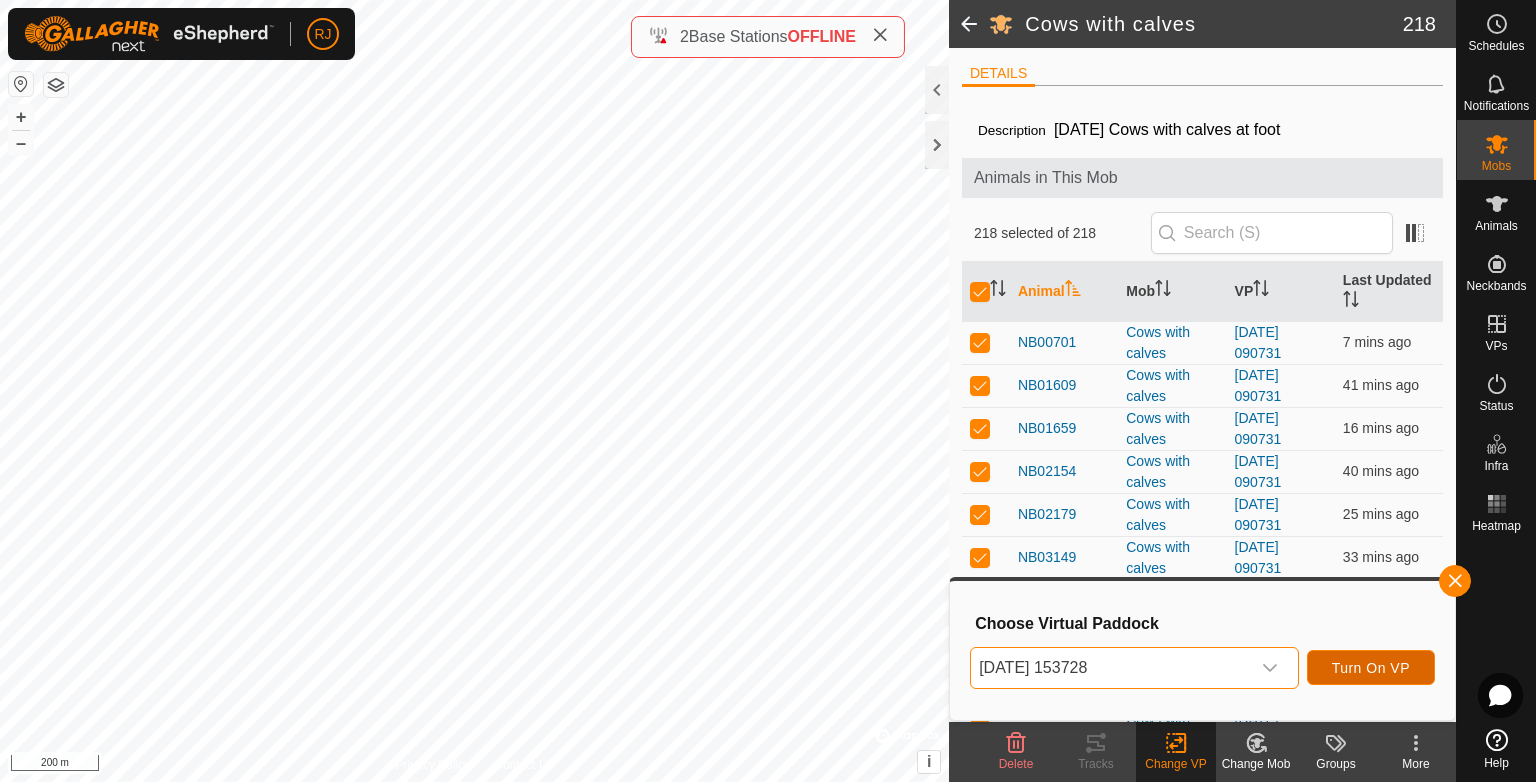 click on "Turn On VP" at bounding box center [1371, 668] 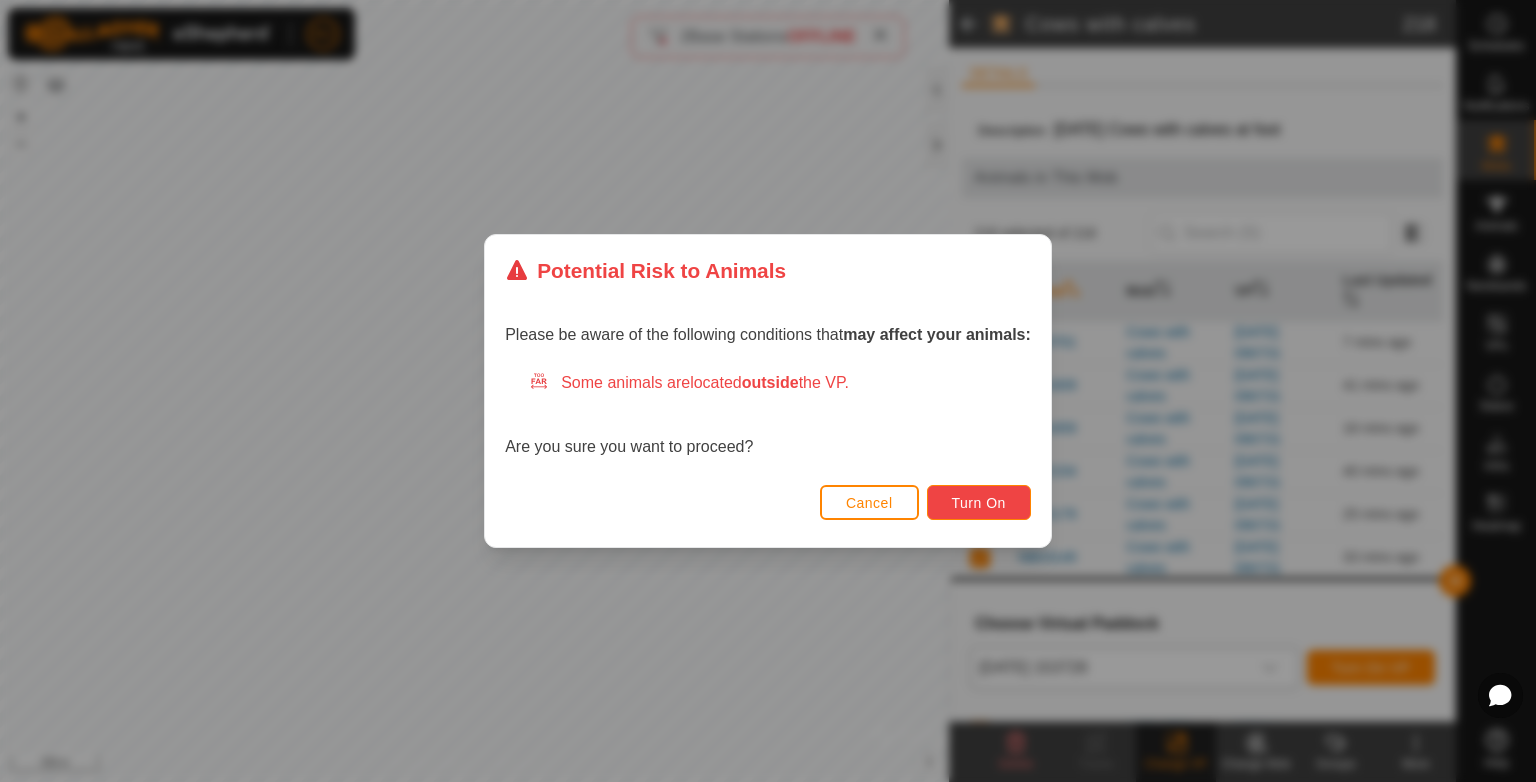 click on "Turn On" at bounding box center (979, 503) 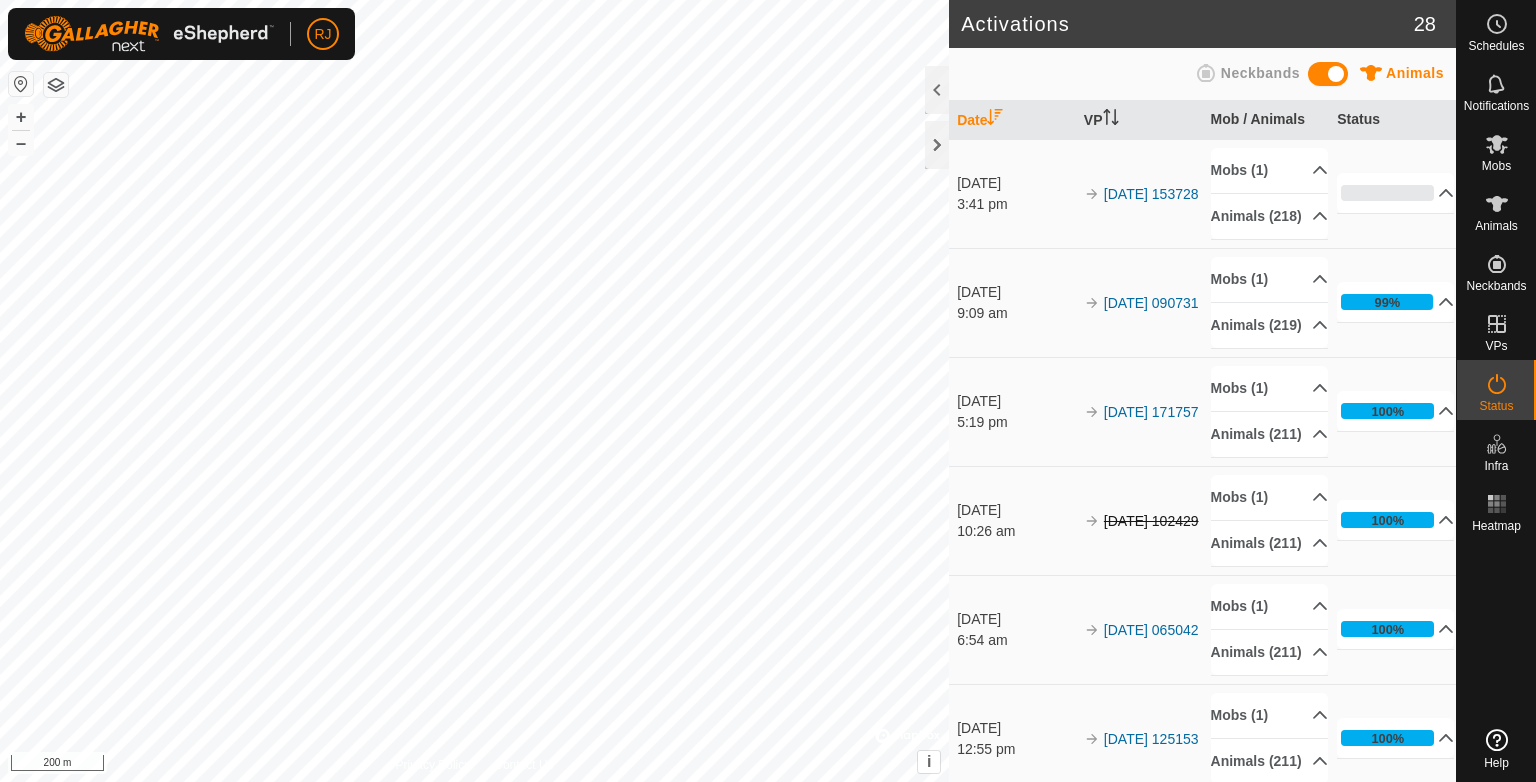 scroll, scrollTop: 0, scrollLeft: 0, axis: both 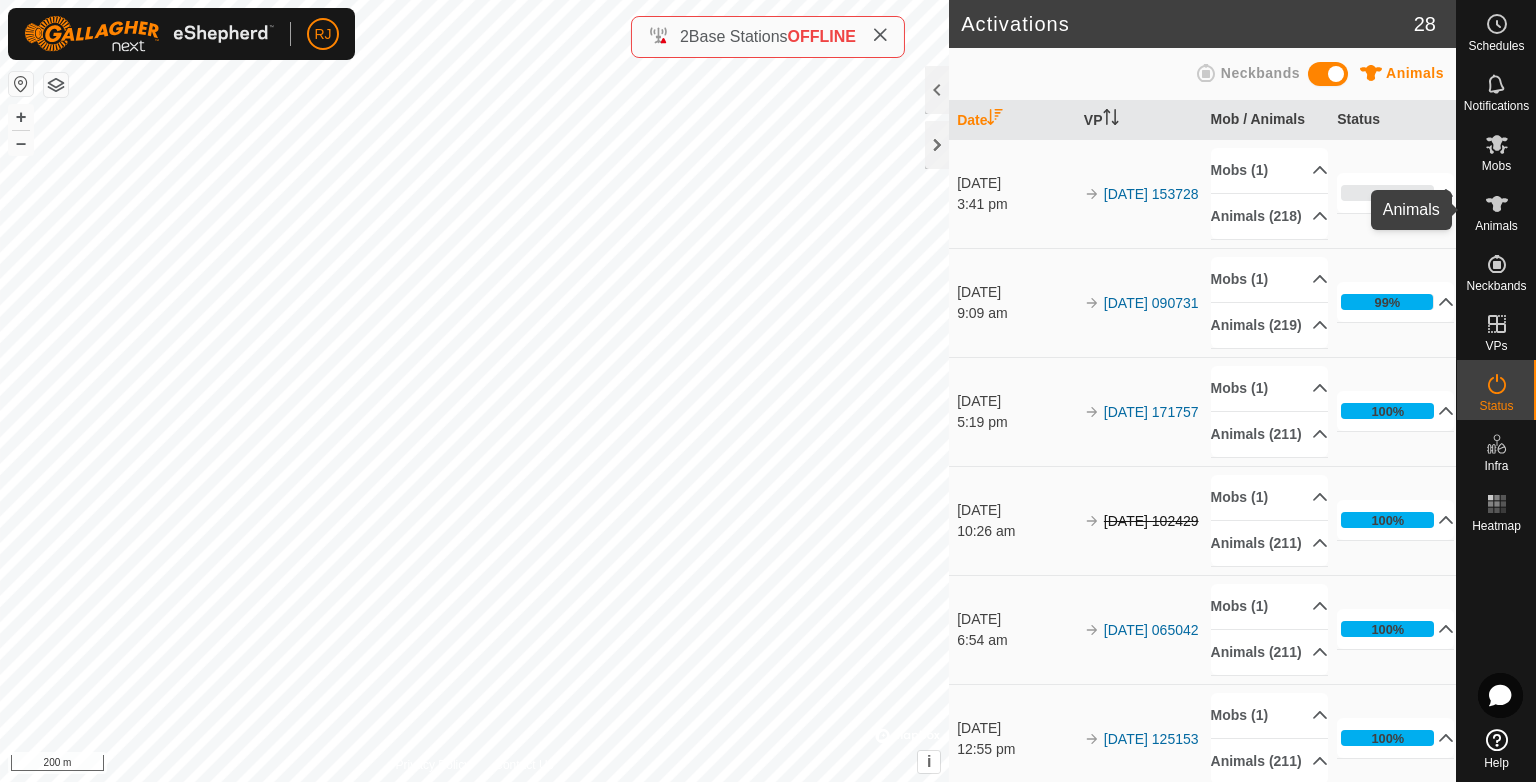 click 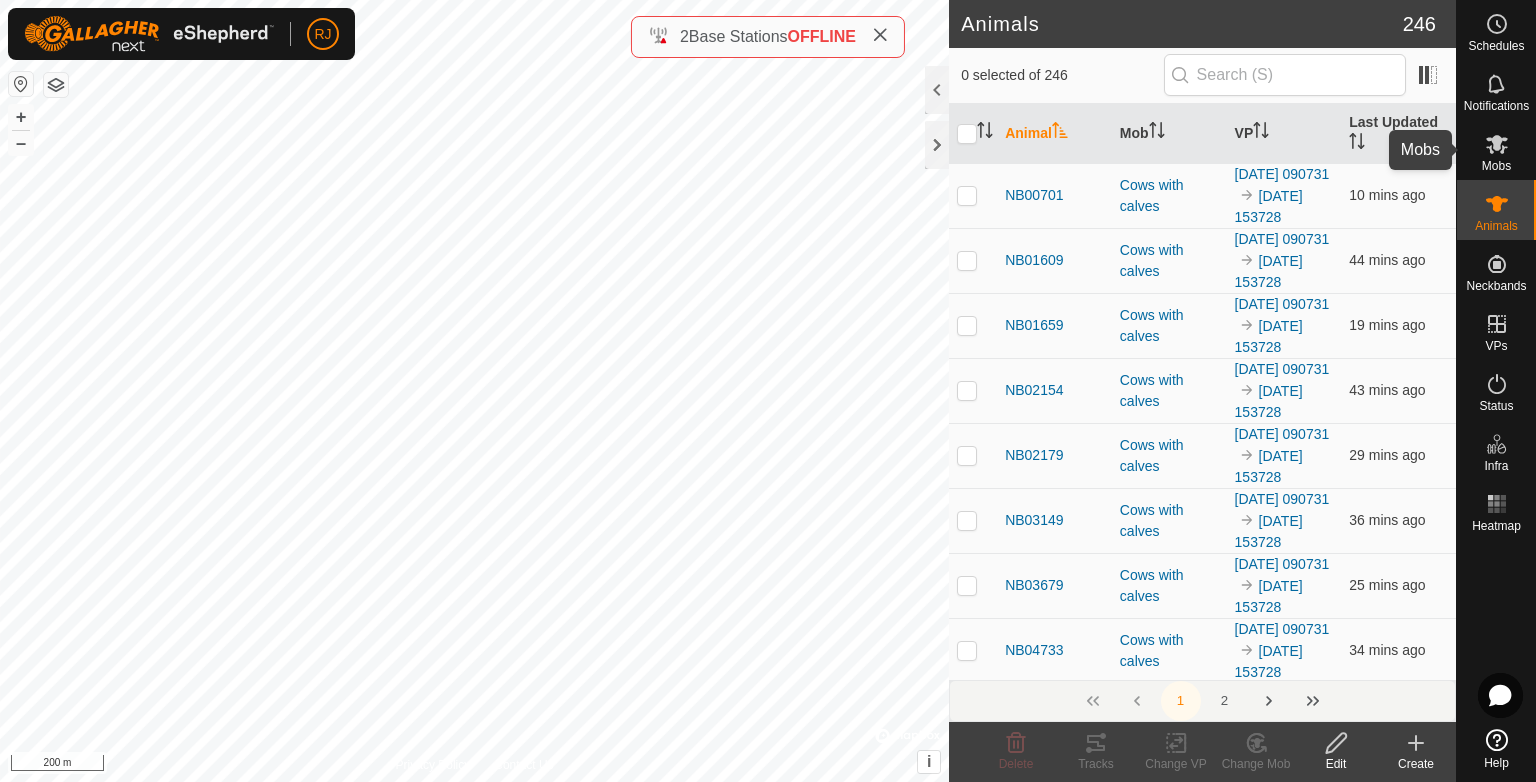 click 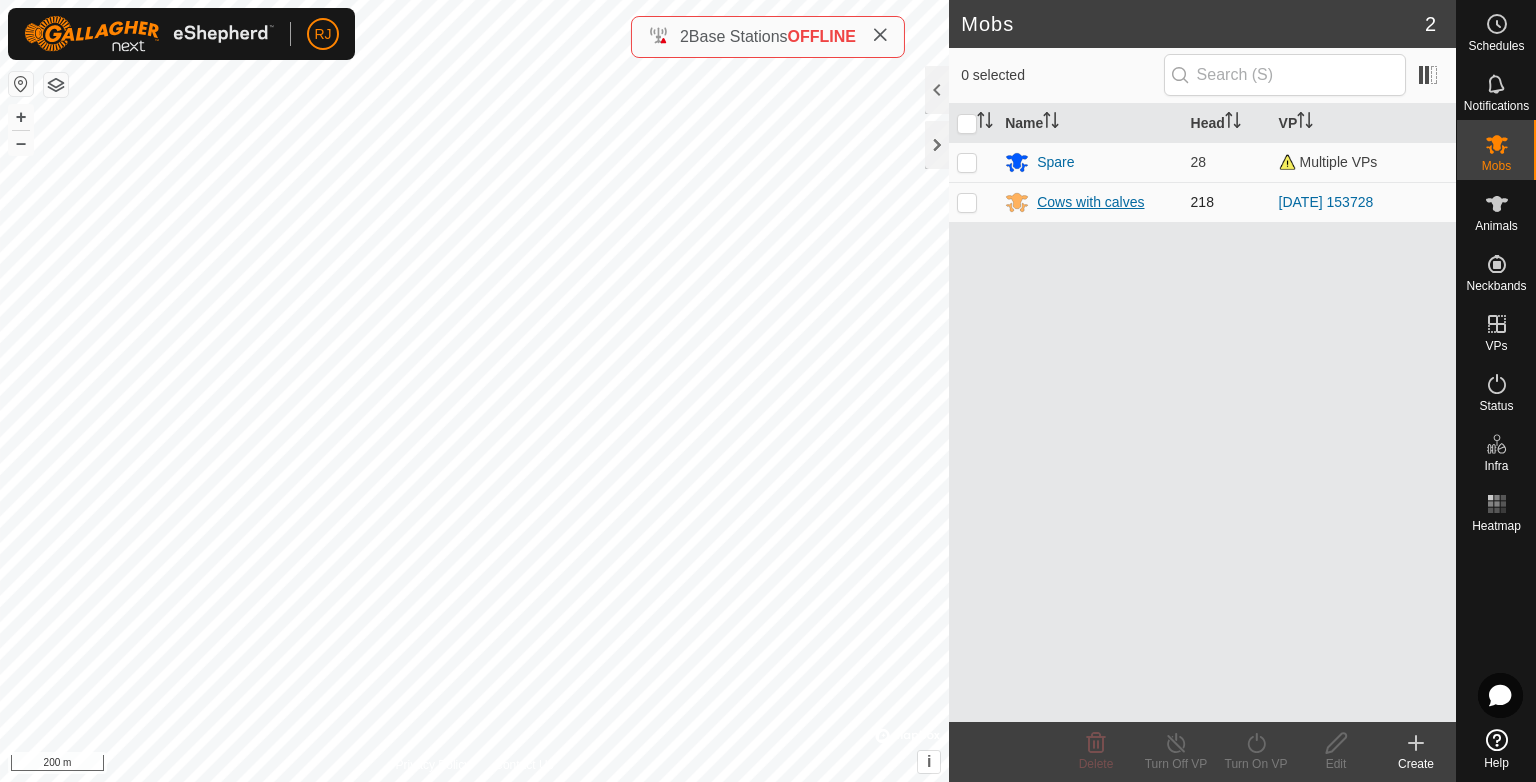 click on "Cows with calves" at bounding box center (1090, 202) 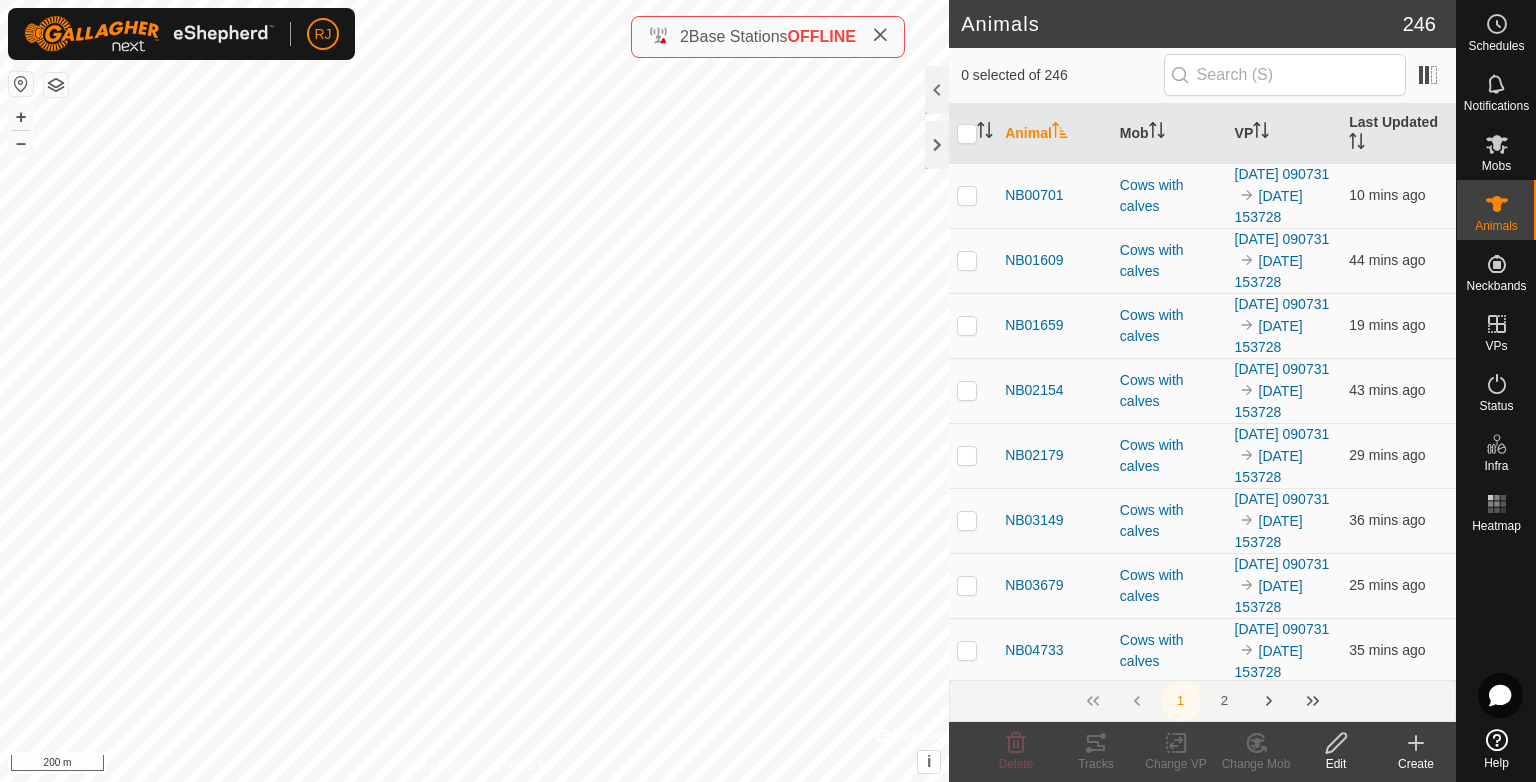 checkbox on "true" 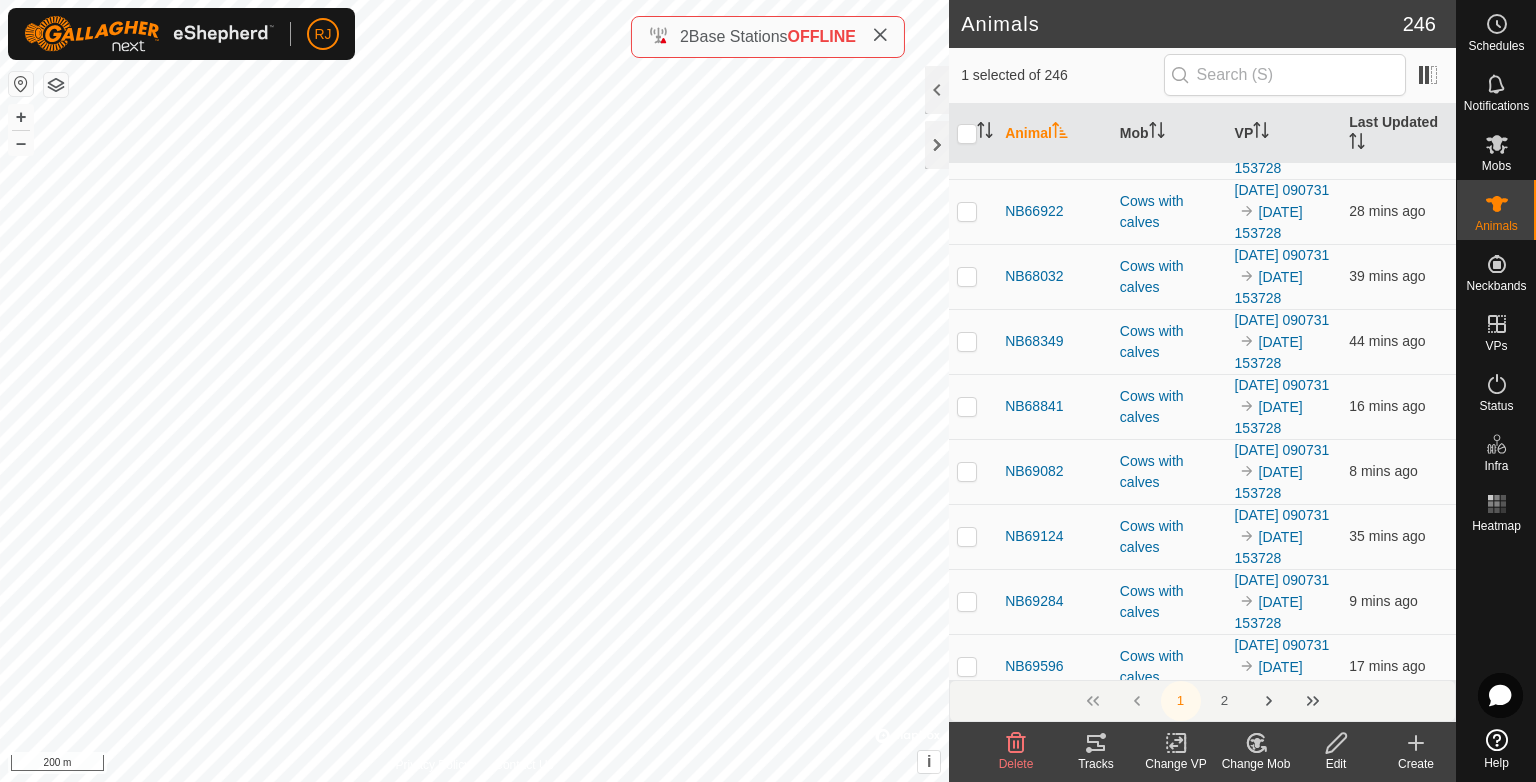 scroll, scrollTop: 9800, scrollLeft: 0, axis: vertical 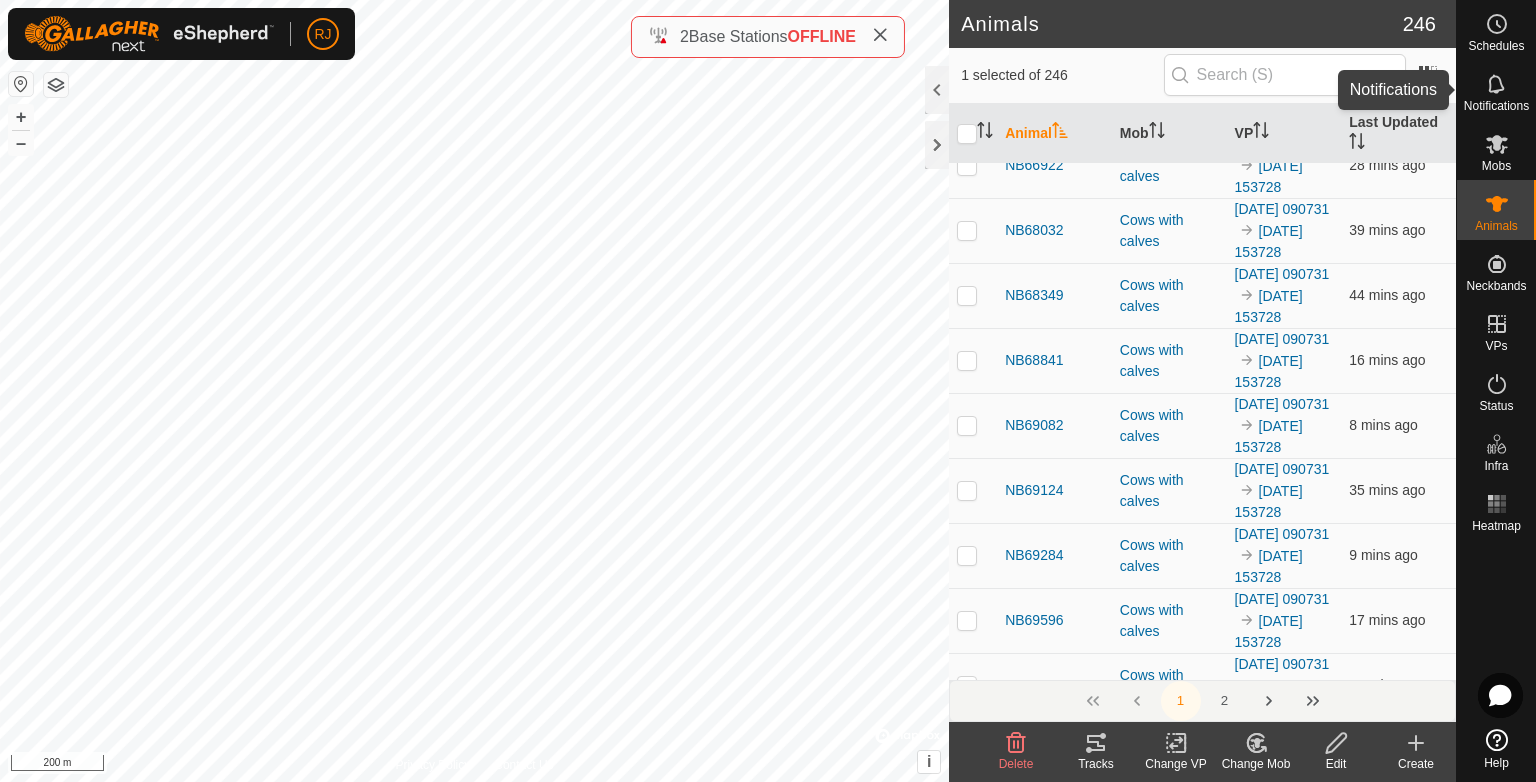 click 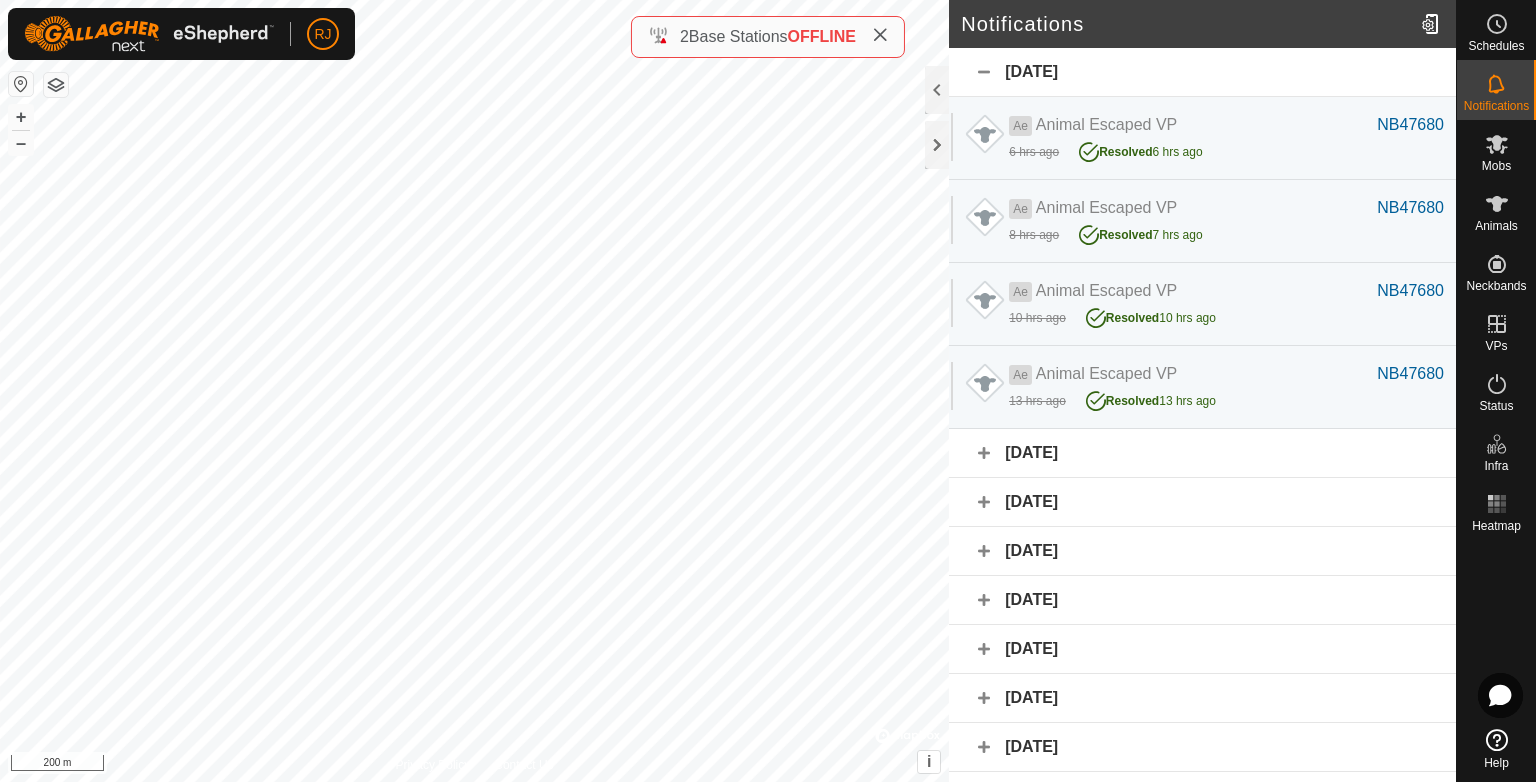click on "[DATE]" 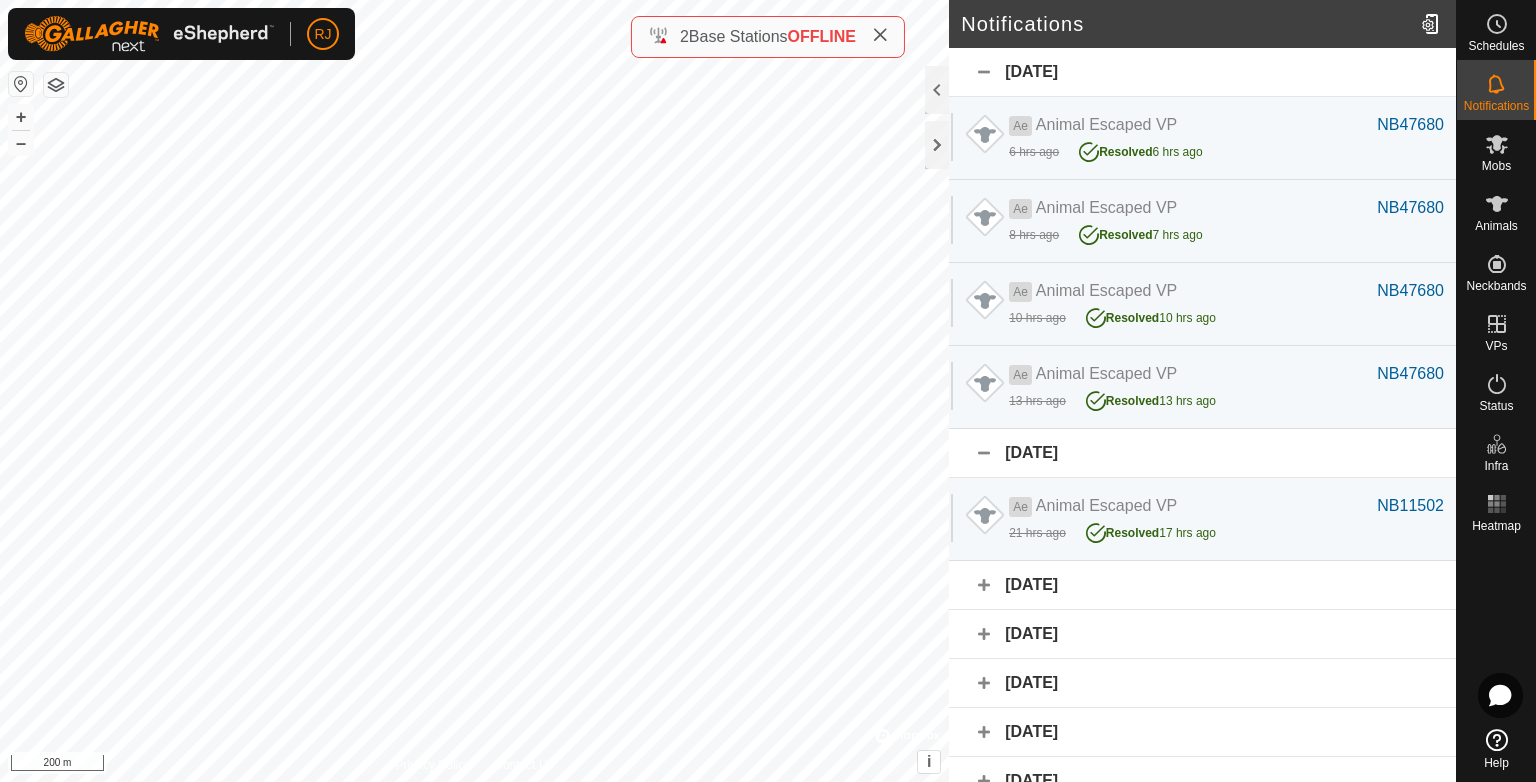 click on "[DATE]" 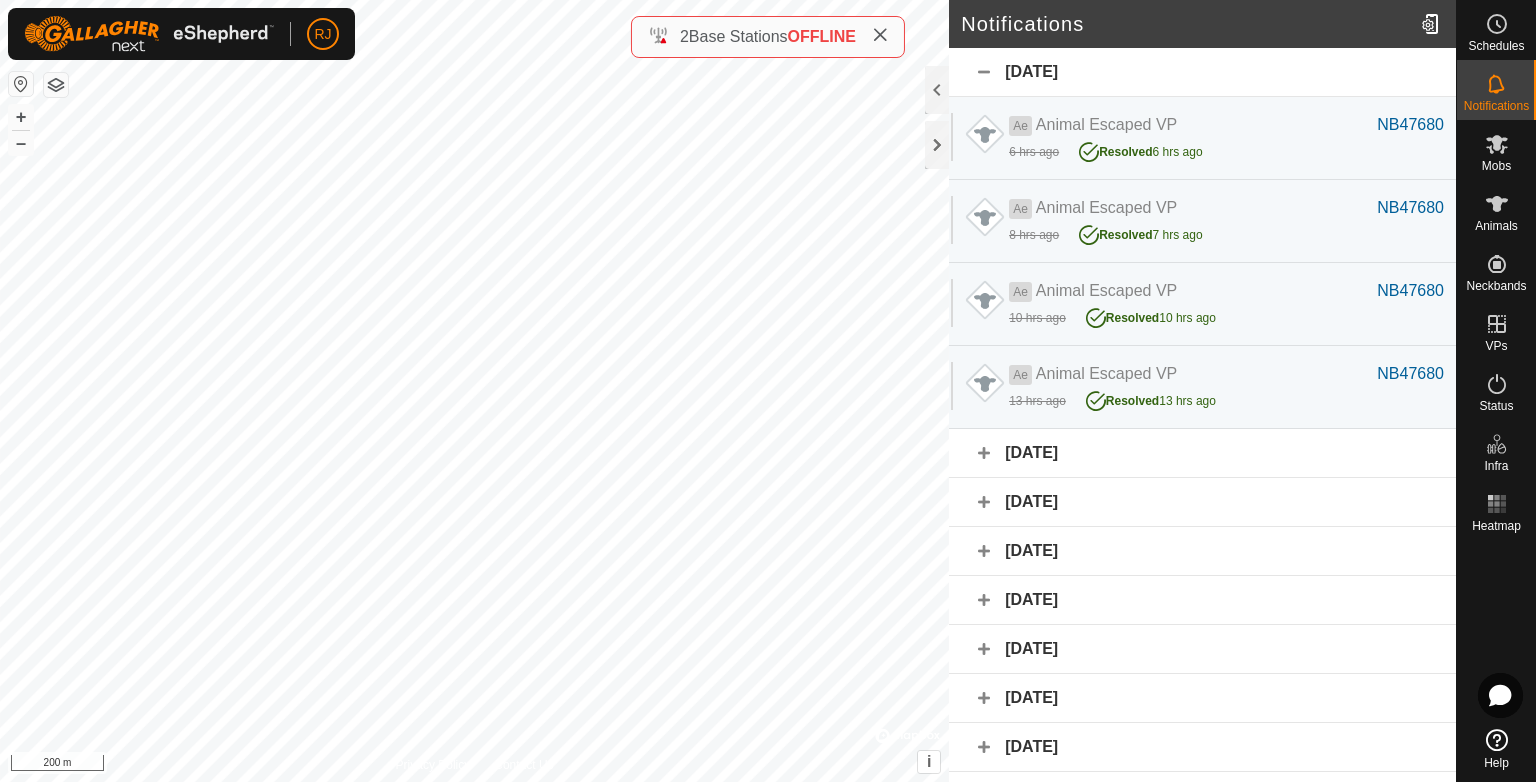 click 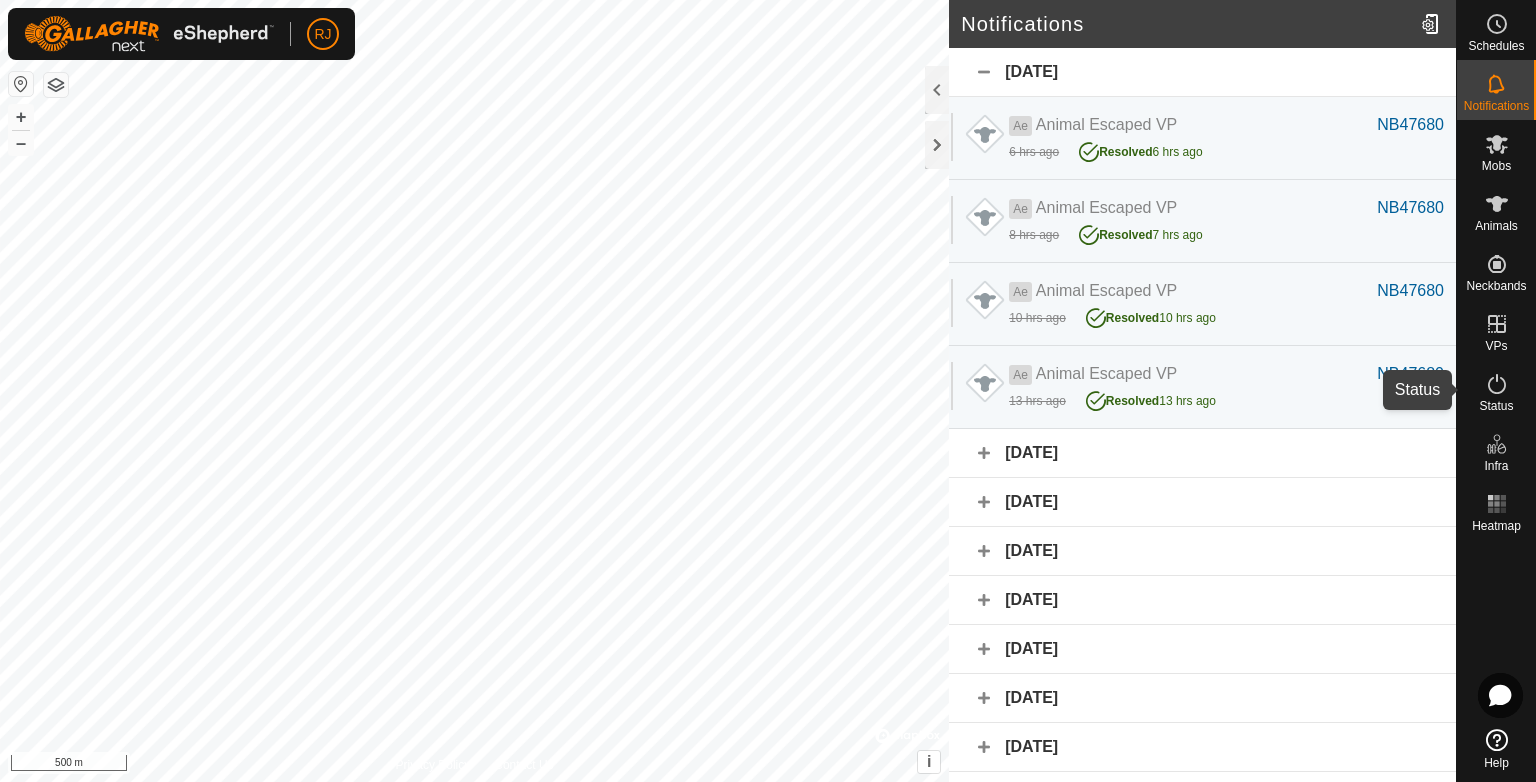 drag, startPoint x: 1496, startPoint y: 393, endPoint x: 1484, endPoint y: 385, distance: 14.422205 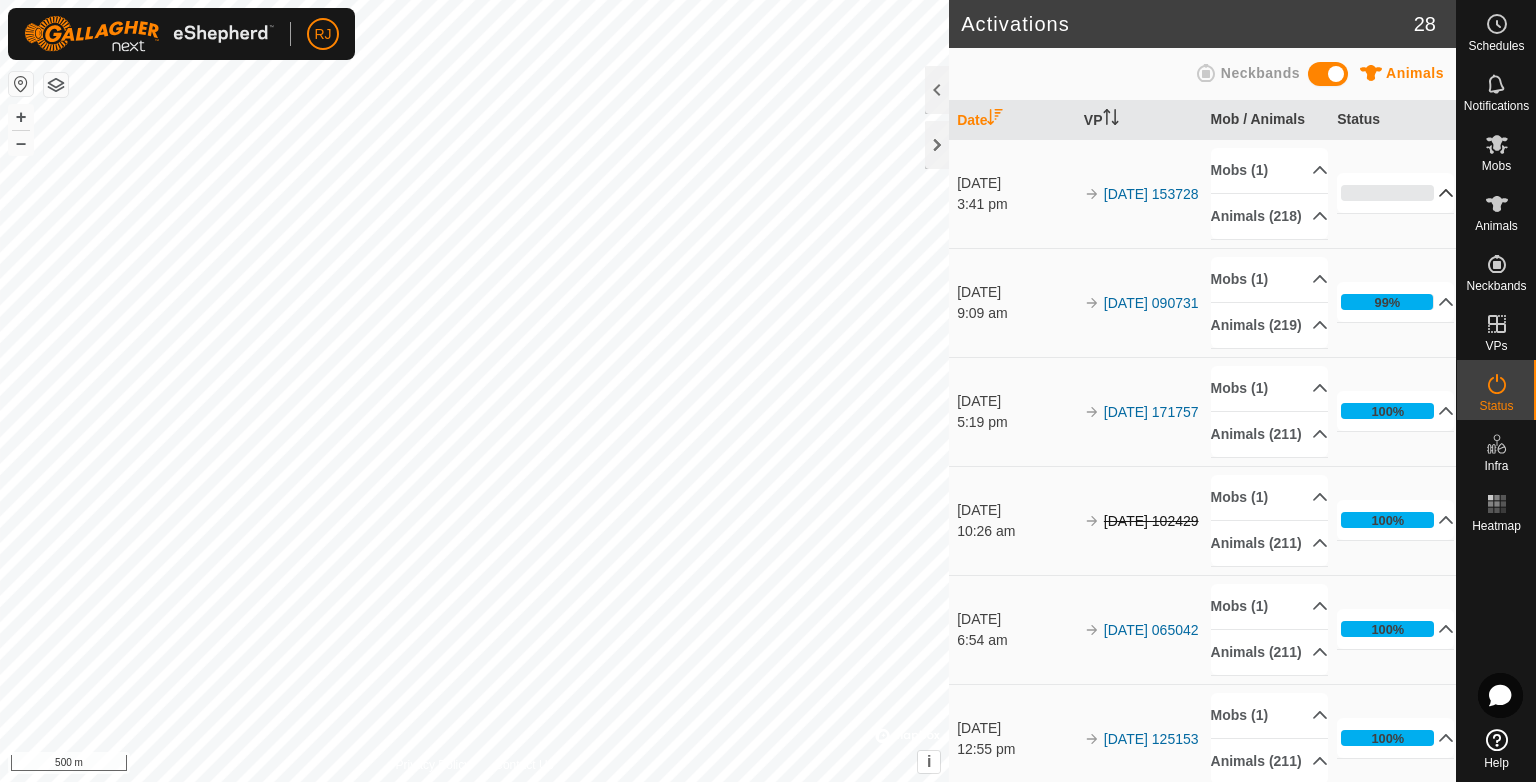 click on "0%" at bounding box center [1395, 193] 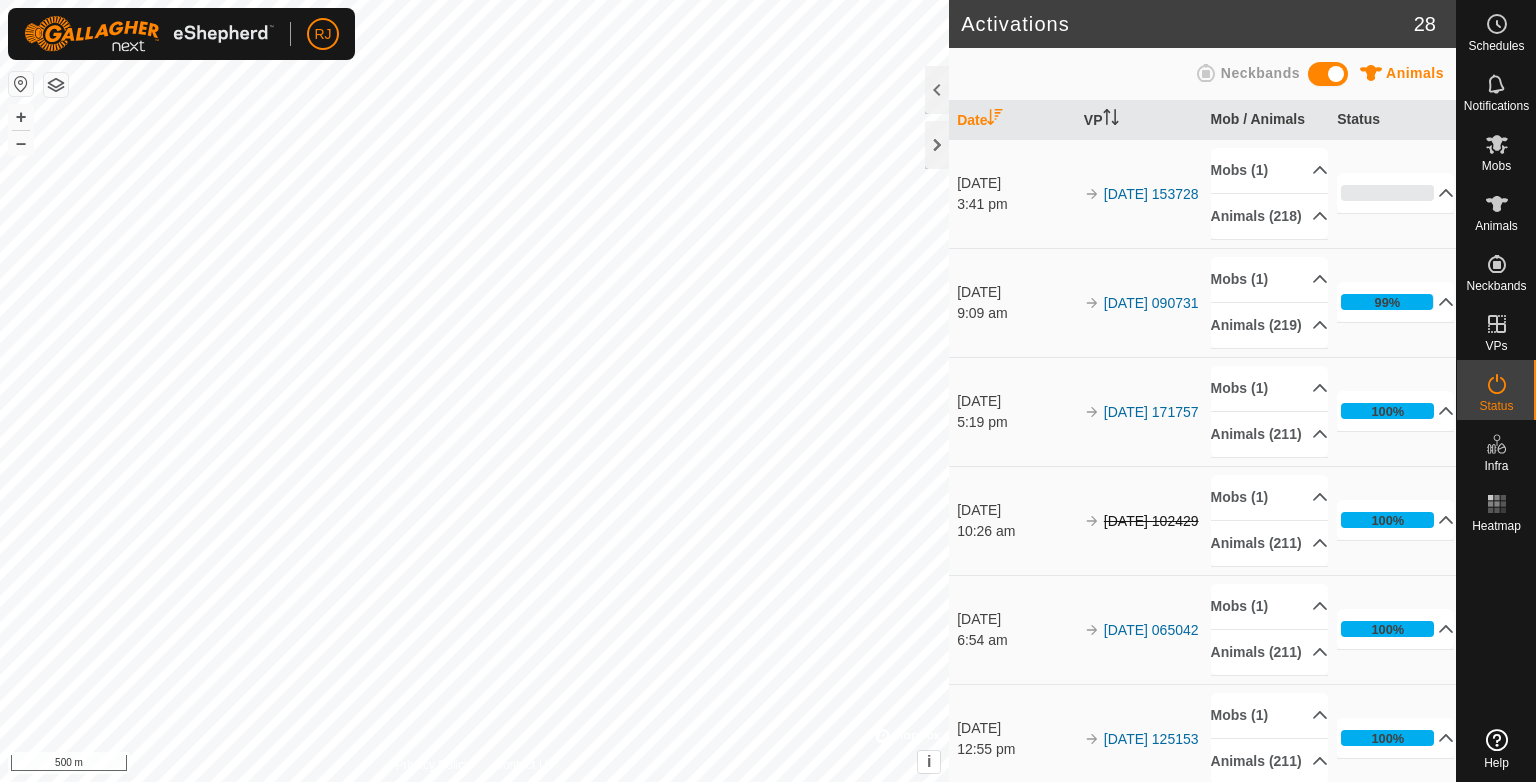 scroll, scrollTop: 0, scrollLeft: 0, axis: both 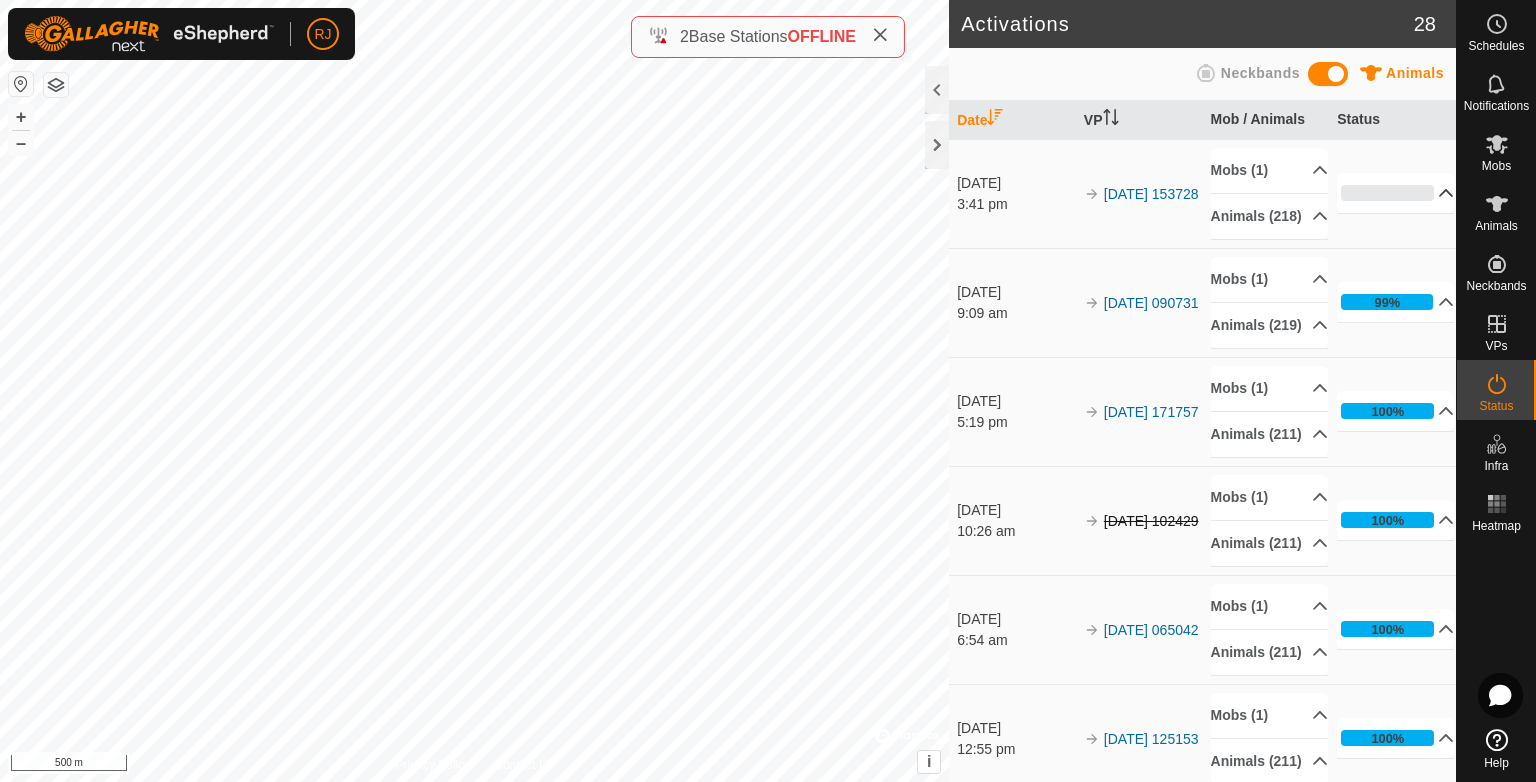click on "0%" at bounding box center (1395, 193) 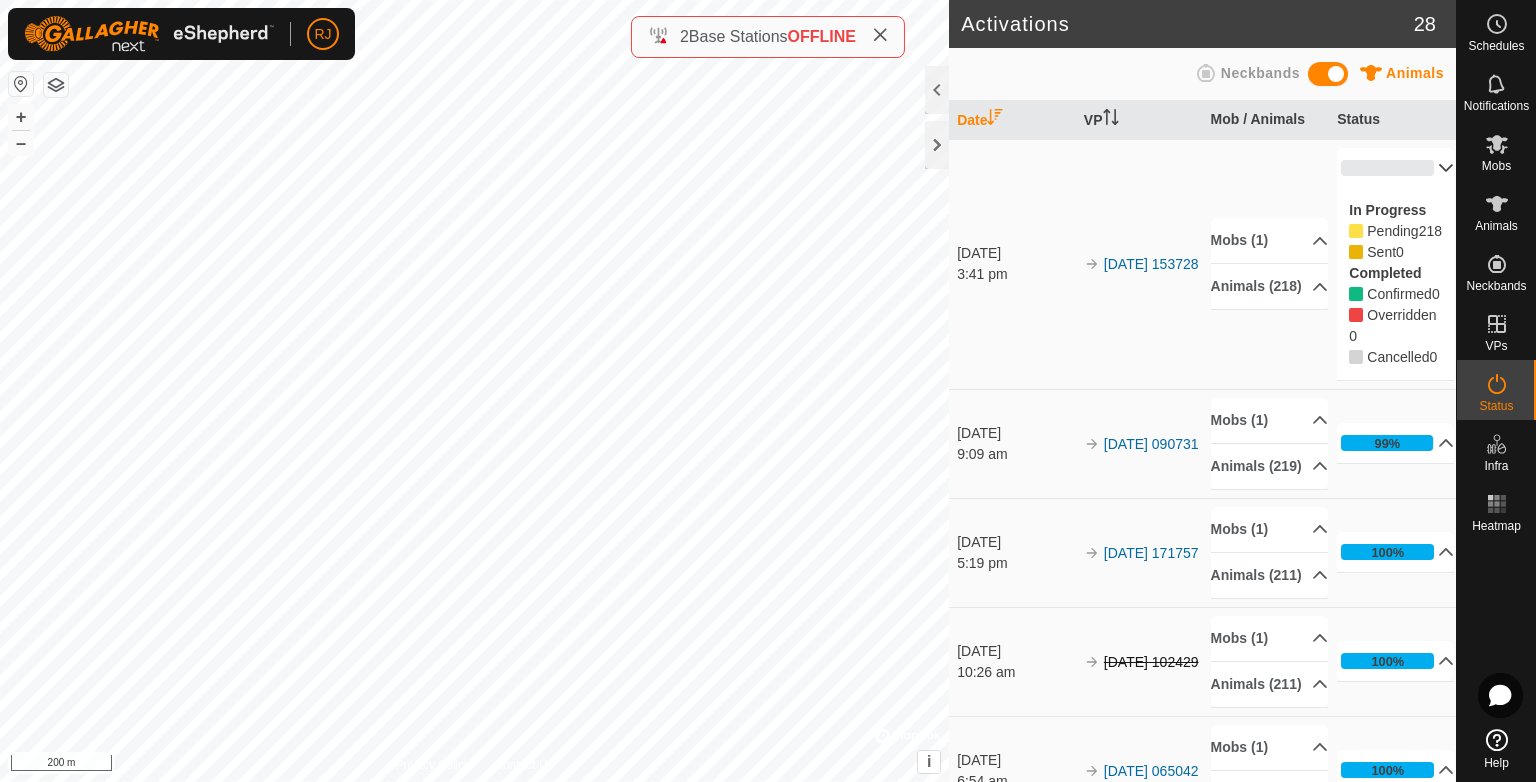 drag, startPoint x: 1128, startPoint y: 394, endPoint x: 1030, endPoint y: 359, distance: 104.062485 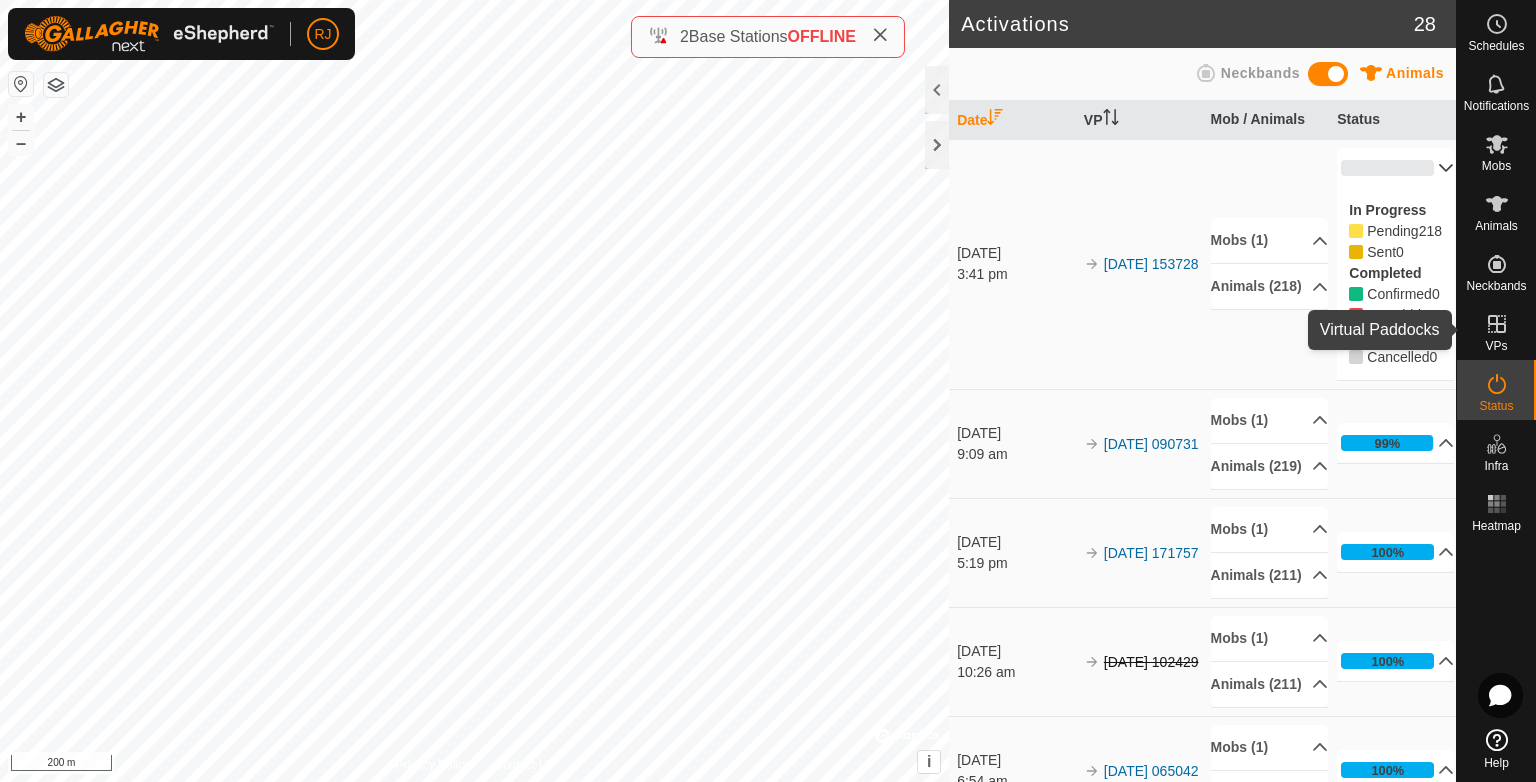 drag, startPoint x: 1494, startPoint y: 335, endPoint x: 1489, endPoint y: 347, distance: 13 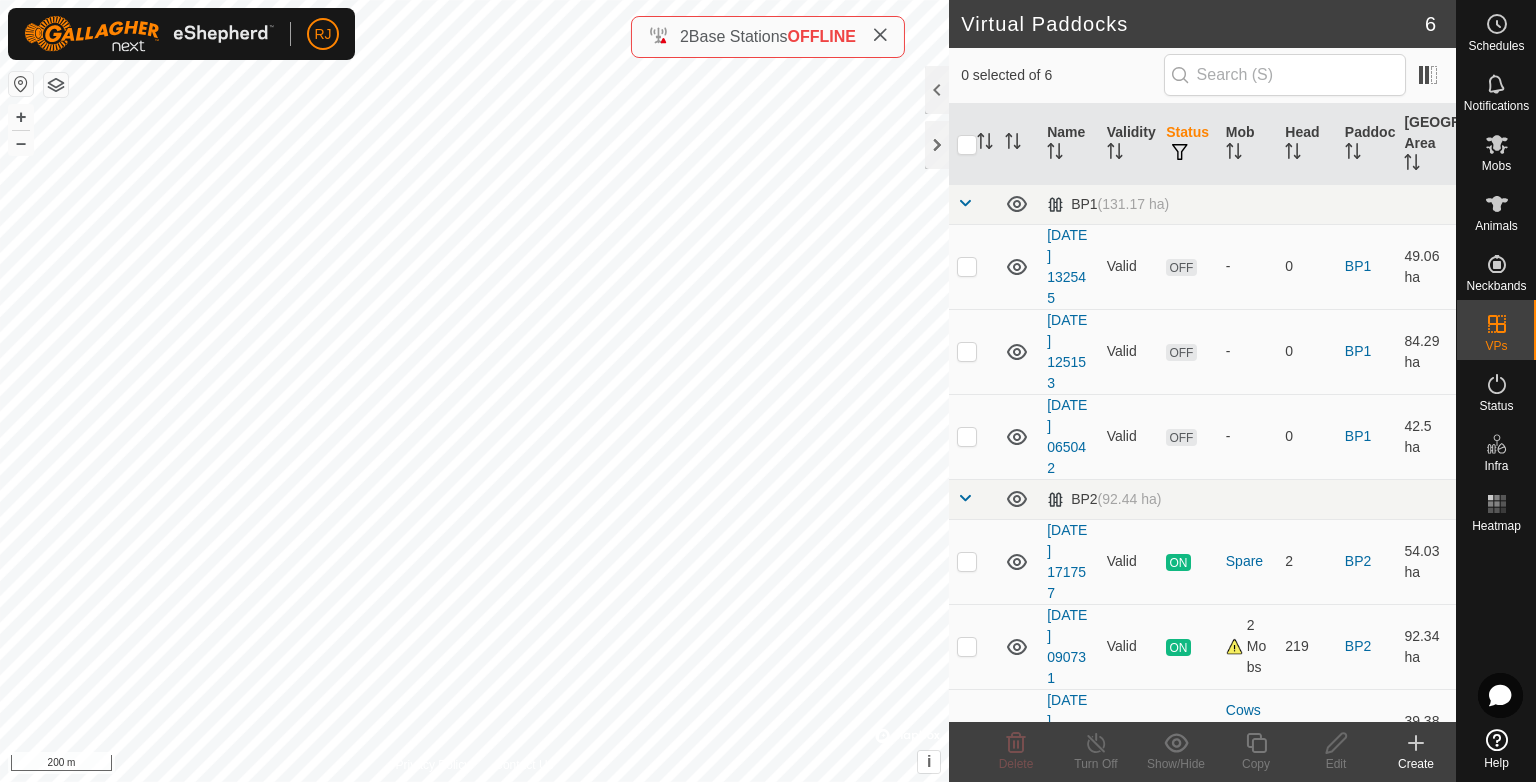 click 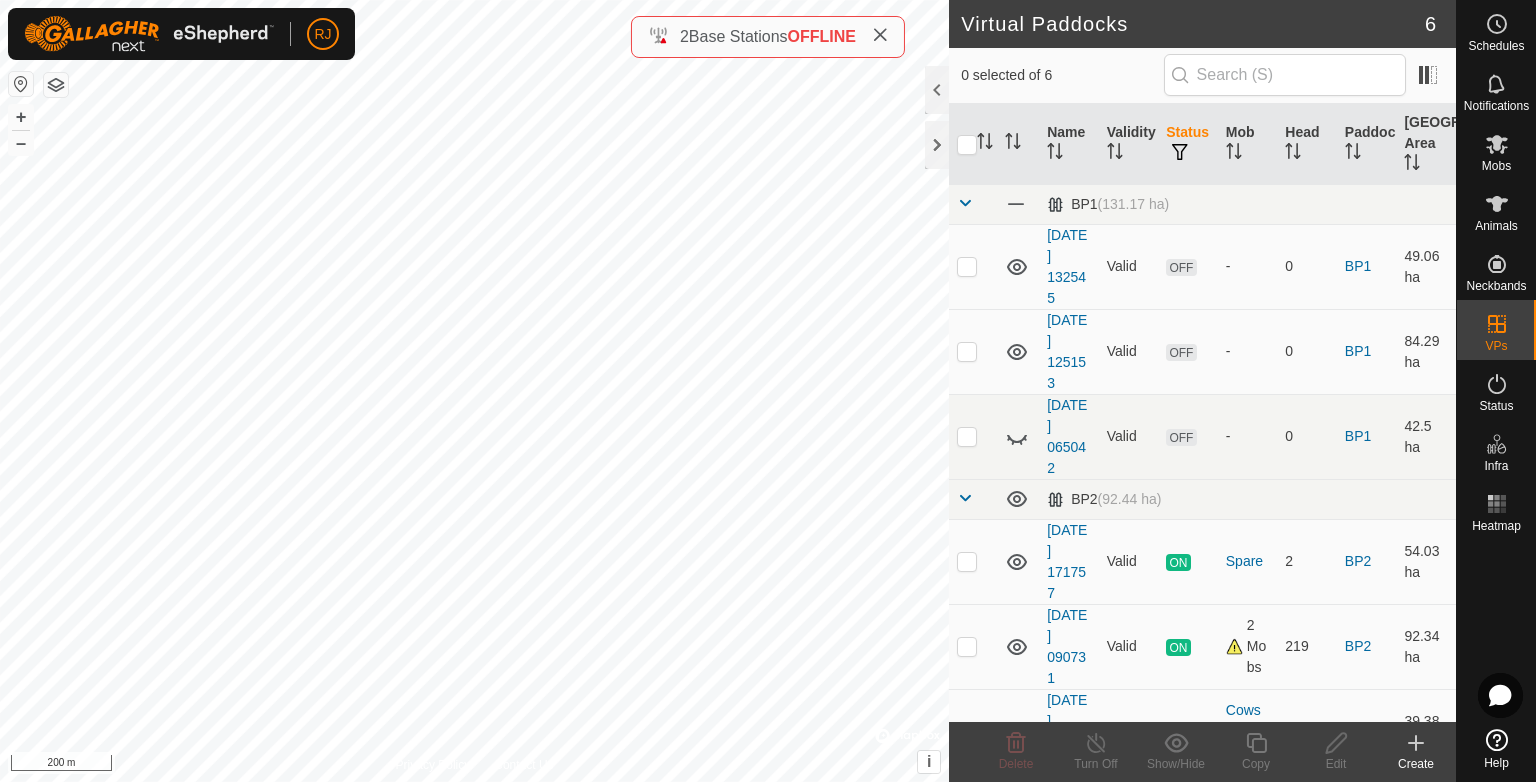 click 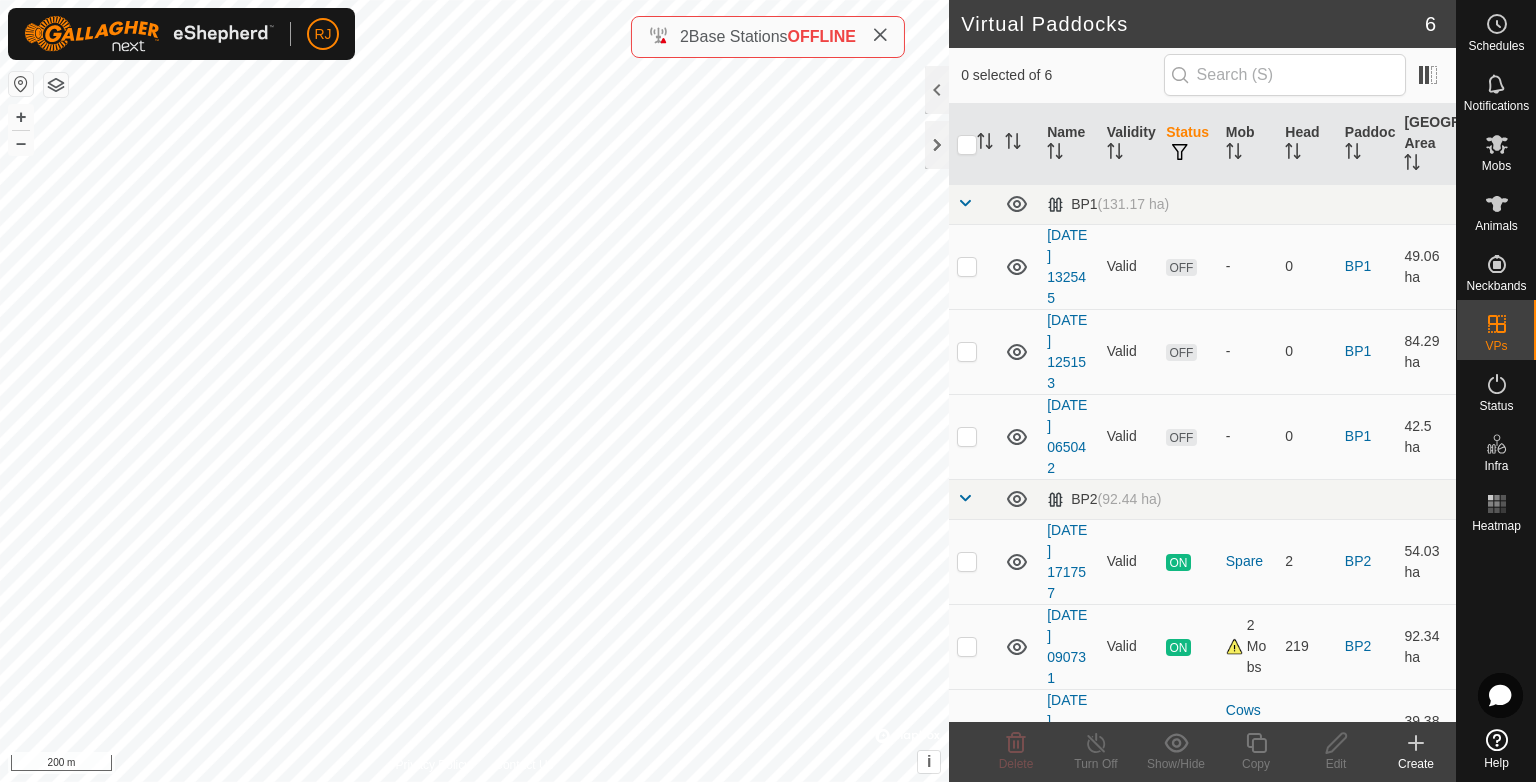 click 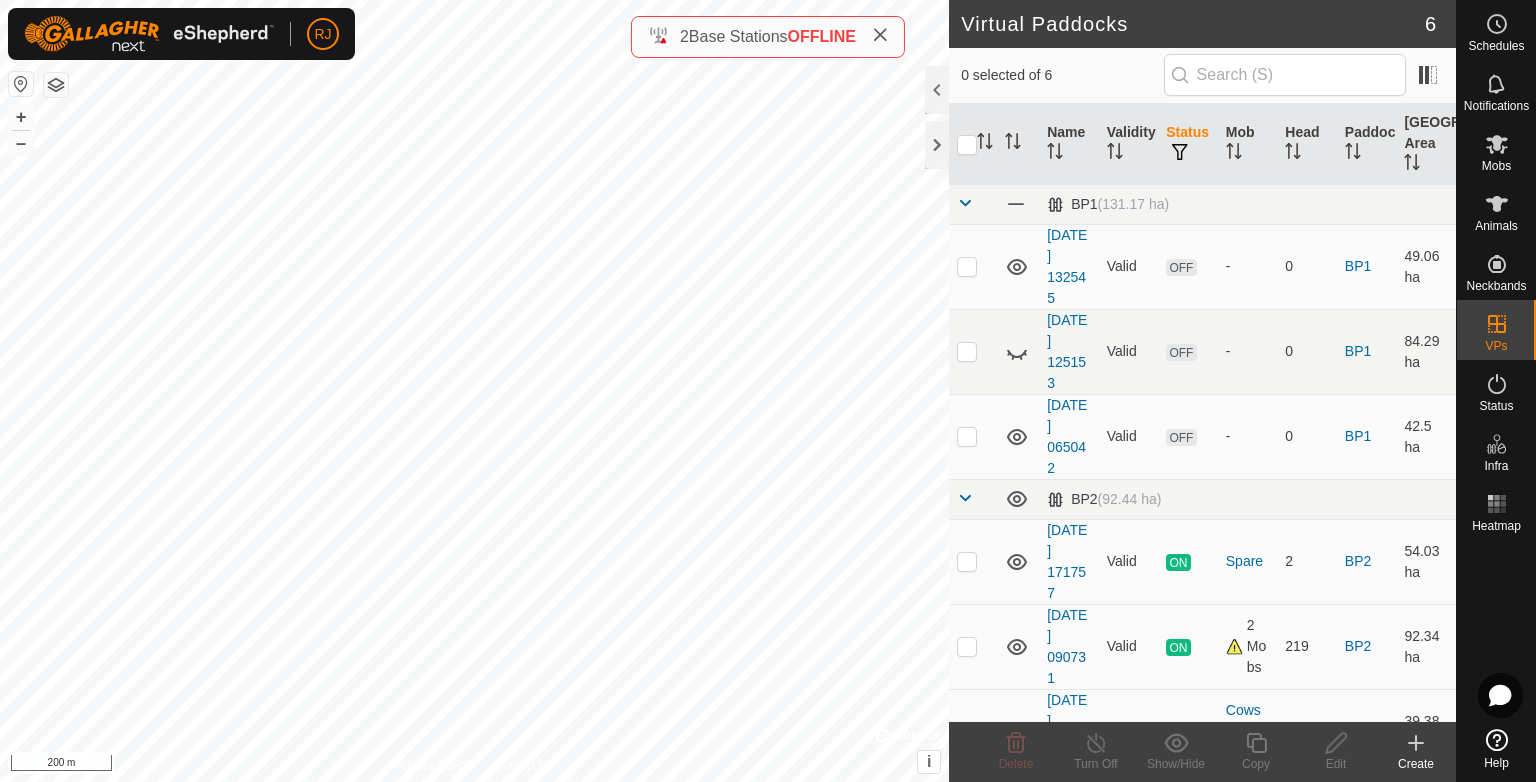 click 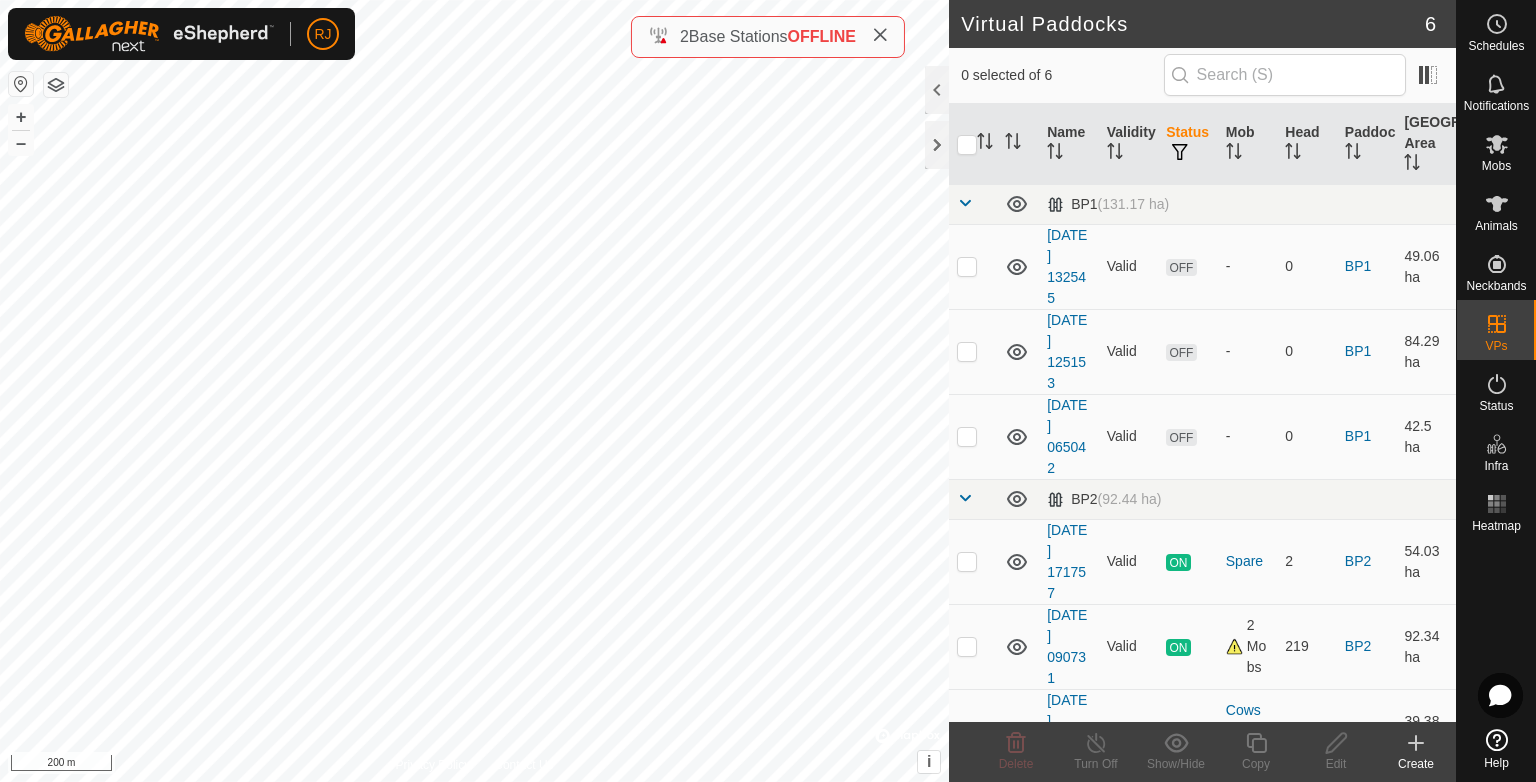 click 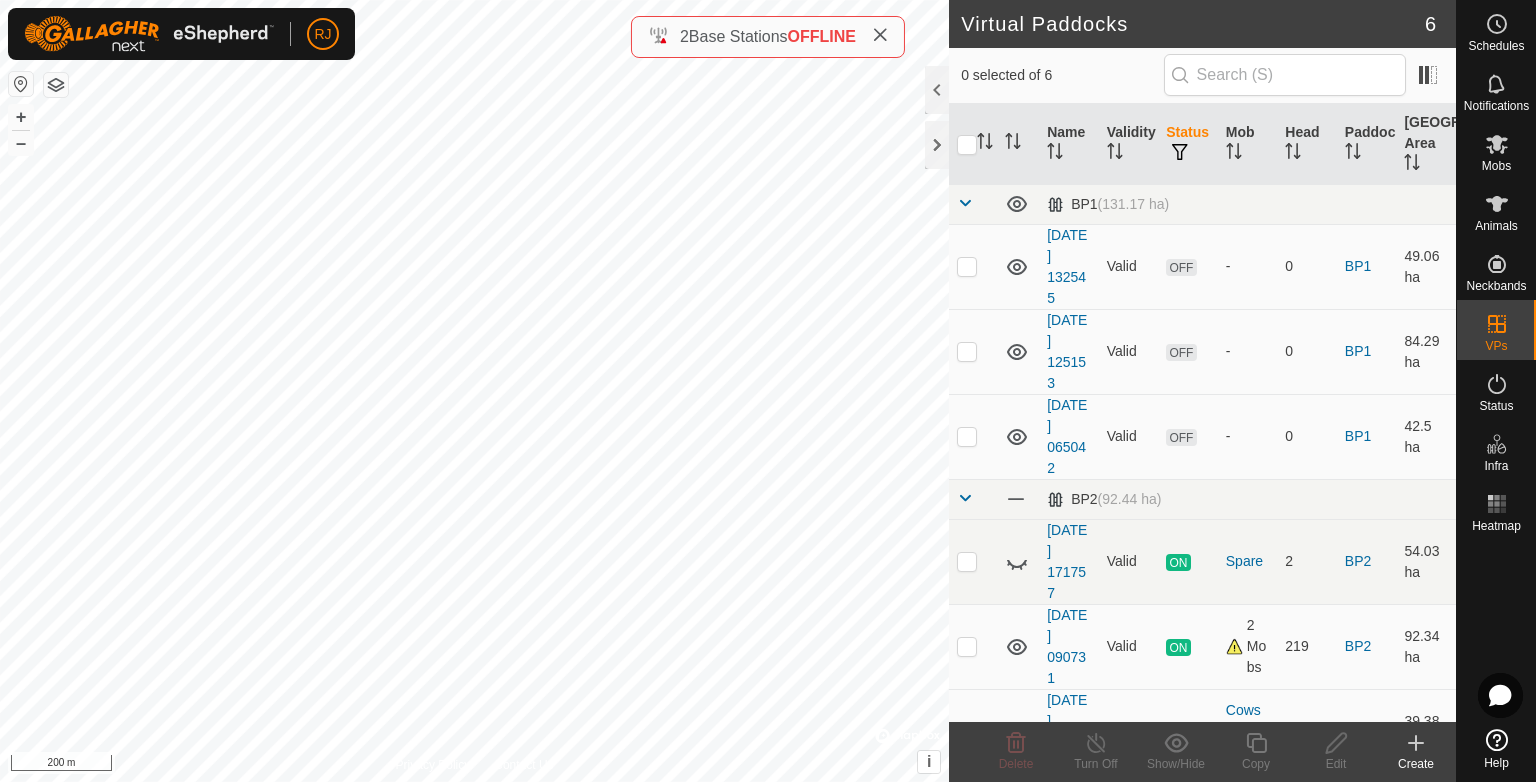 click 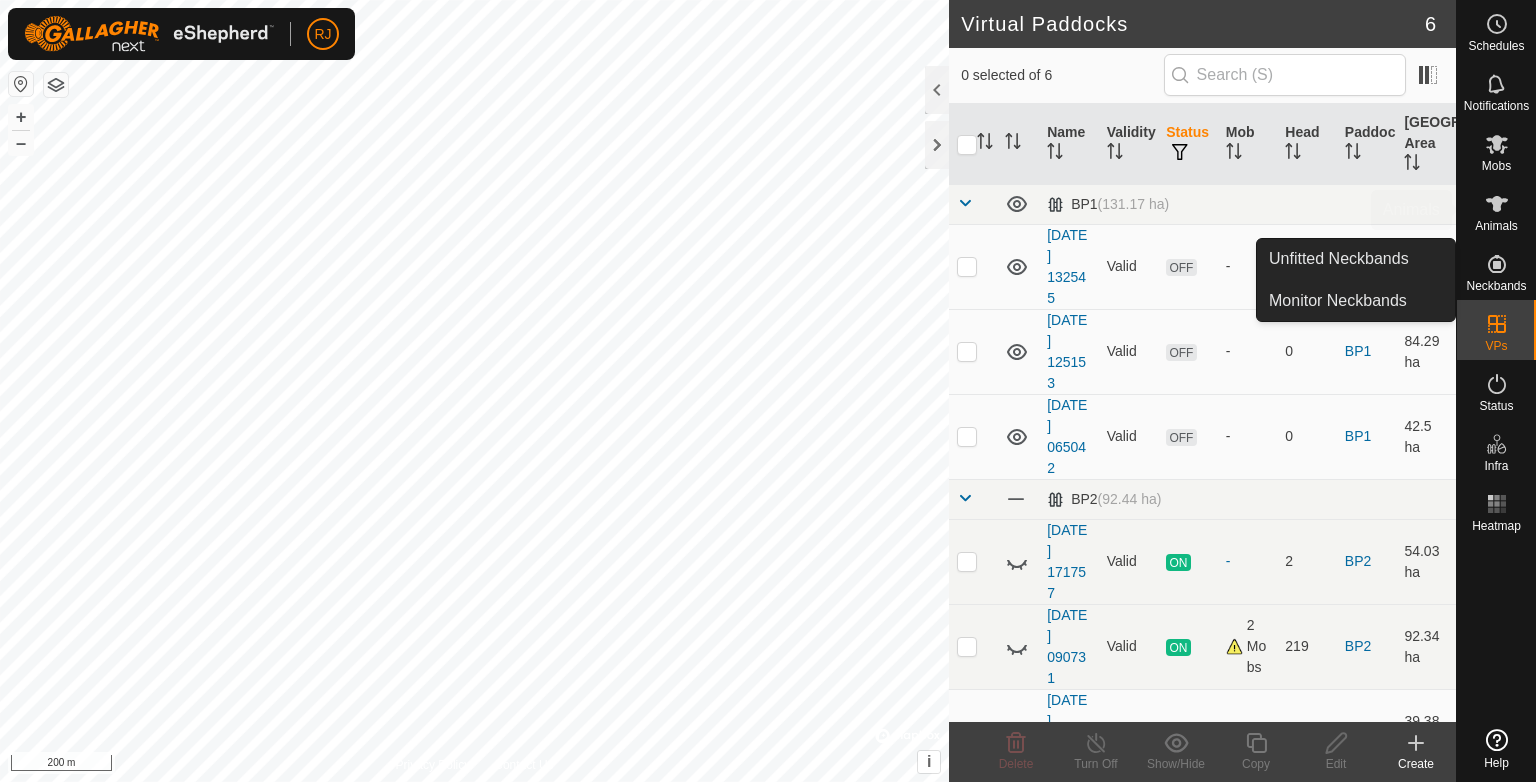 scroll, scrollTop: 0, scrollLeft: 0, axis: both 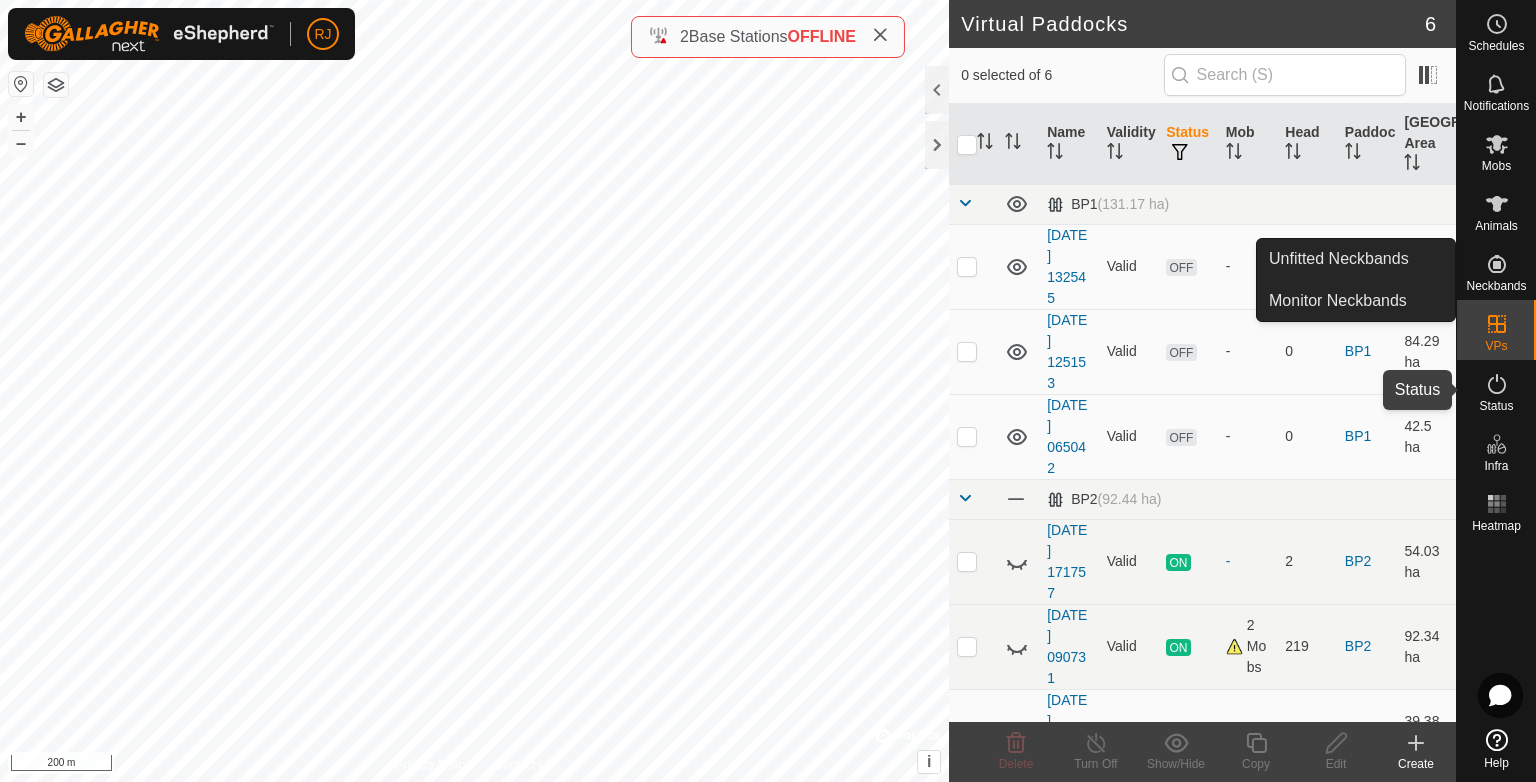 click 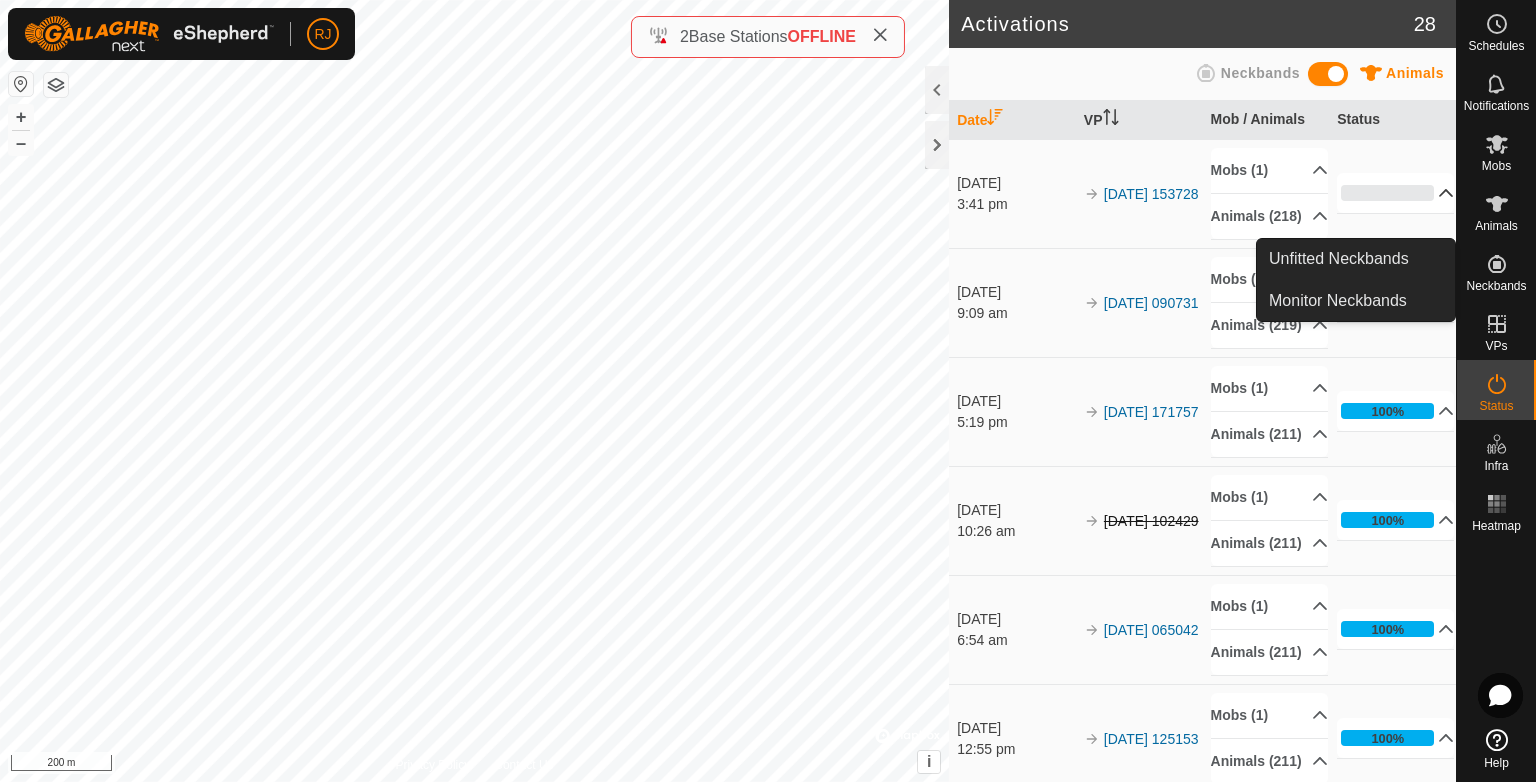 click on "0%" at bounding box center [1395, 193] 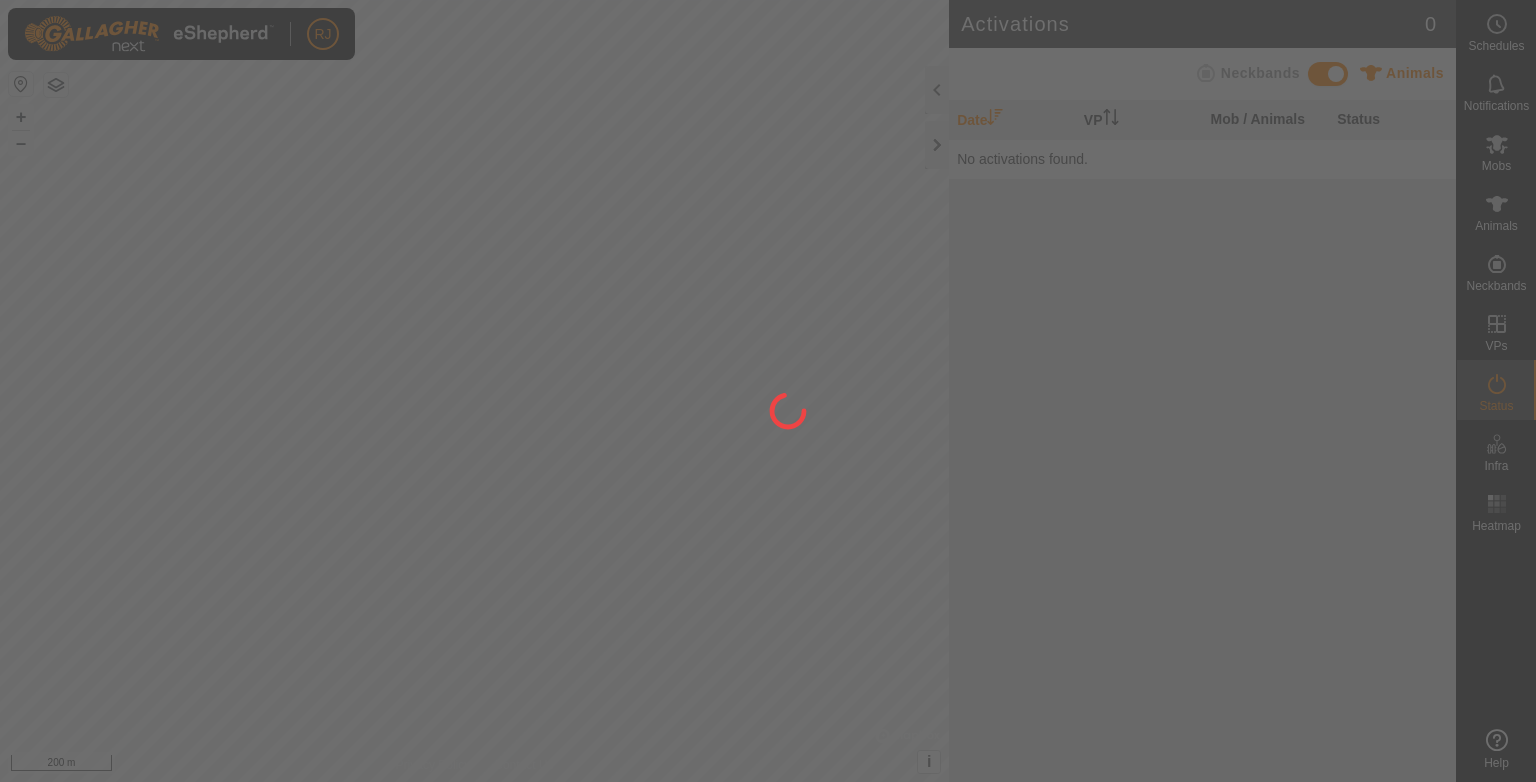 scroll, scrollTop: 0, scrollLeft: 0, axis: both 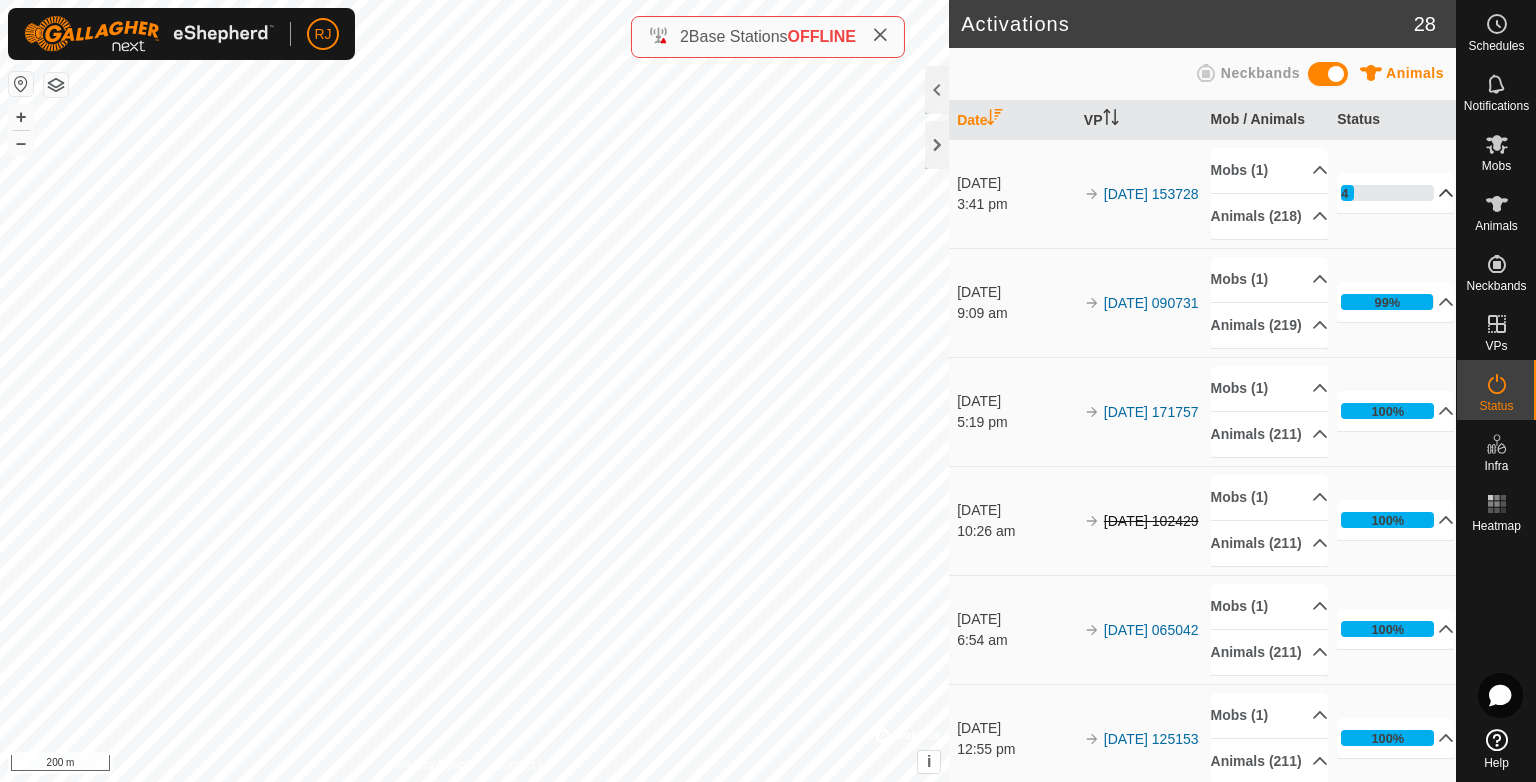click on "14%" at bounding box center (1395, 193) 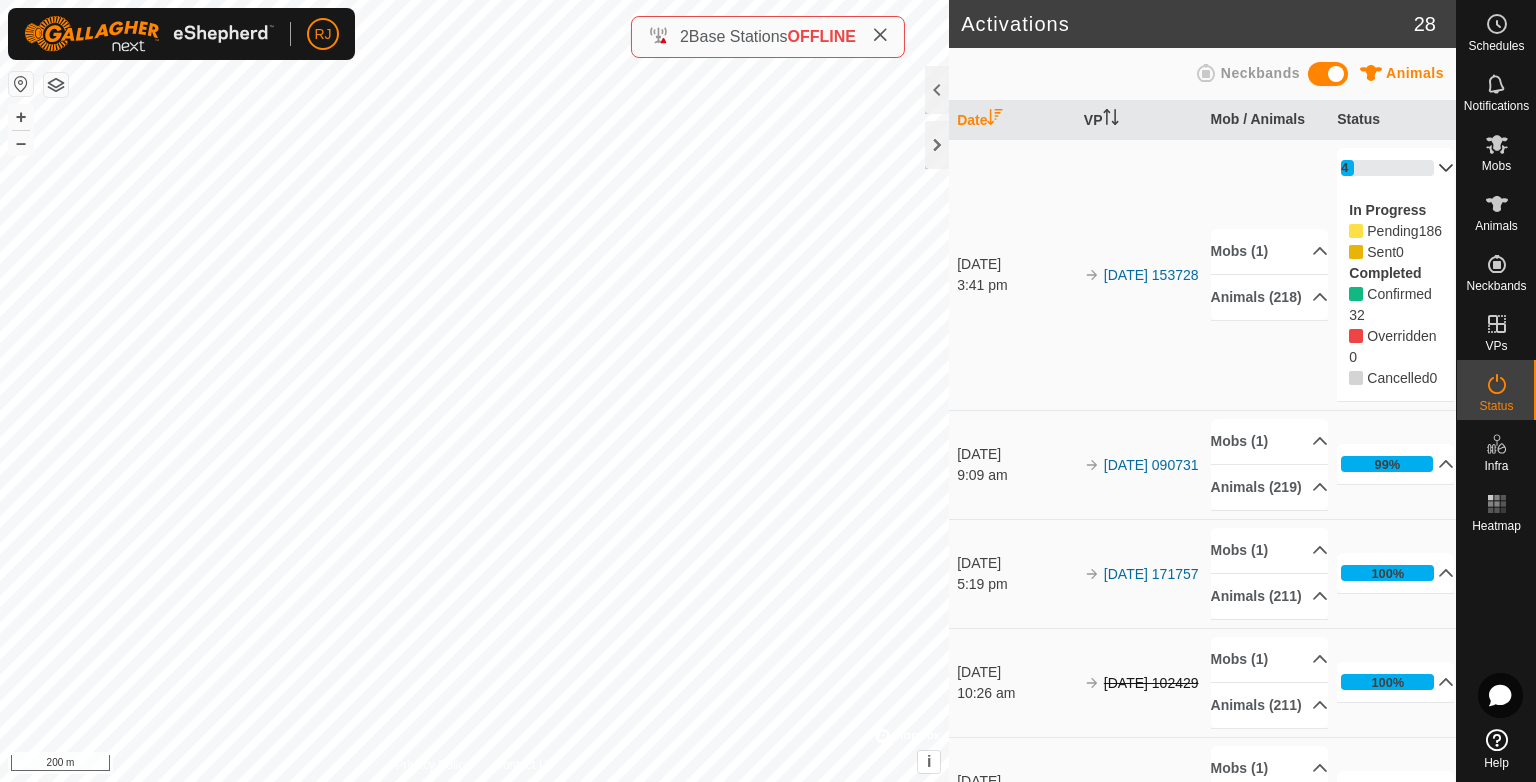 click on "14%" at bounding box center (1395, 168) 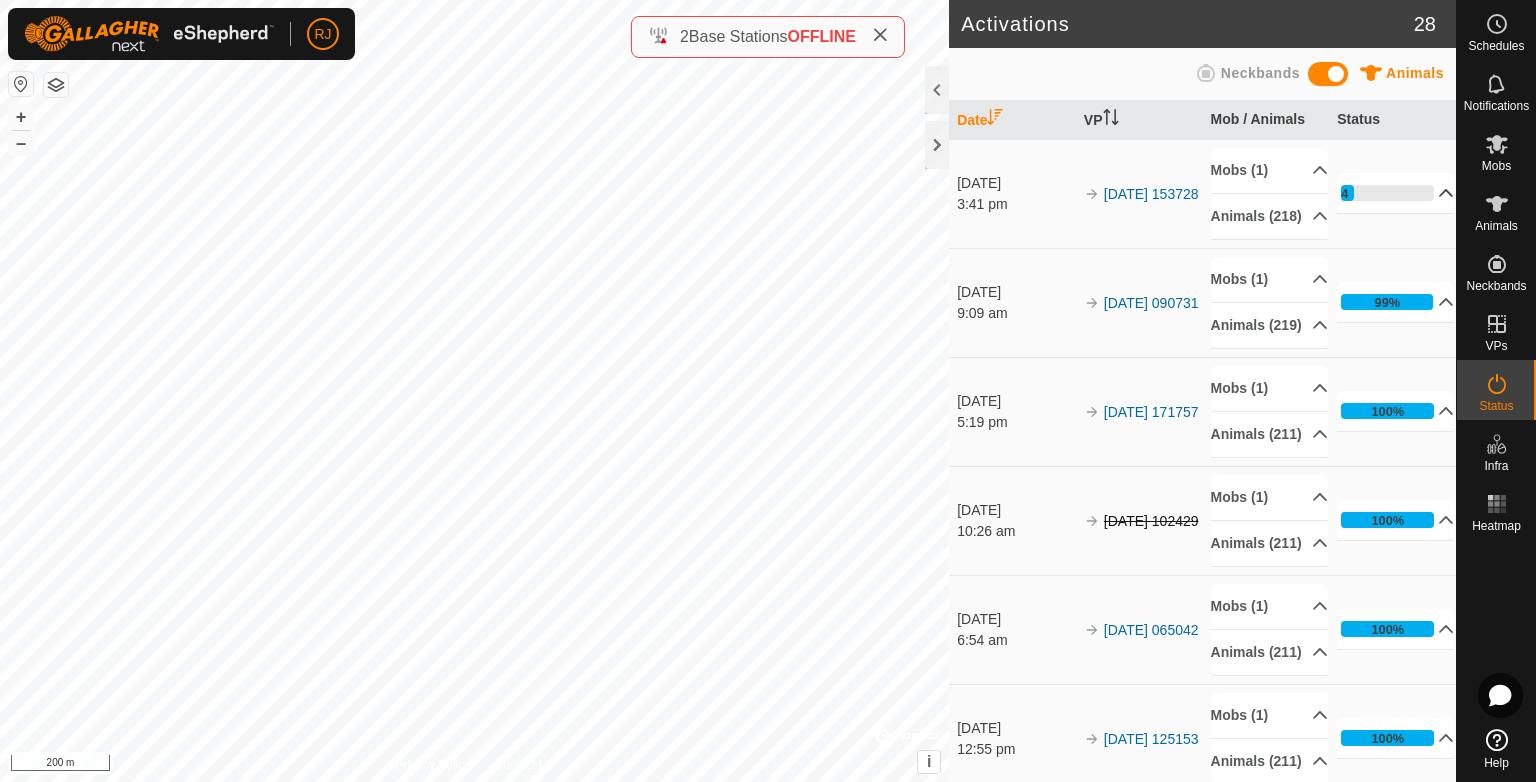 click on "14%" at bounding box center (1395, 193) 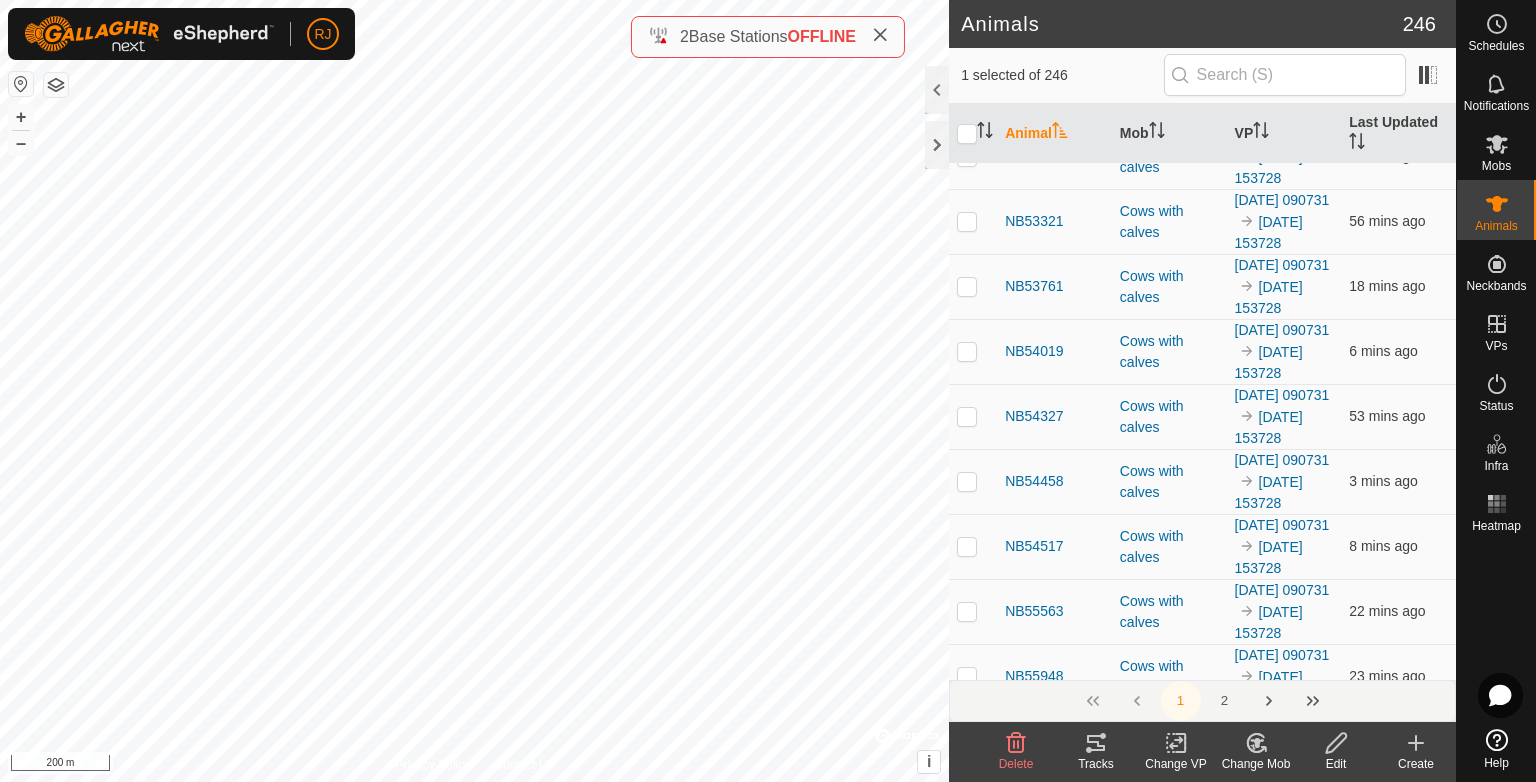 scroll, scrollTop: 7600, scrollLeft: 0, axis: vertical 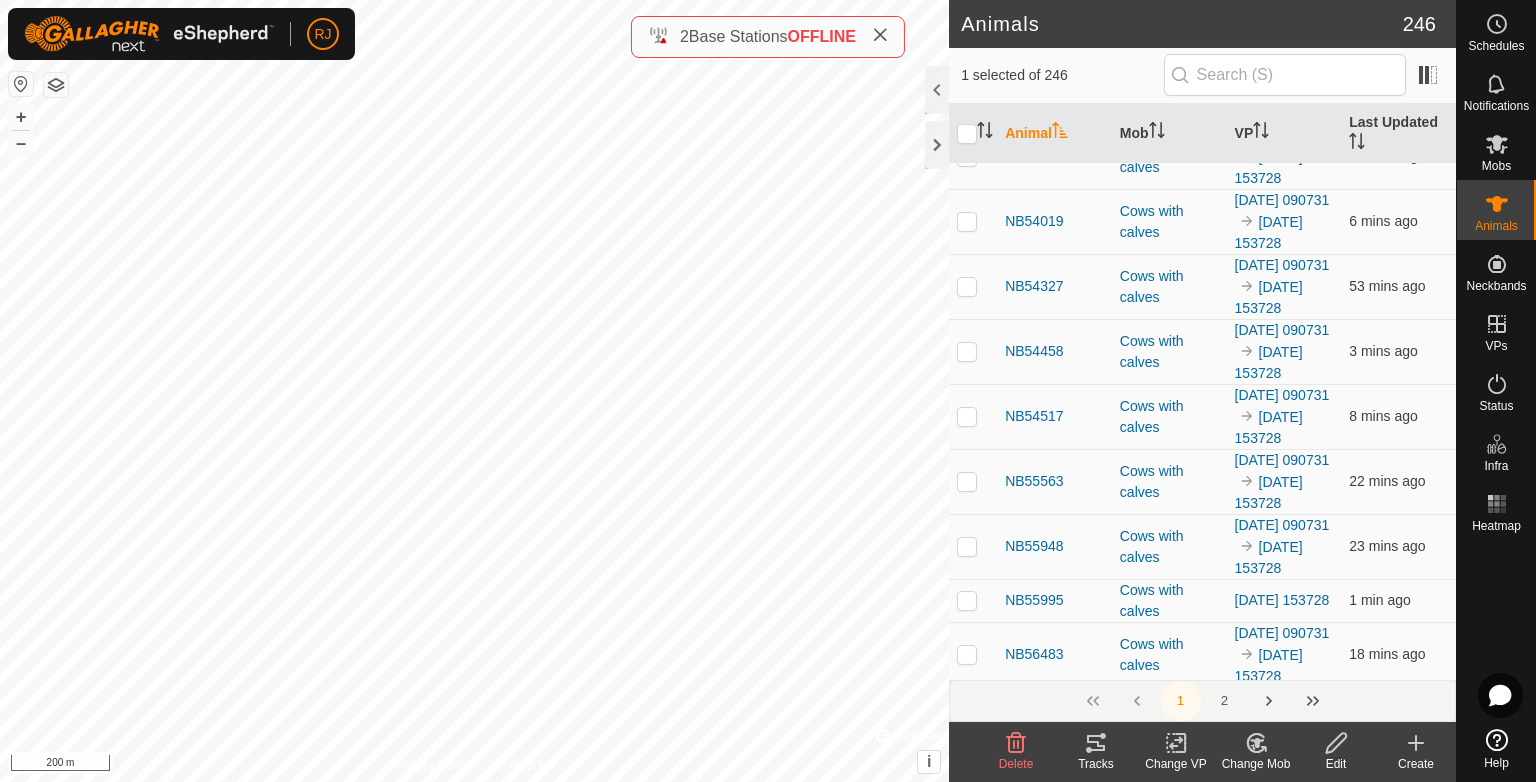 click on "NB47316" at bounding box center (1034, -1050) 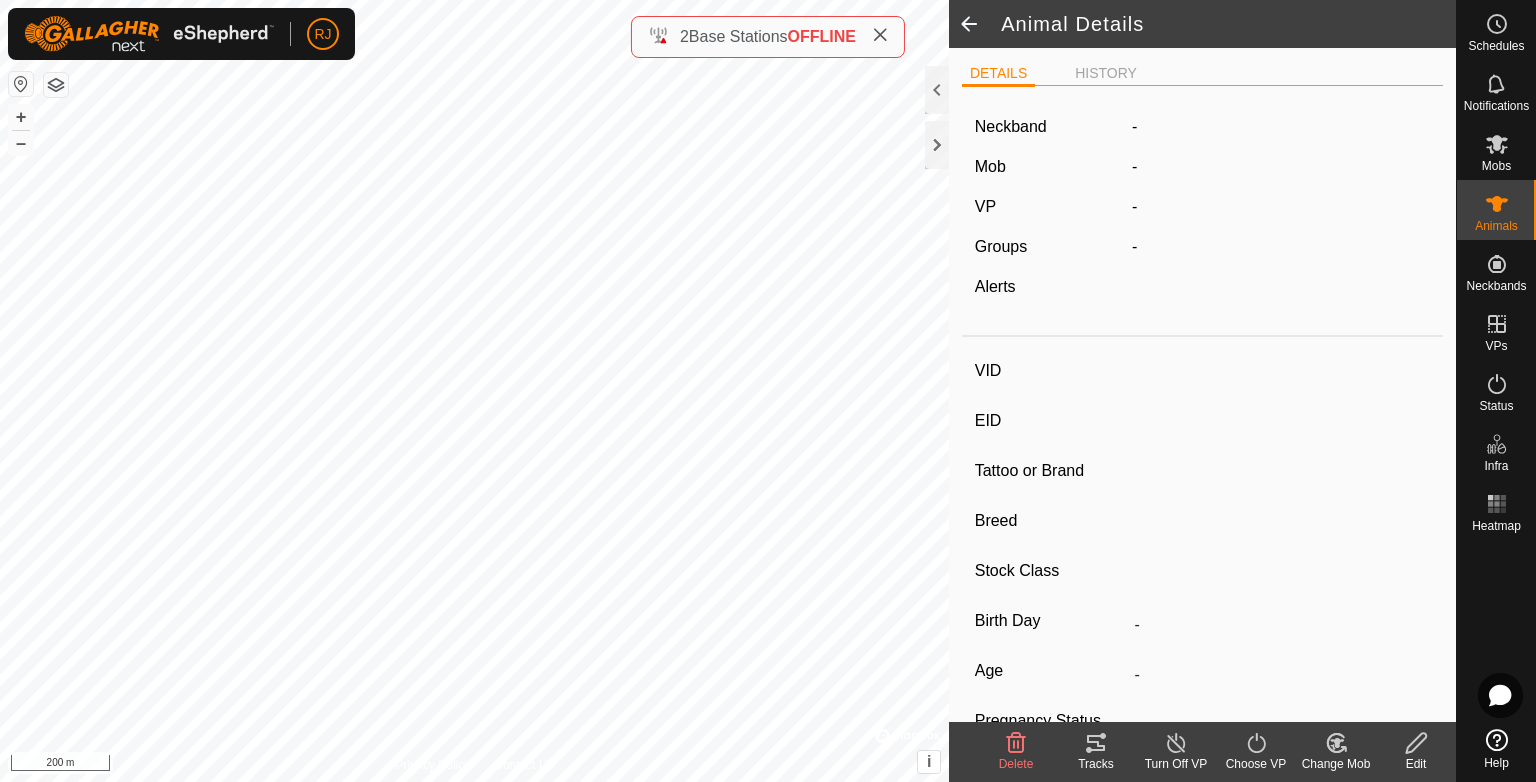 type on "NB47316" 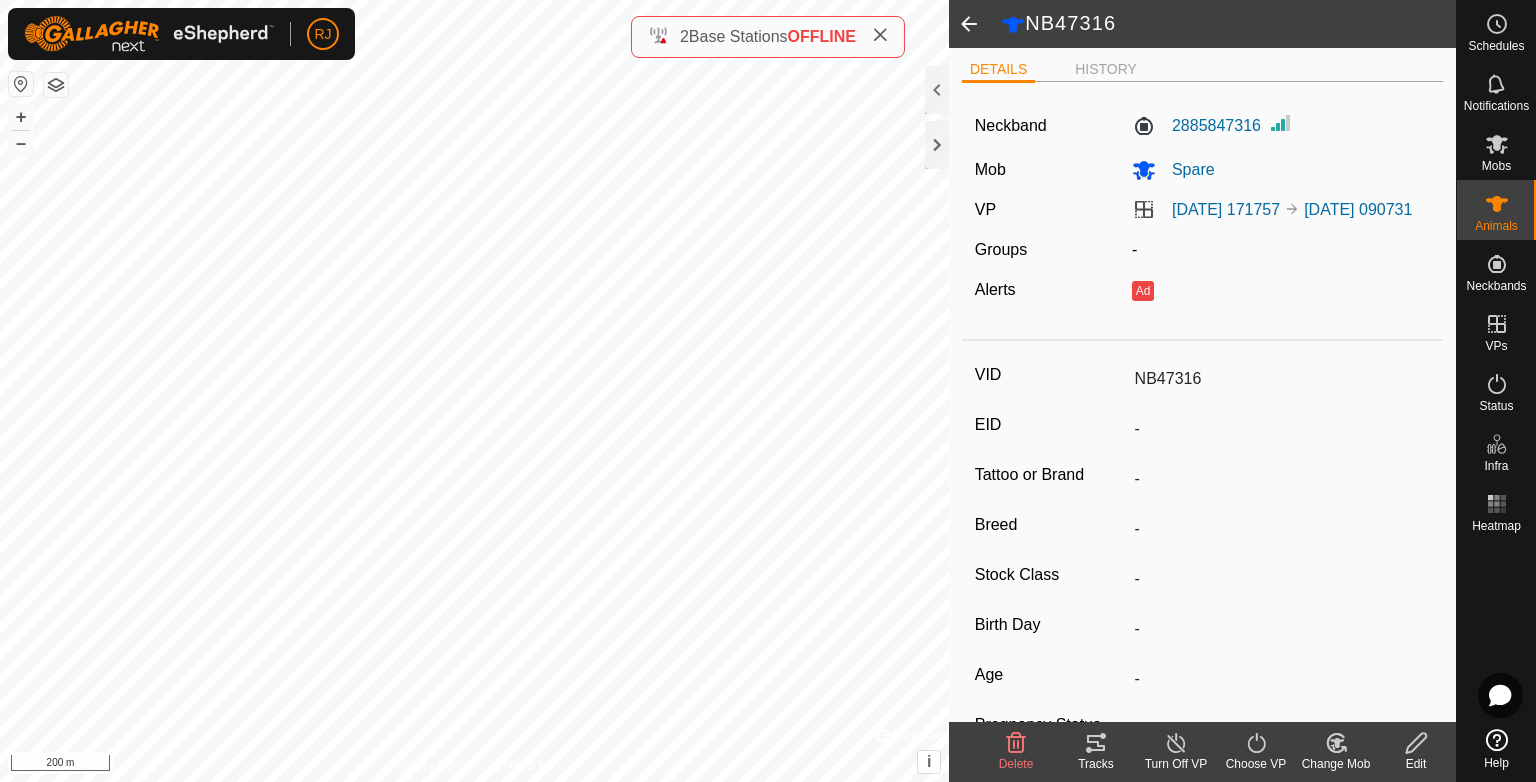 scroll, scrollTop: 0, scrollLeft: 0, axis: both 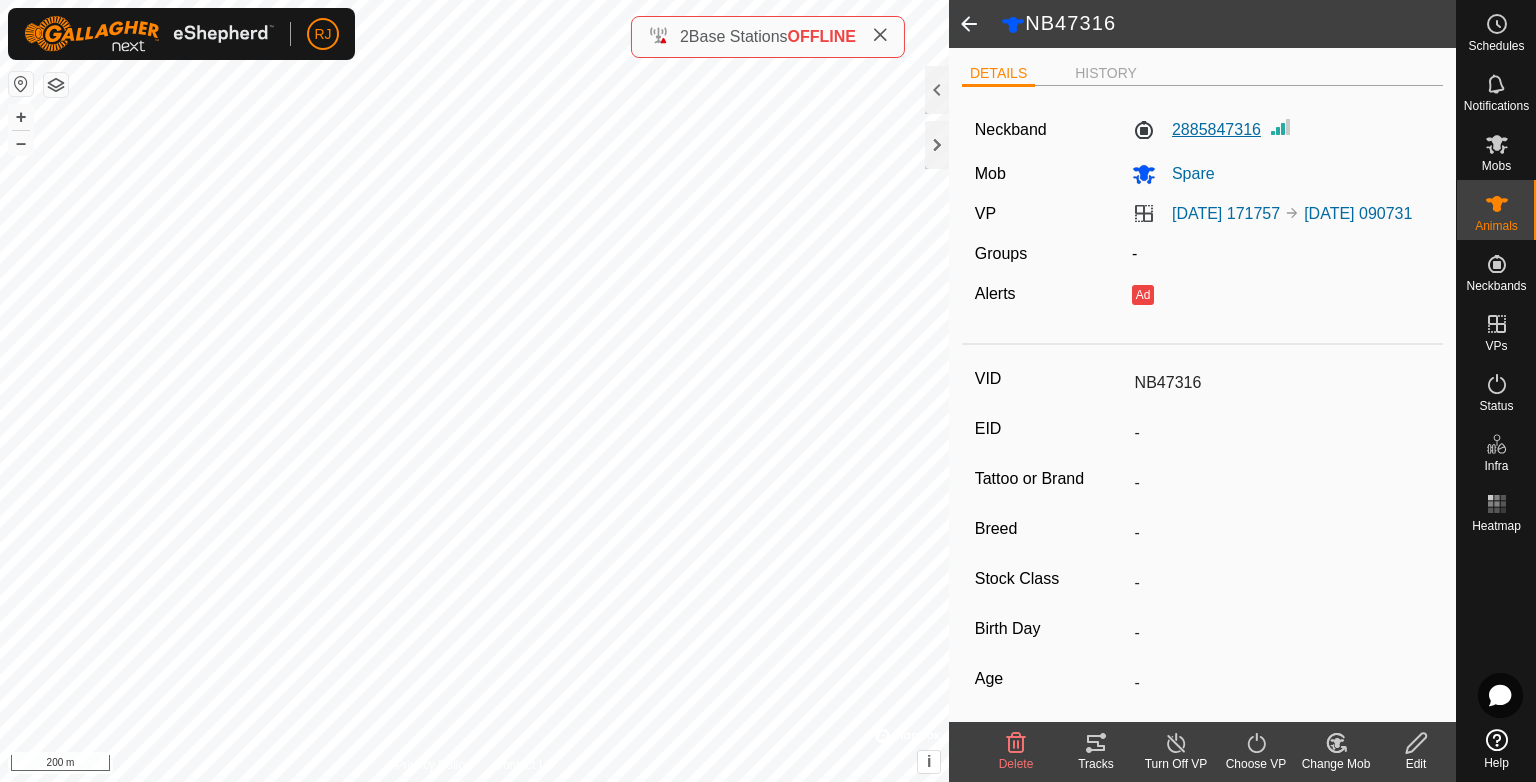 click on "2885847316" 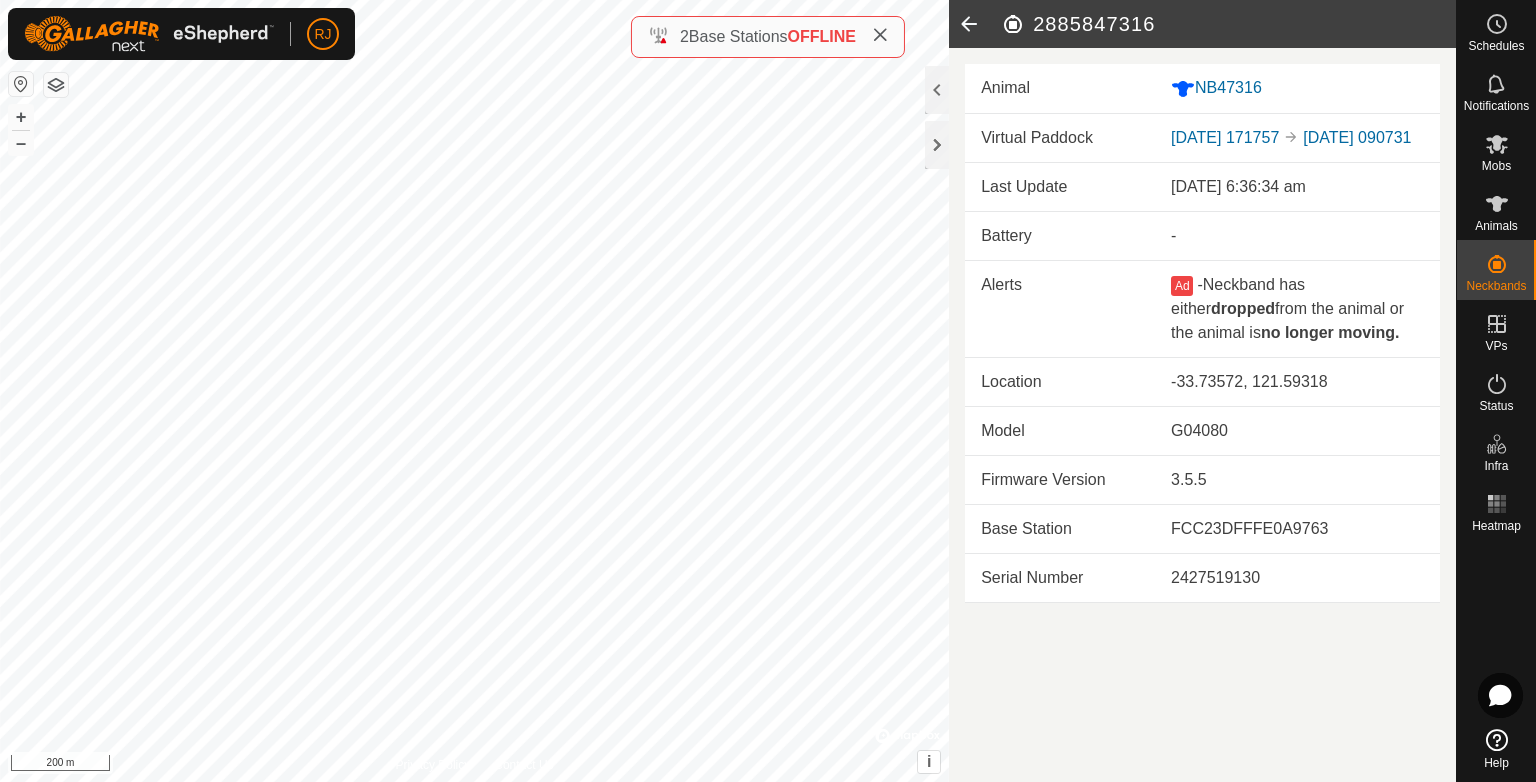 click 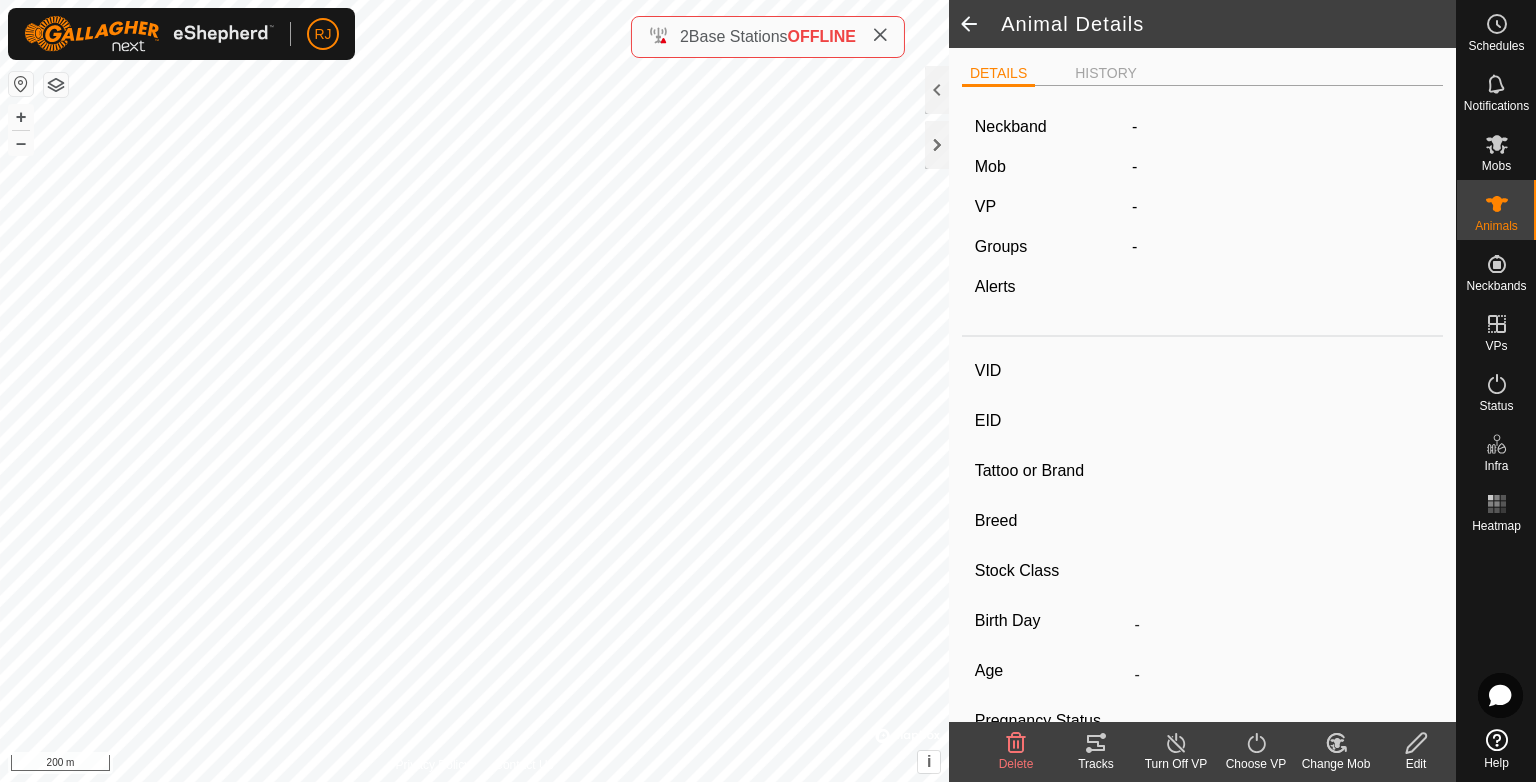 type on "NB47316" 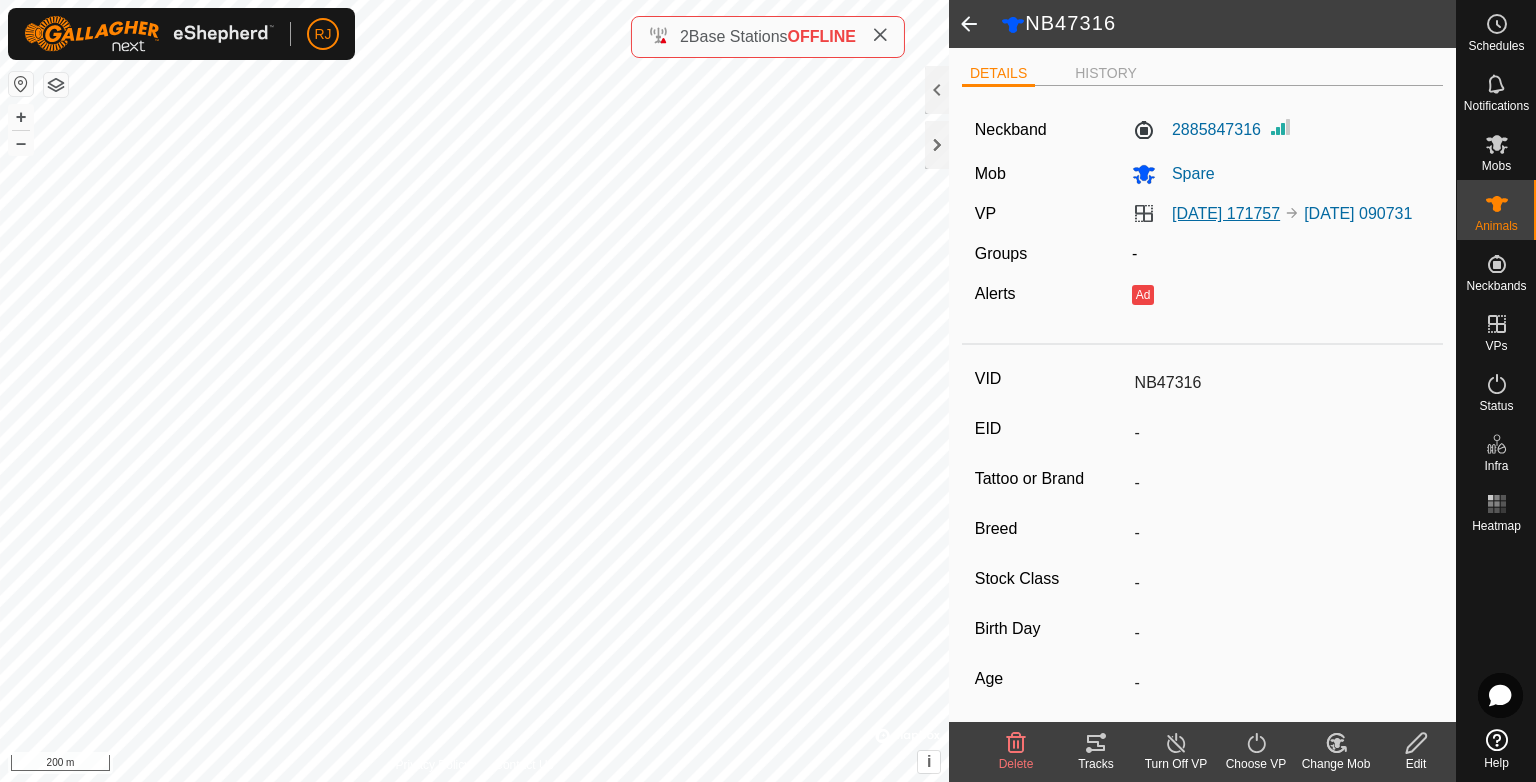click on "[DATE] 171757" 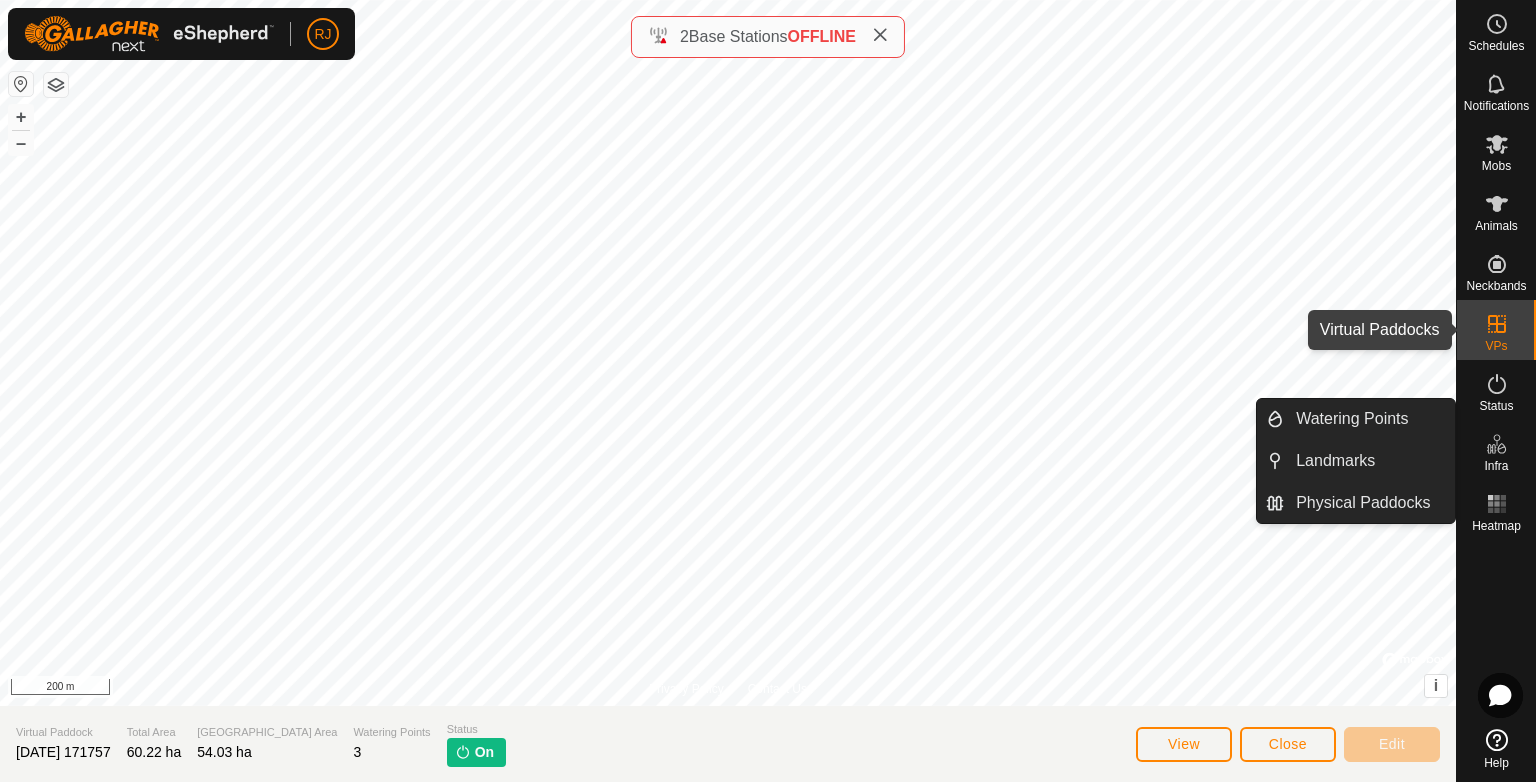 click 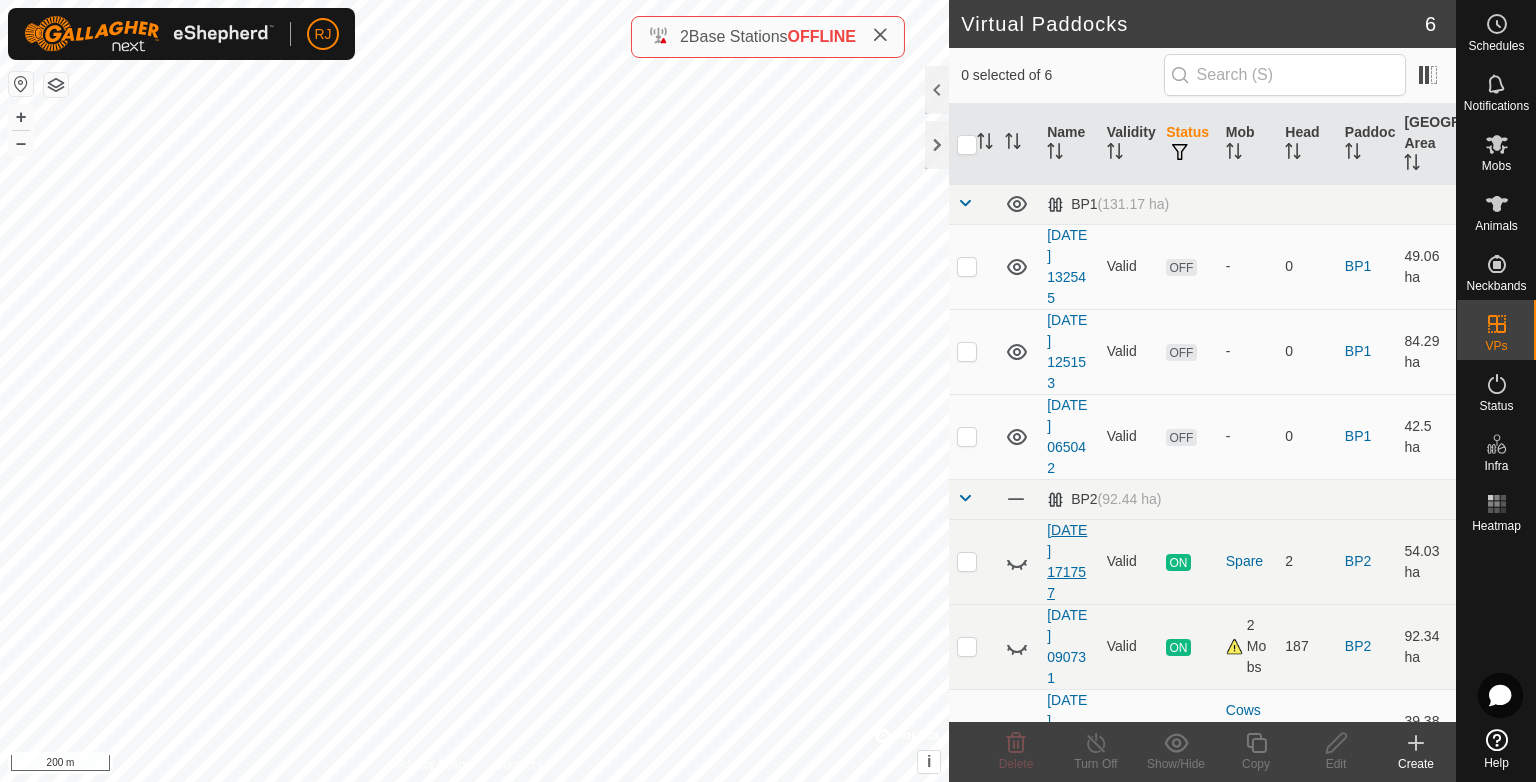 click on "[DATE] 171757" at bounding box center [1067, 561] 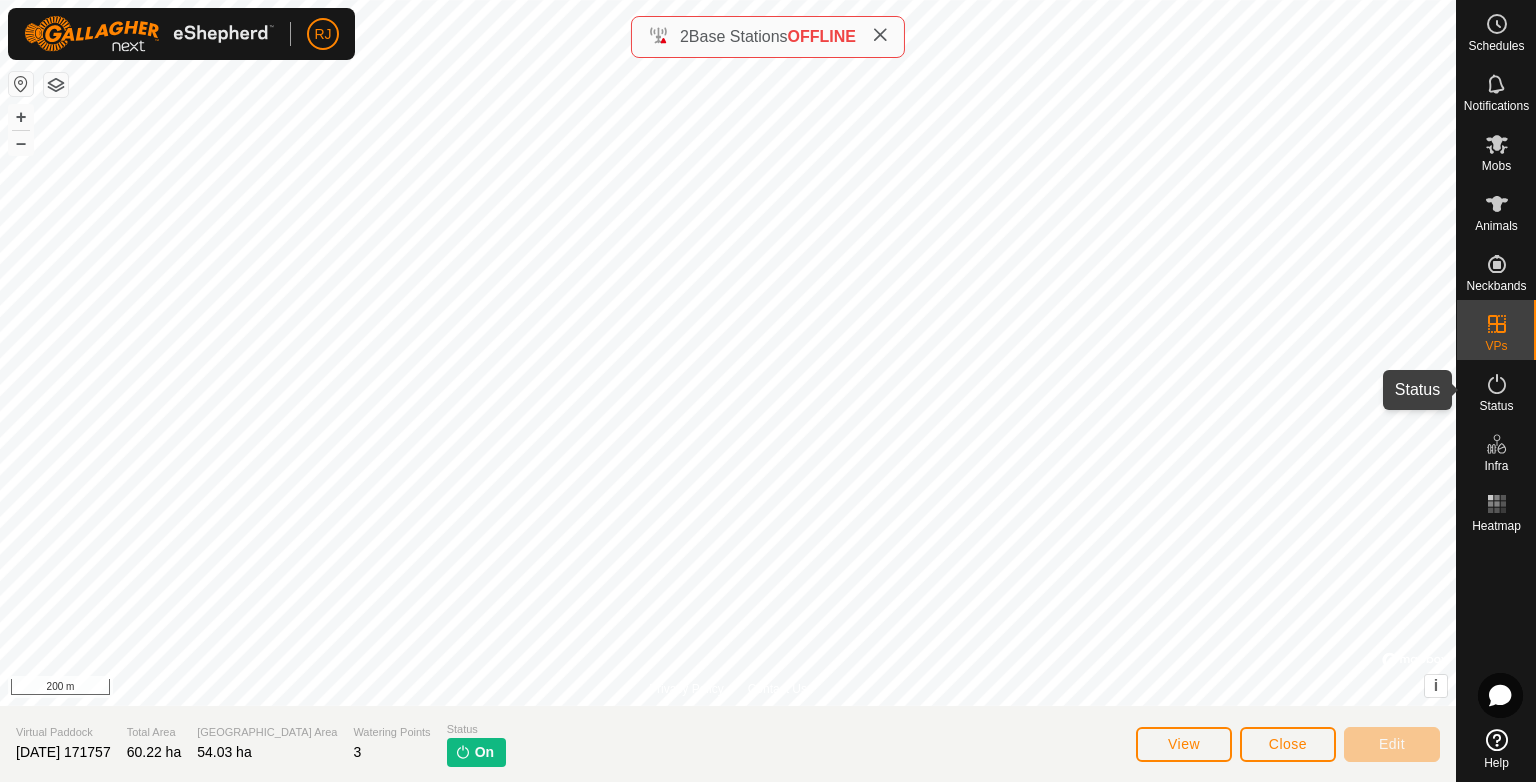 click 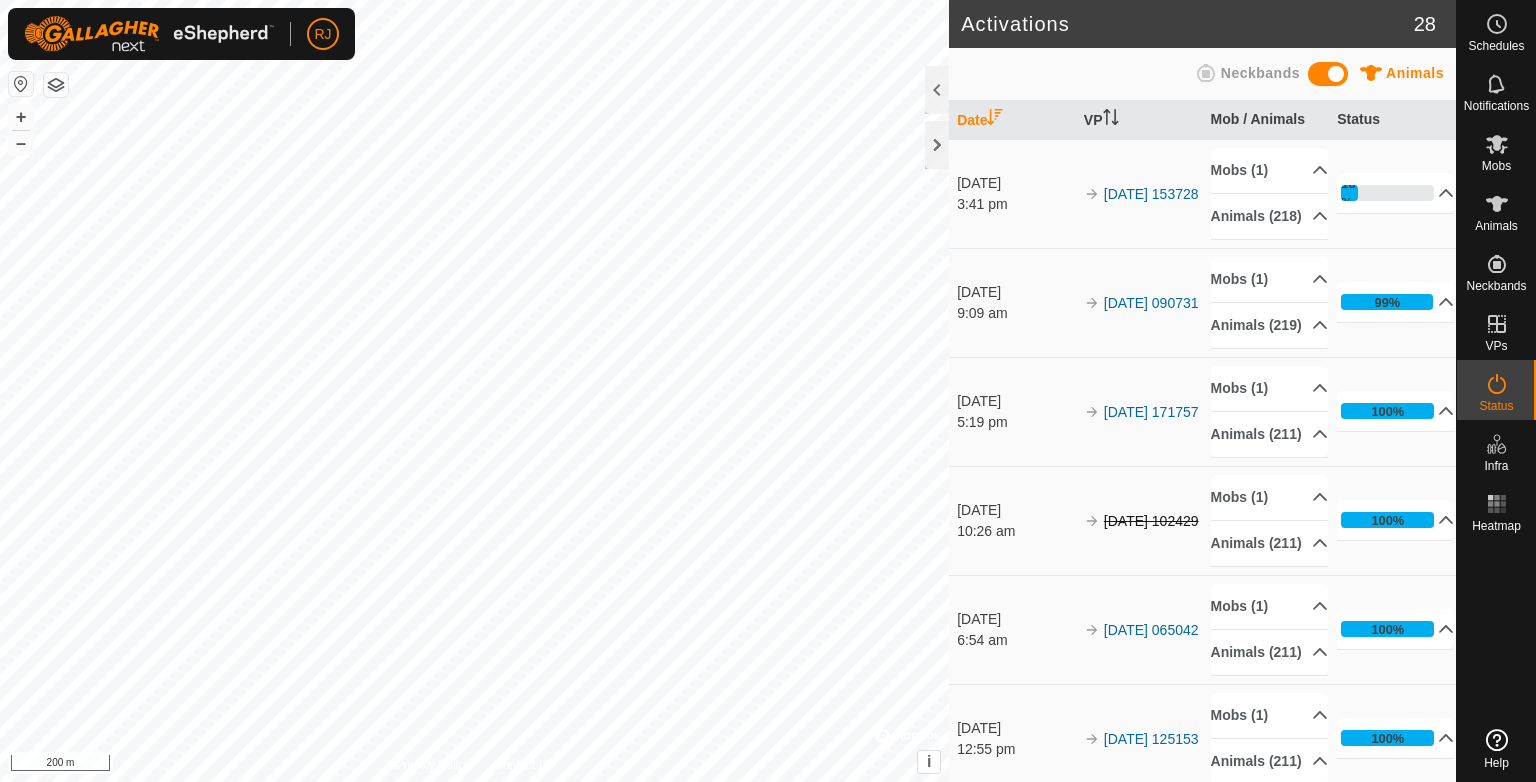 scroll, scrollTop: 0, scrollLeft: 0, axis: both 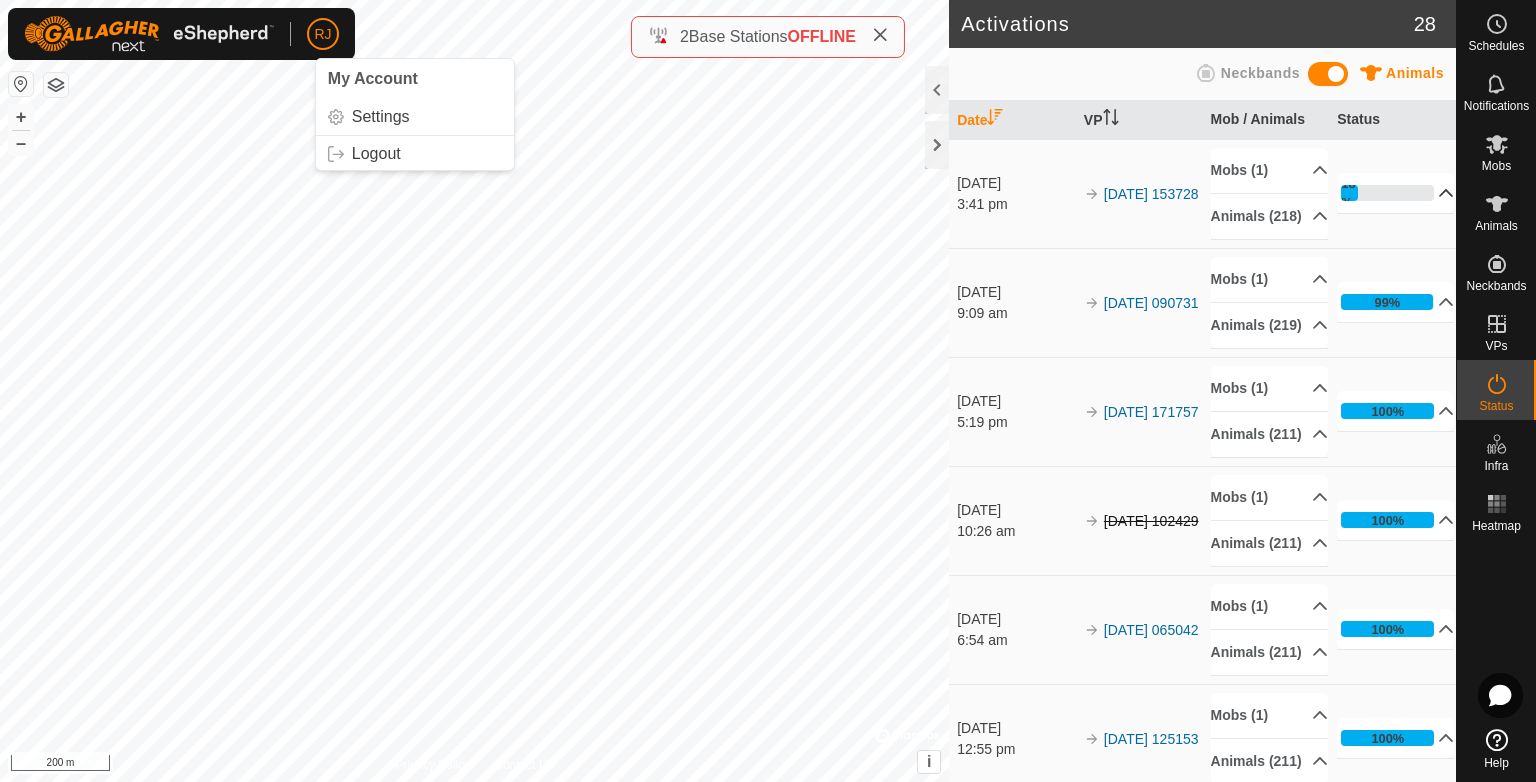 click on "18%" at bounding box center (1395, 193) 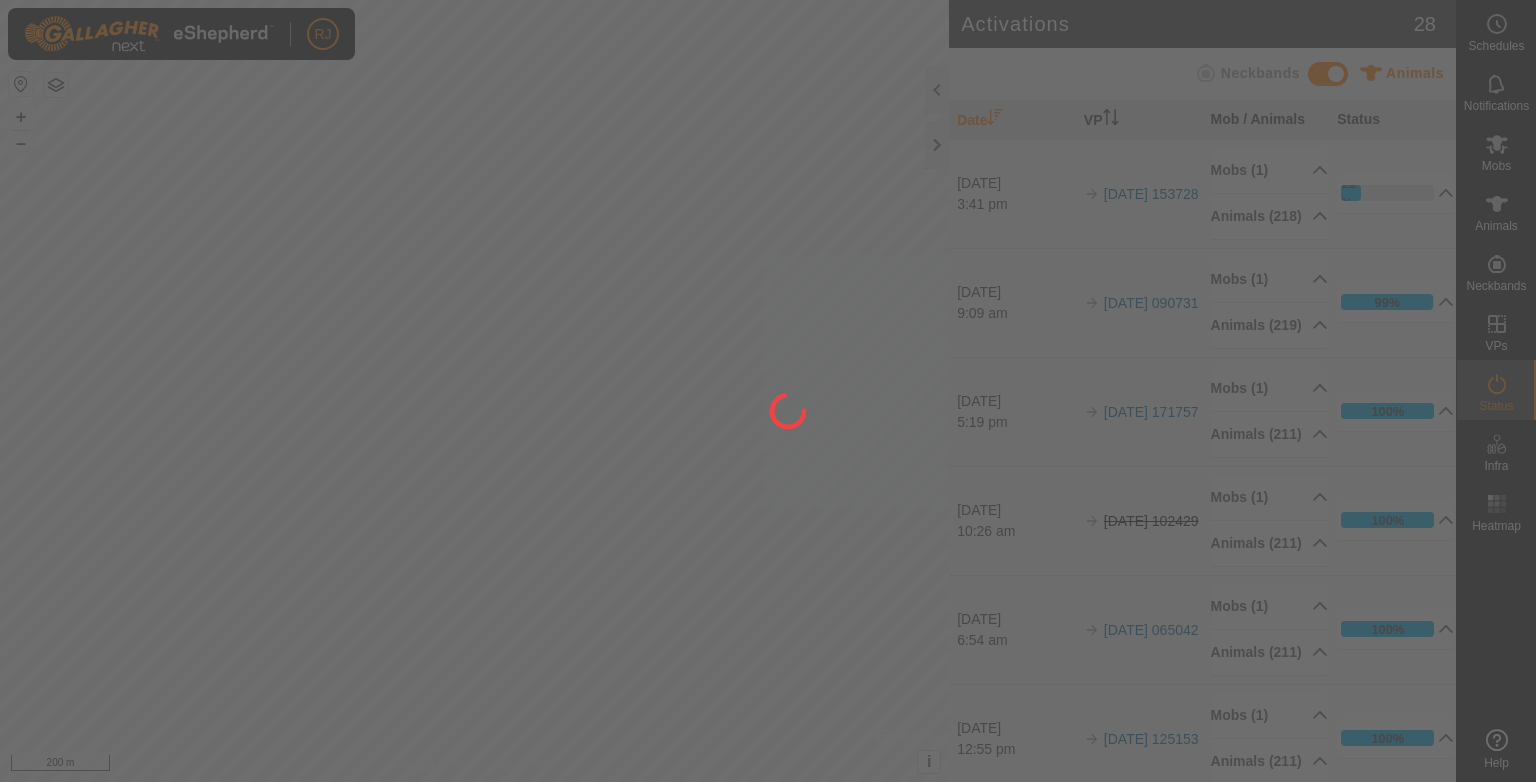 scroll, scrollTop: 0, scrollLeft: 0, axis: both 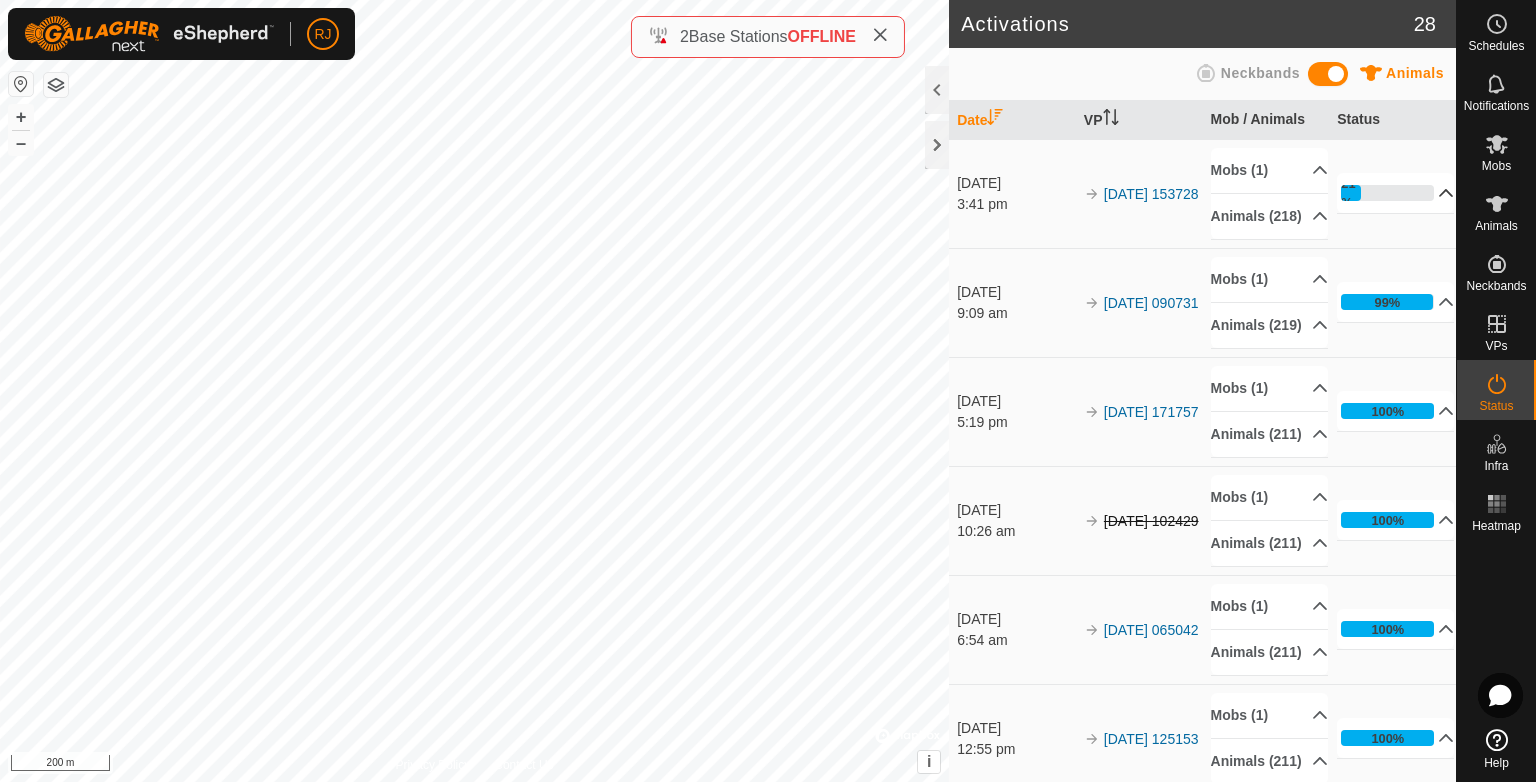 click on "21%" at bounding box center [1395, 193] 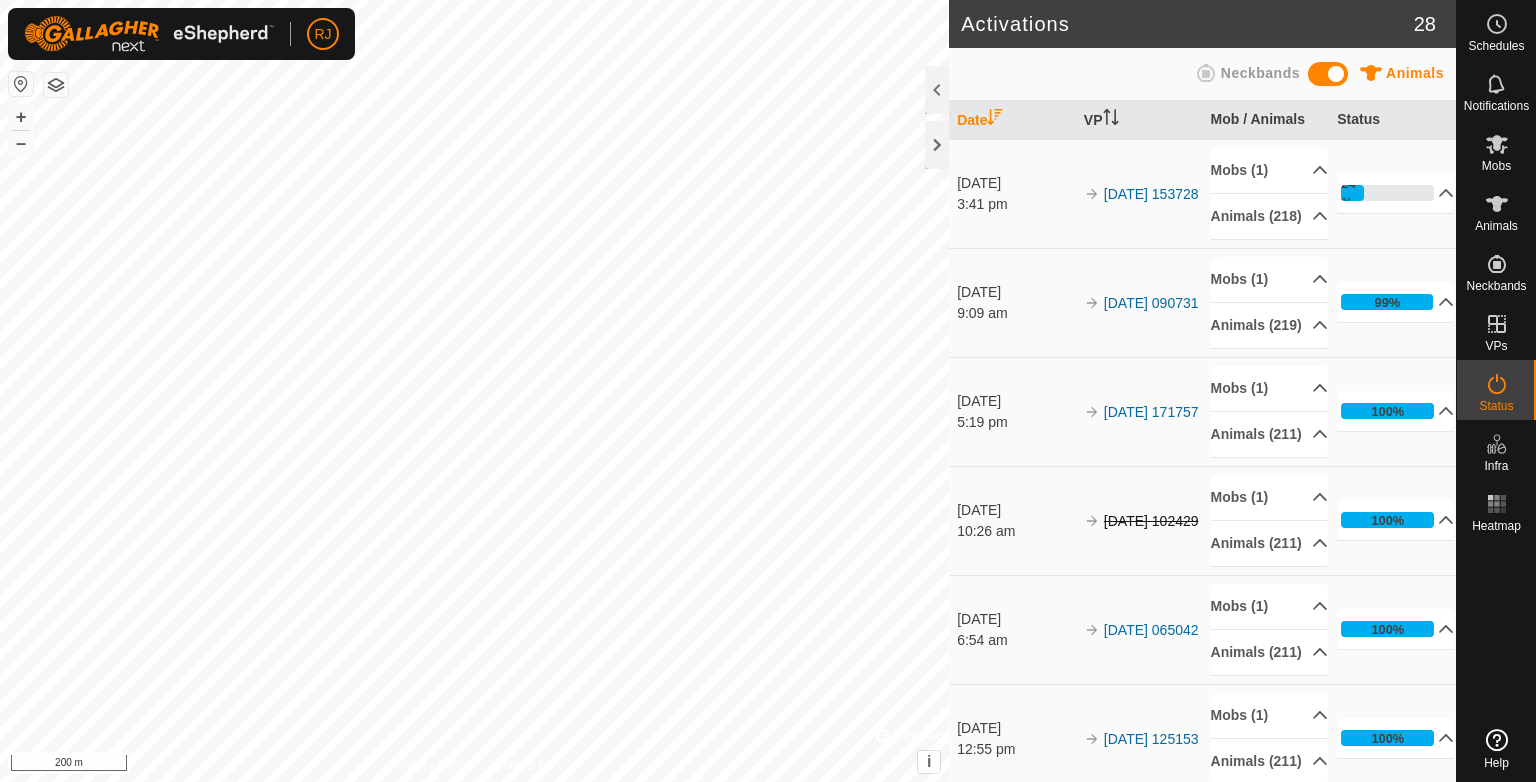 scroll, scrollTop: 0, scrollLeft: 0, axis: both 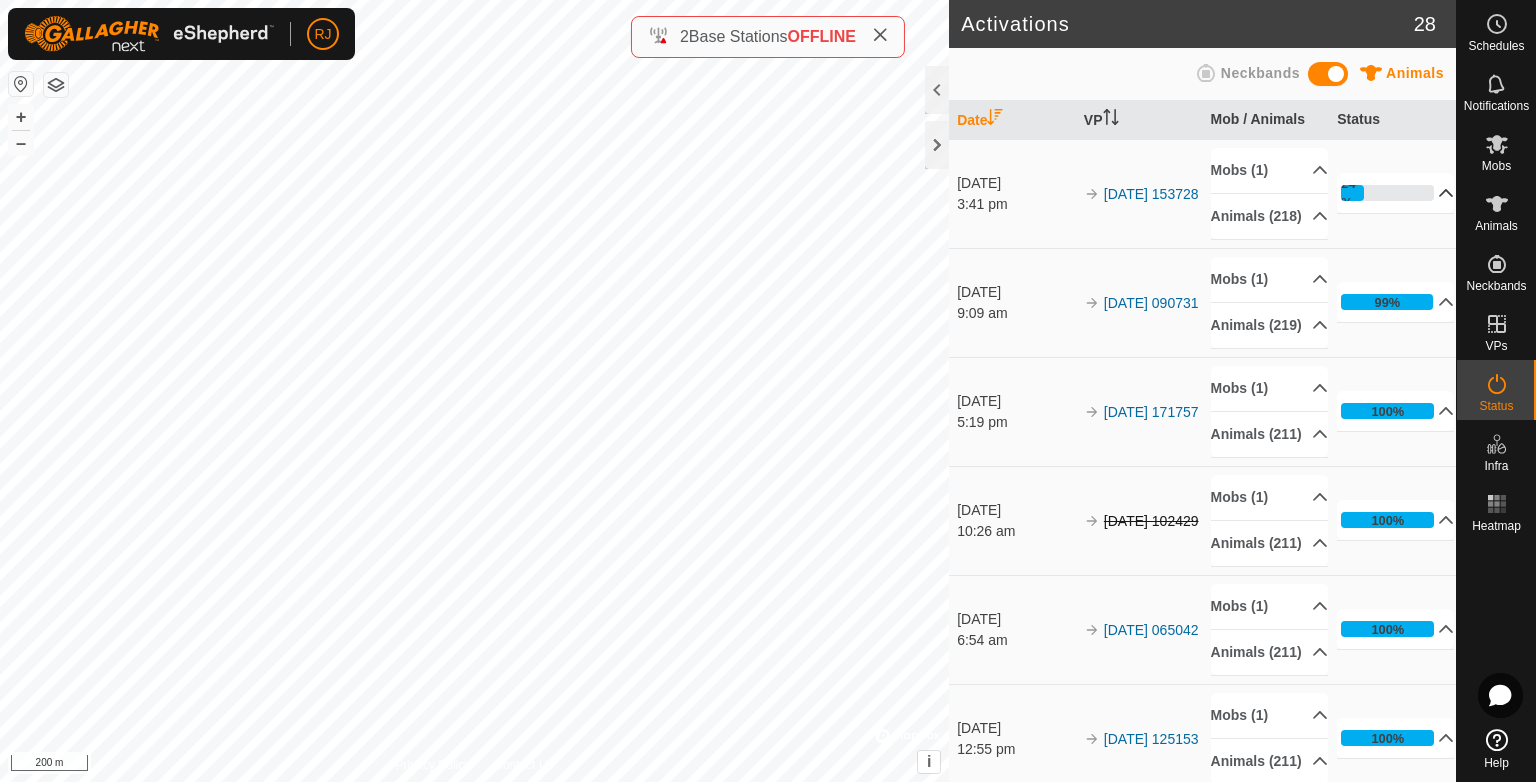 click on "24%" at bounding box center [1395, 193] 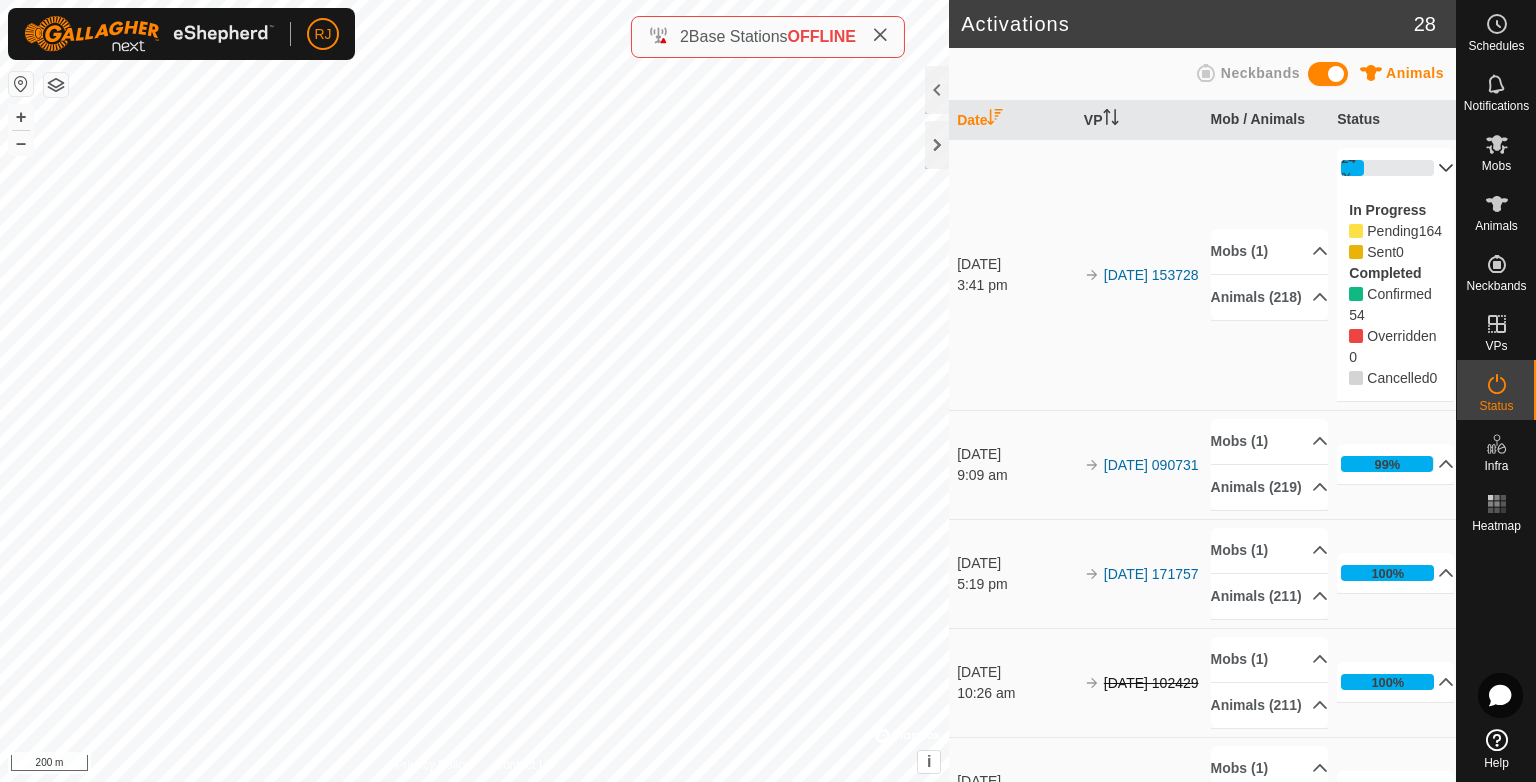 click on "24%" at bounding box center [1395, 168] 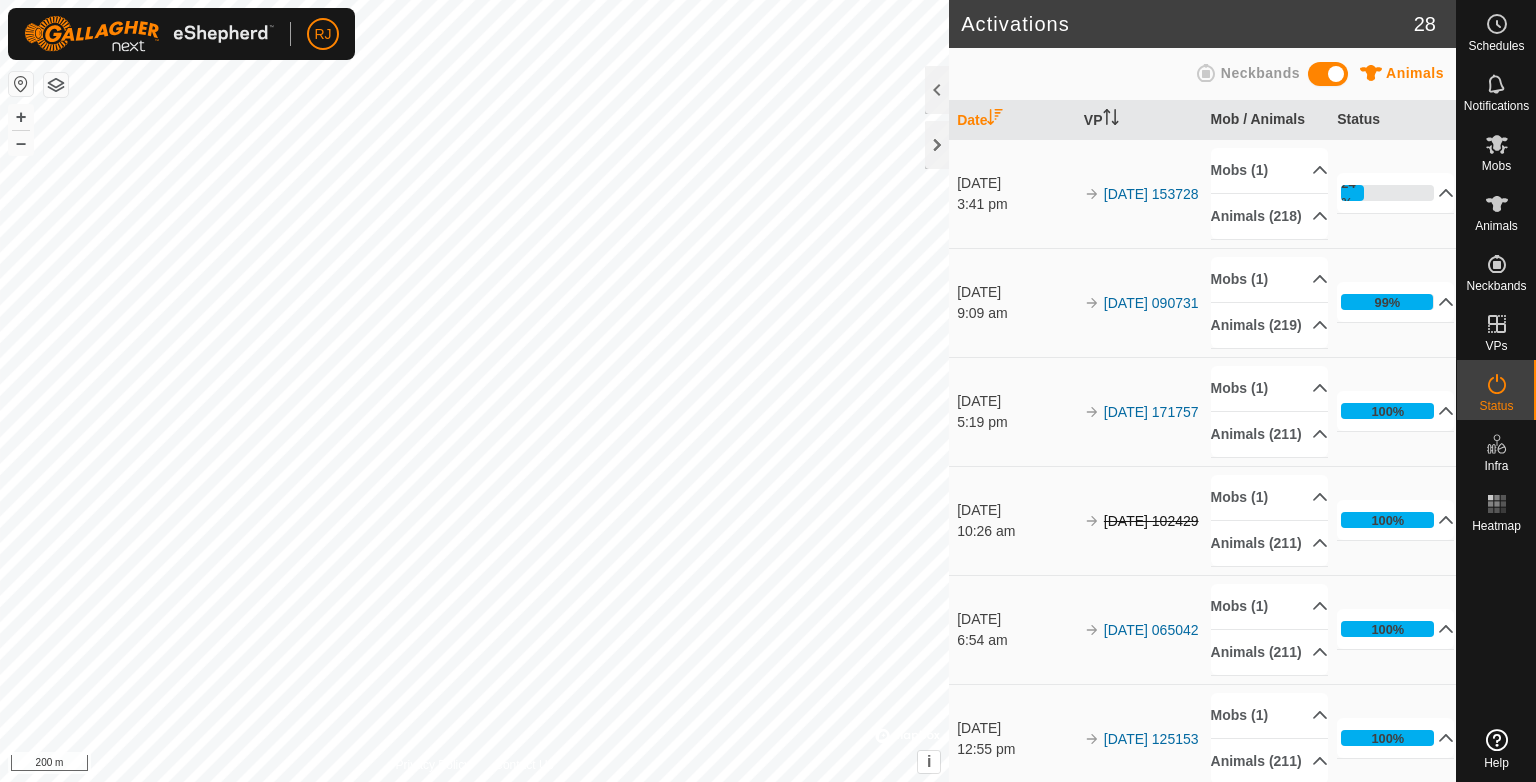 scroll, scrollTop: 0, scrollLeft: 0, axis: both 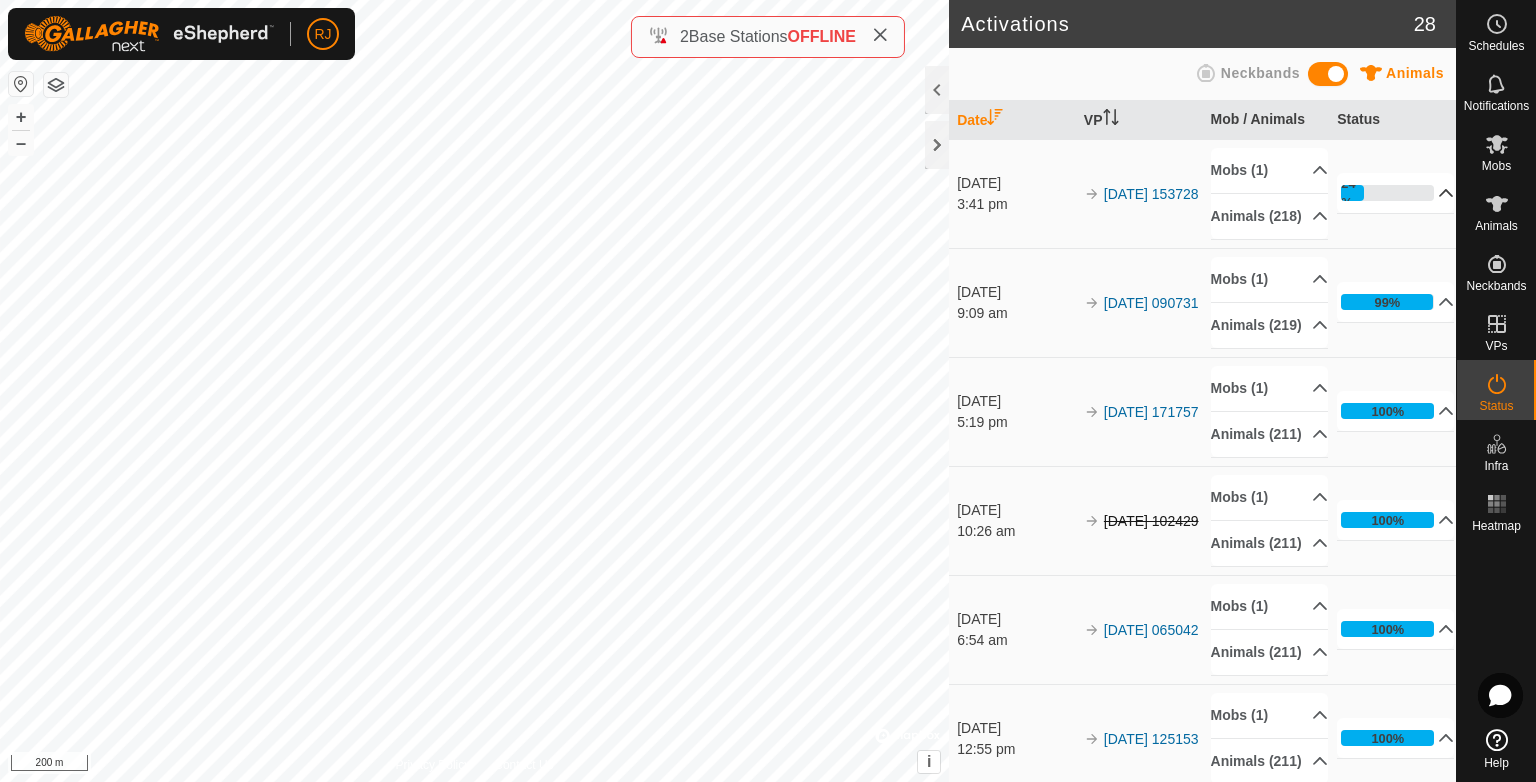 click on "24%" at bounding box center (1395, 193) 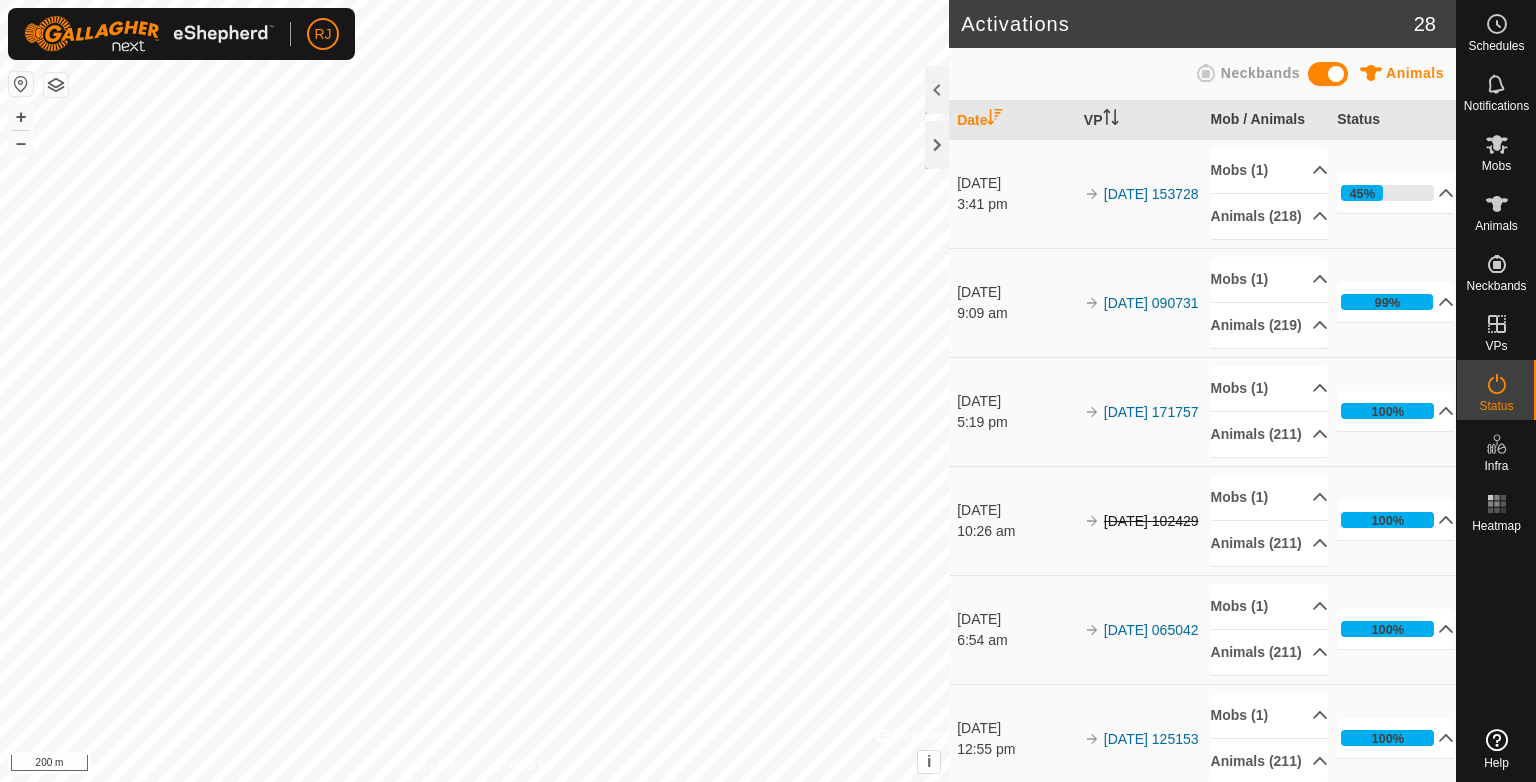 scroll, scrollTop: 0, scrollLeft: 0, axis: both 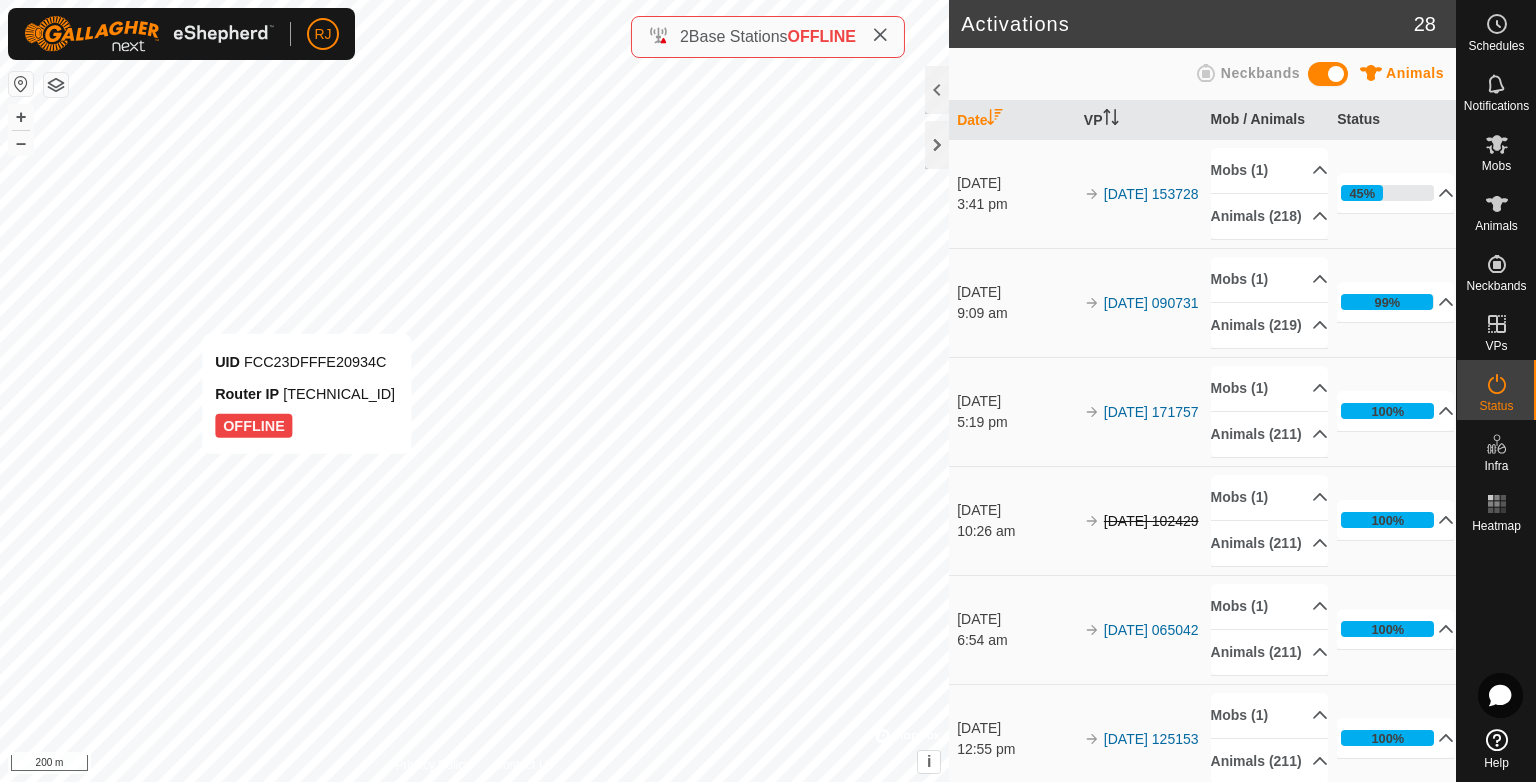 click on "UID
FCC23DFFFE20934C
Router IP
10.8.0.95
OFFLINE" at bounding box center (306, 394) 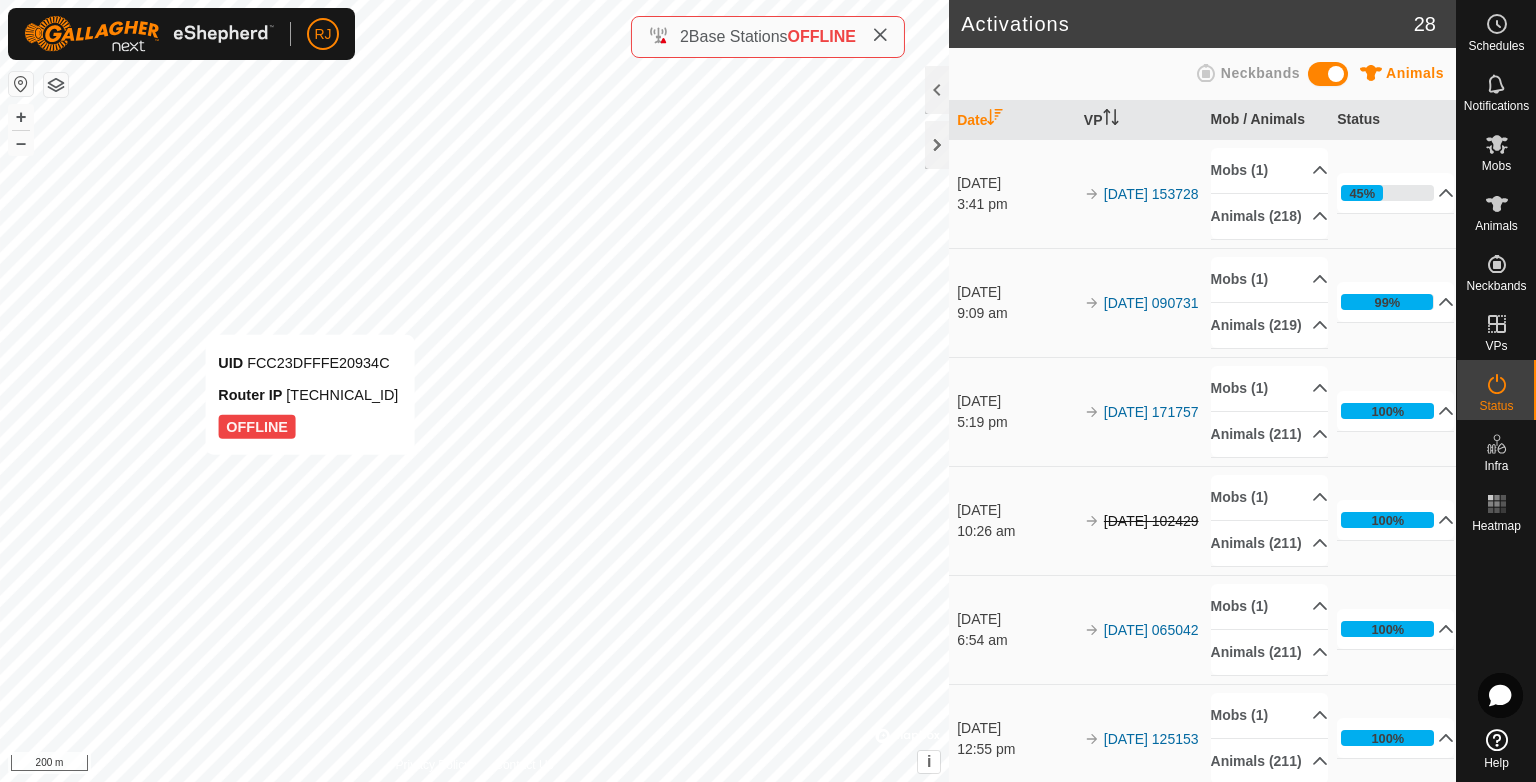 click on "UID
FCC23DFFFE20934C
Router IP
10.8.0.95
OFFLINE" at bounding box center [310, 395] 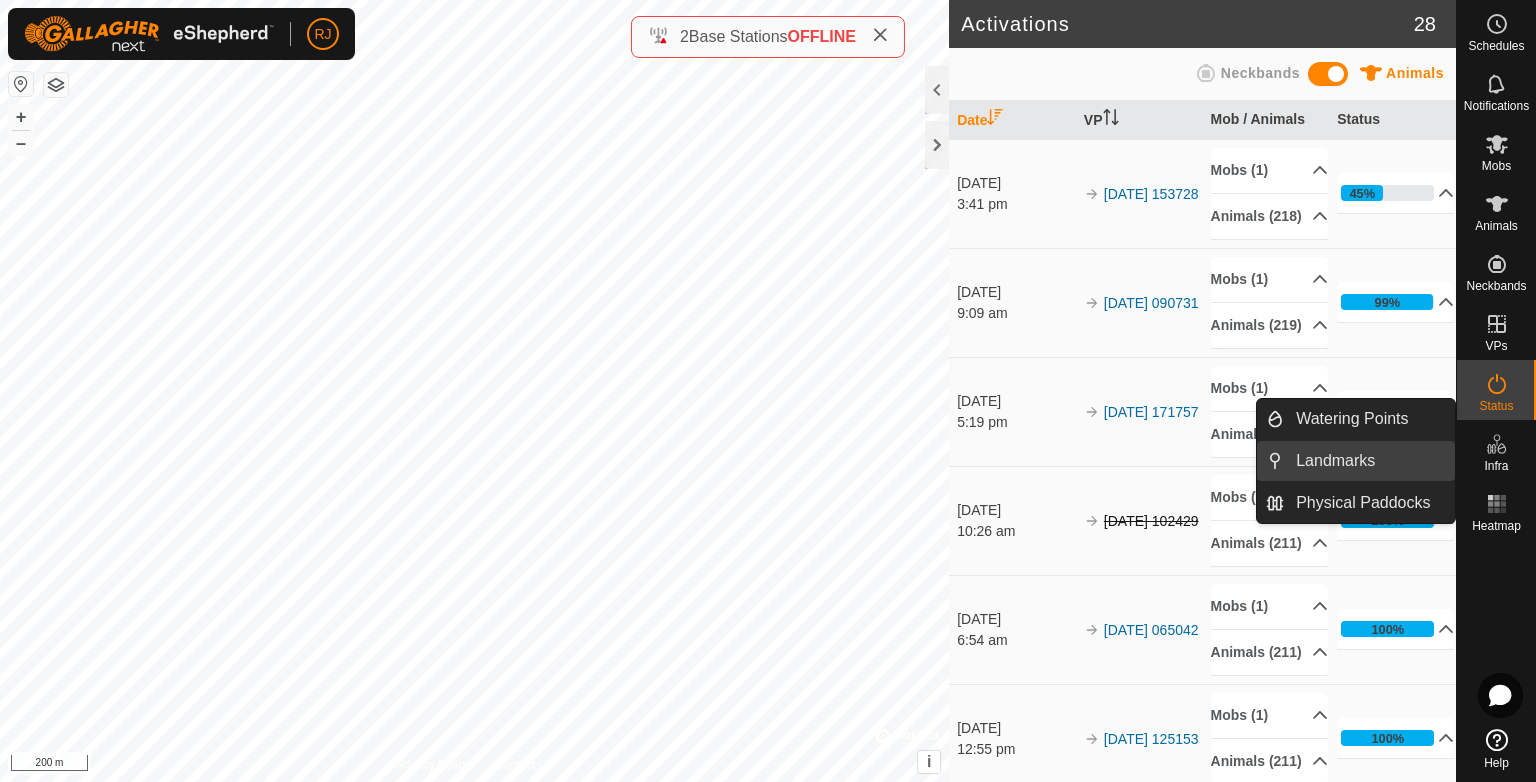 click on "Landmarks" at bounding box center [1369, 461] 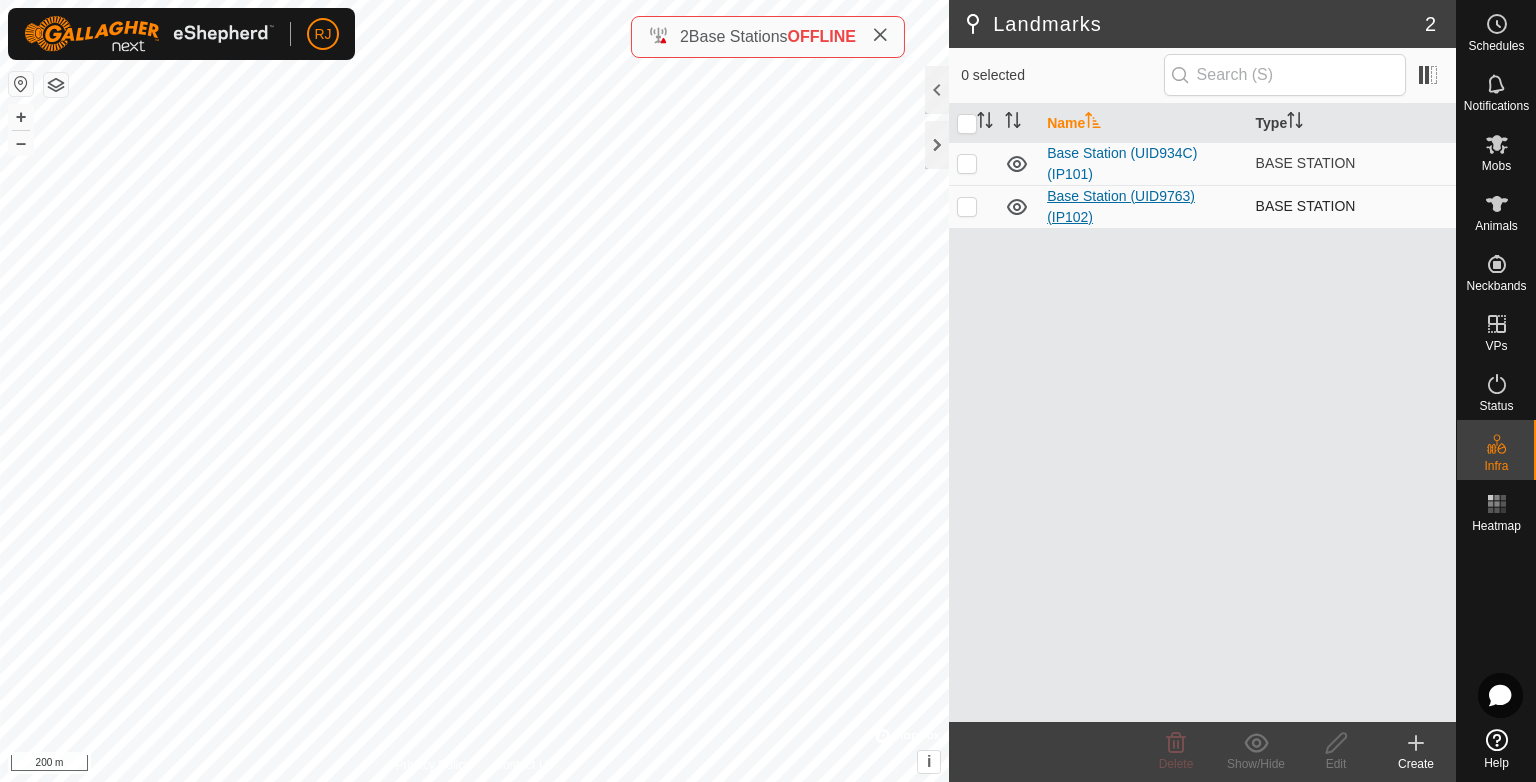 click on "Base Station (UID9763) (IP102)" at bounding box center (1121, 206) 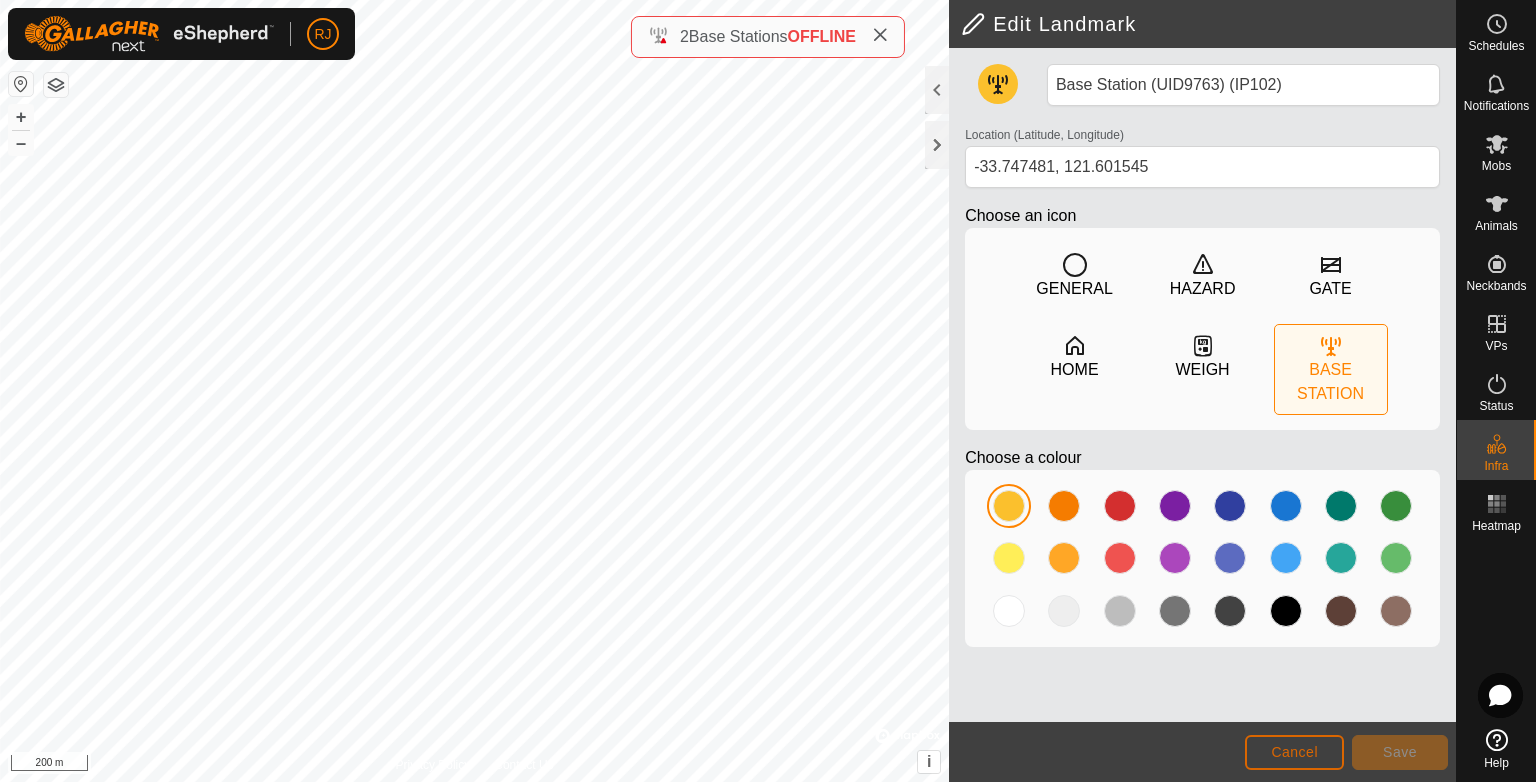 click on "Cancel" 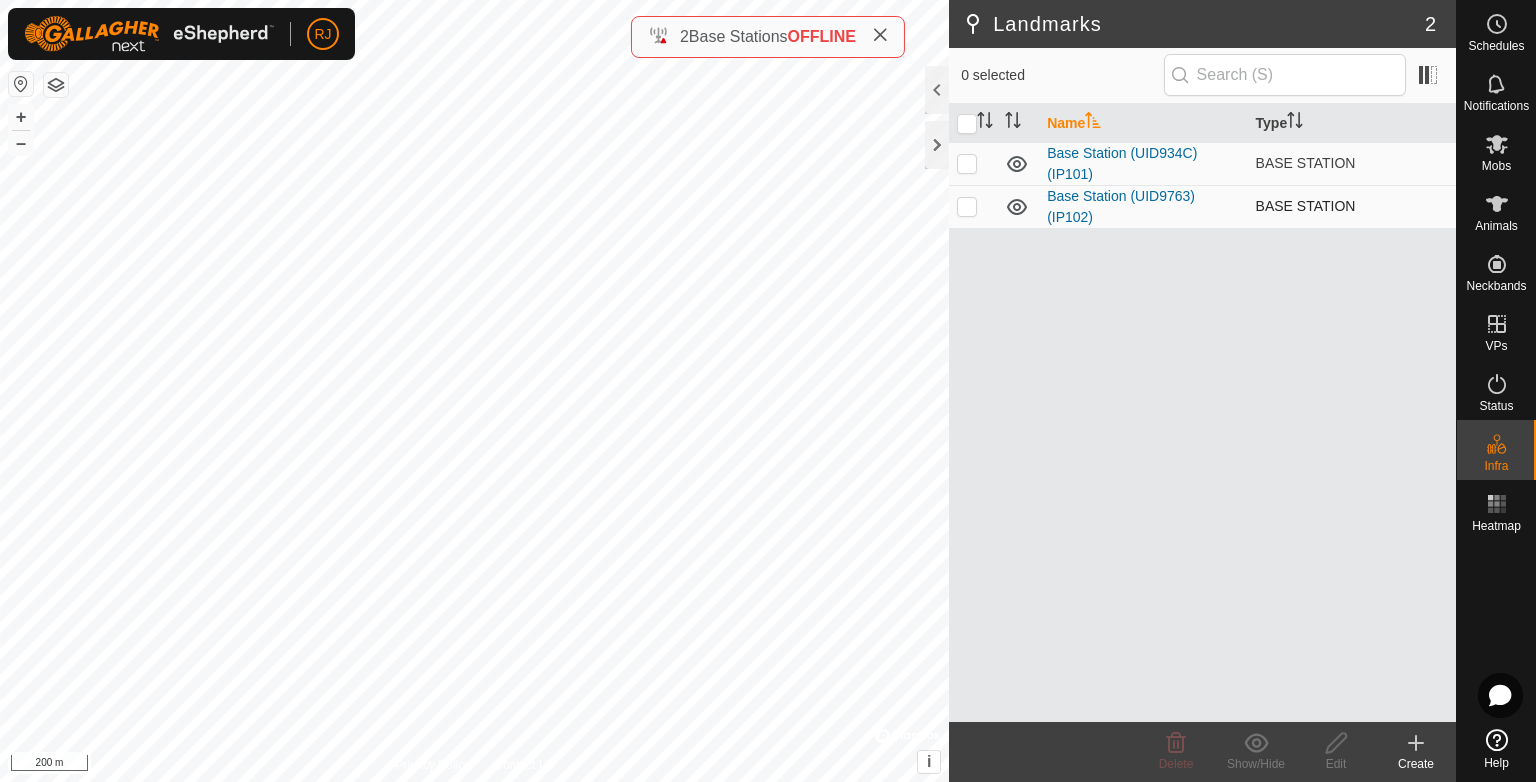 click at bounding box center [967, 206] 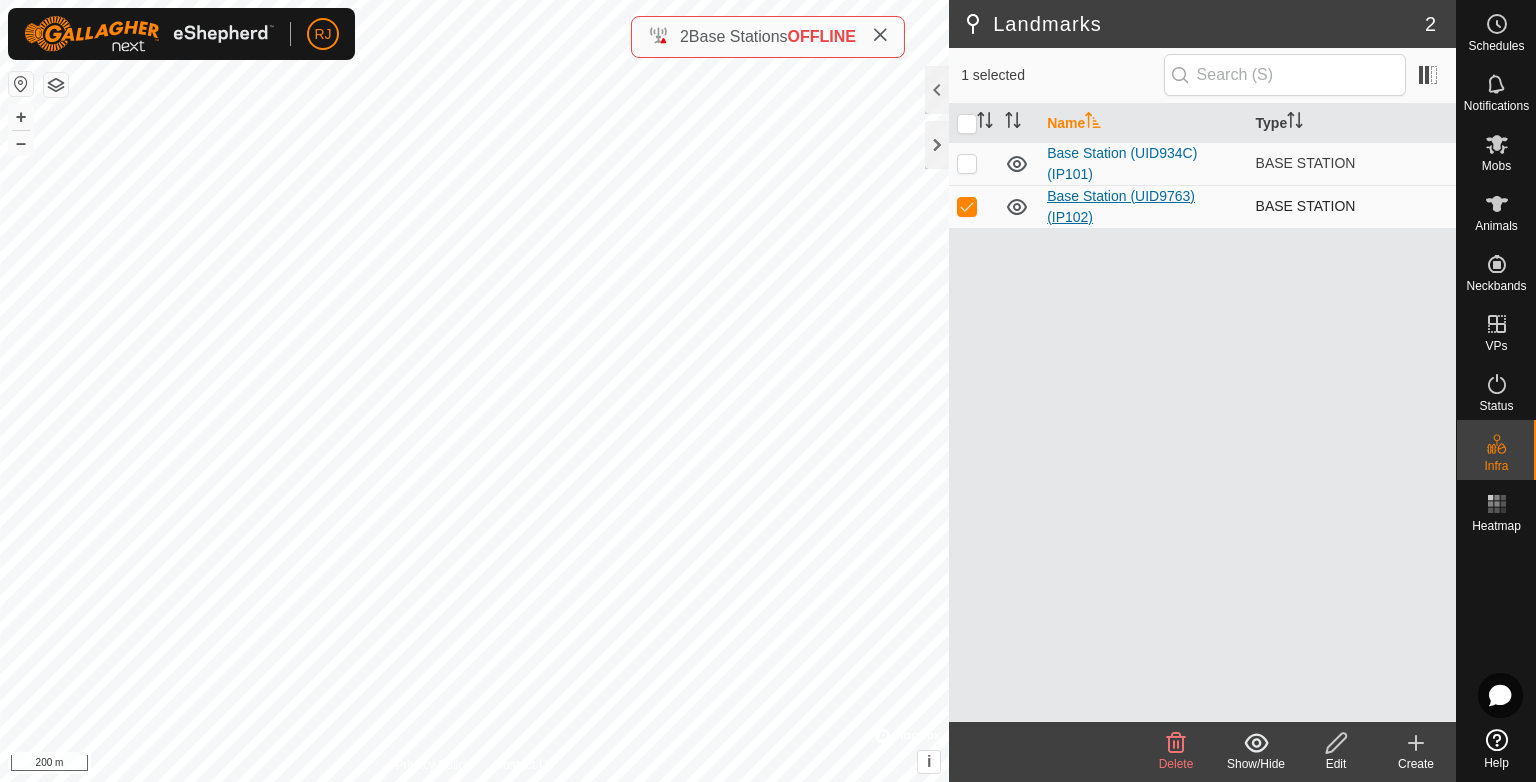 click on "Base Station (UID9763) (IP102)" at bounding box center (1121, 206) 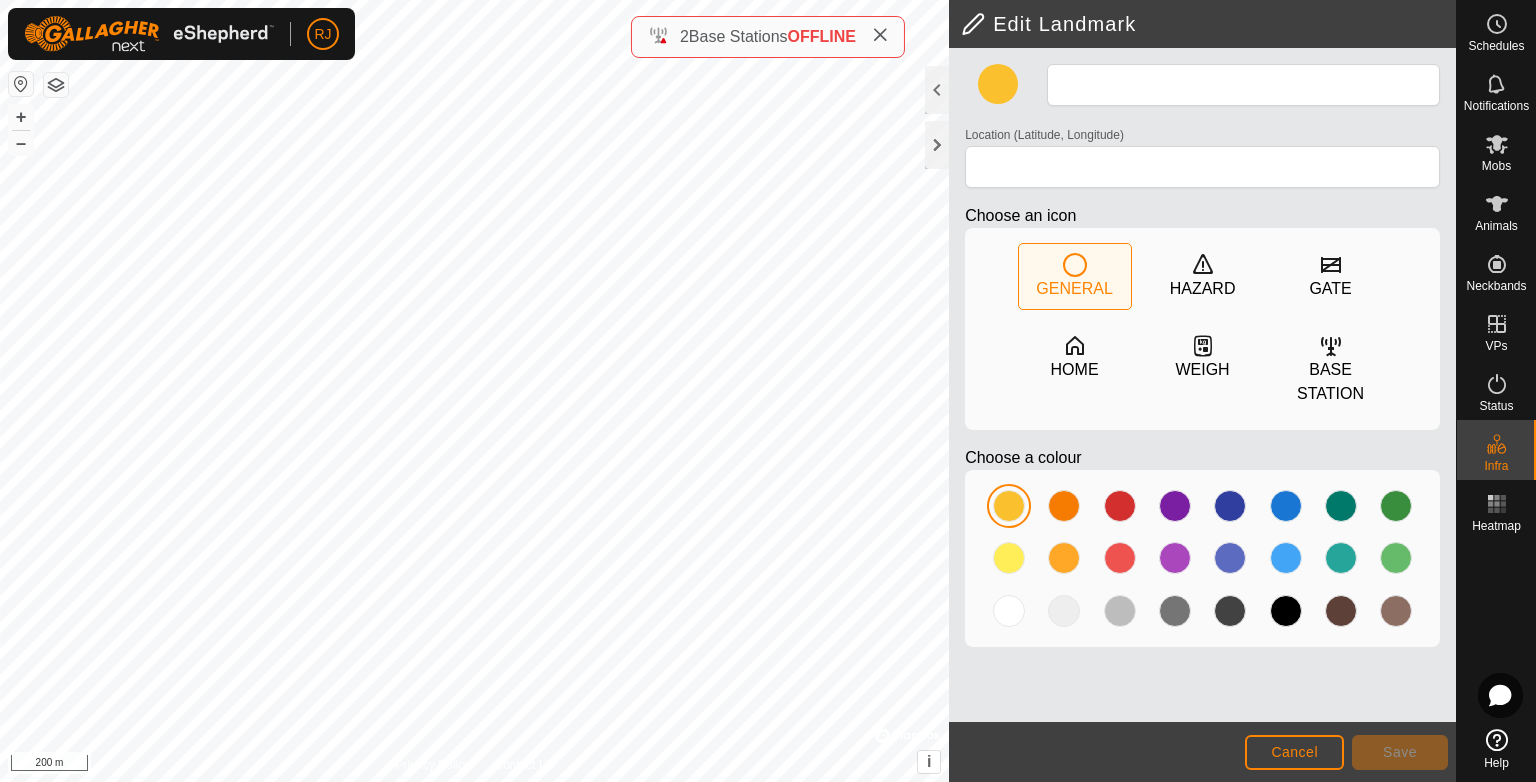type on "Base Station (UID9763) (IP102)" 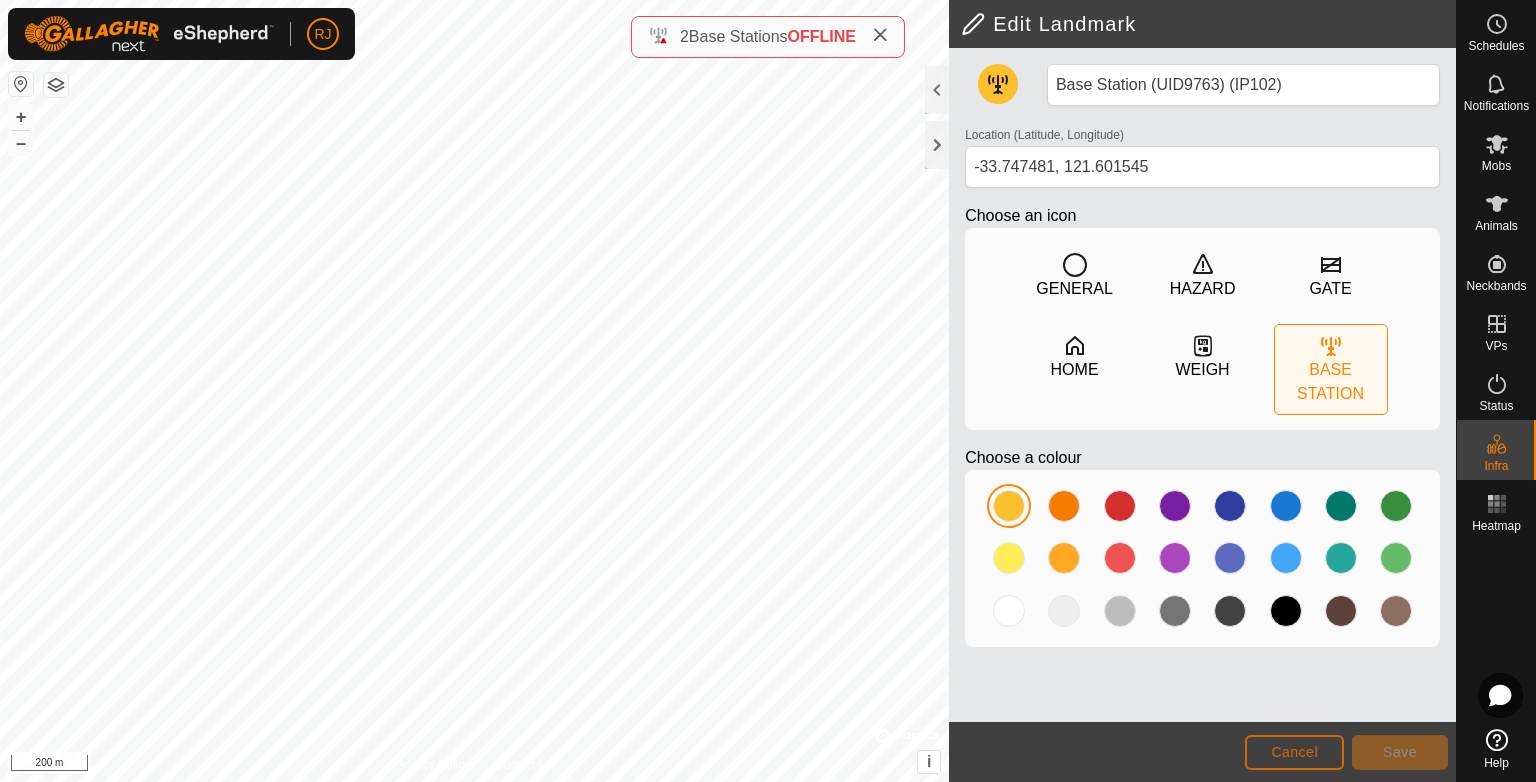 click on "Cancel" 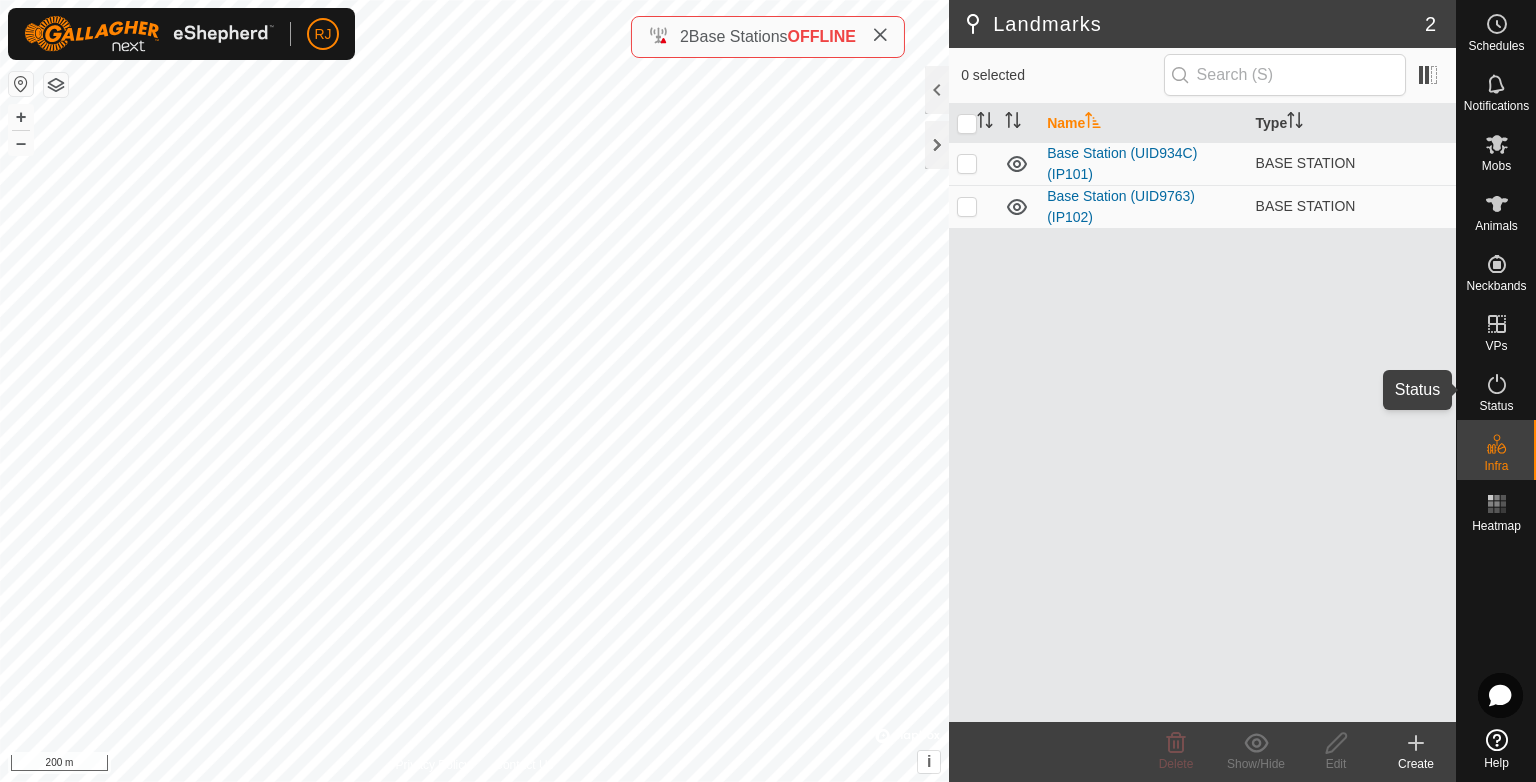 click 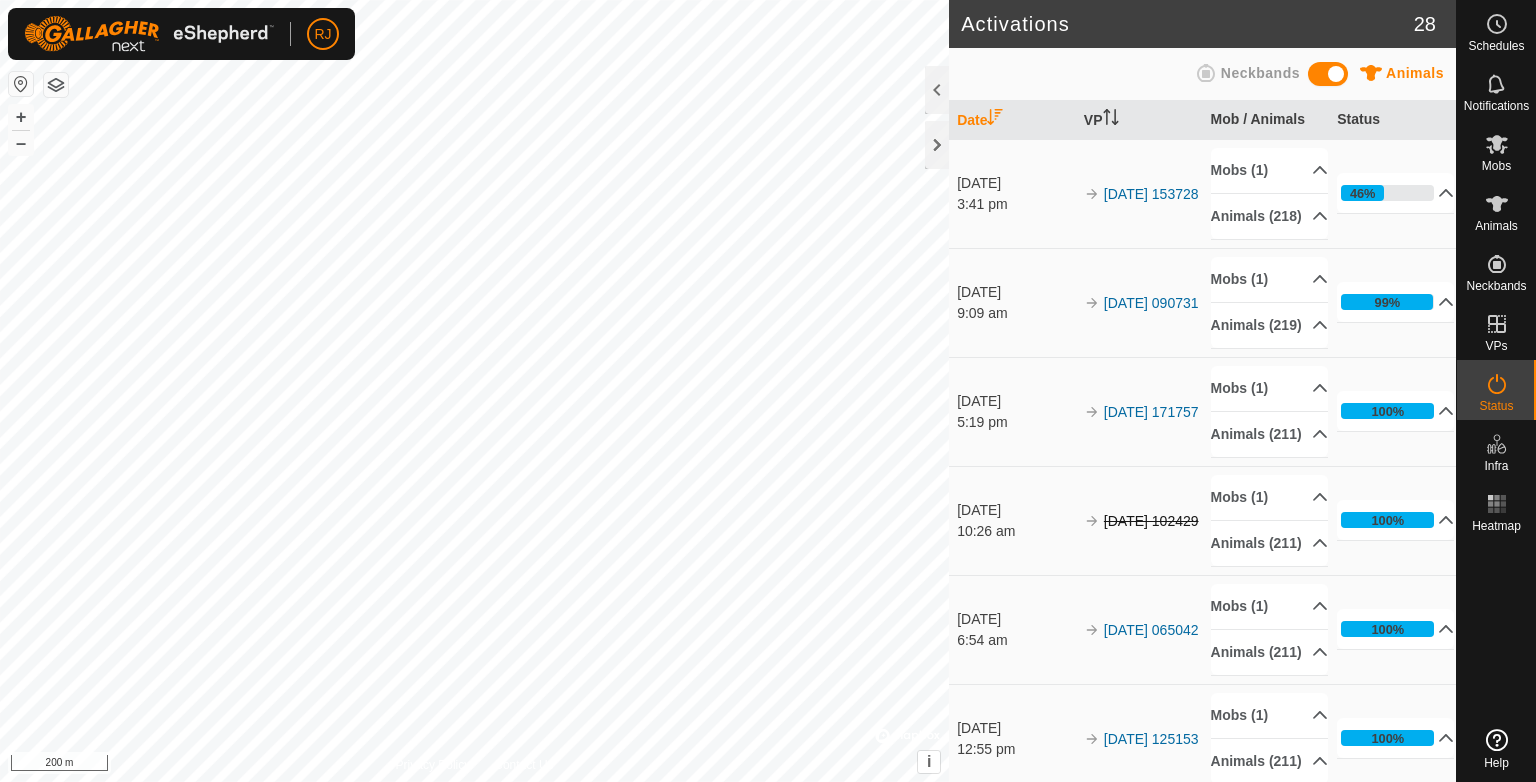 scroll, scrollTop: 0, scrollLeft: 0, axis: both 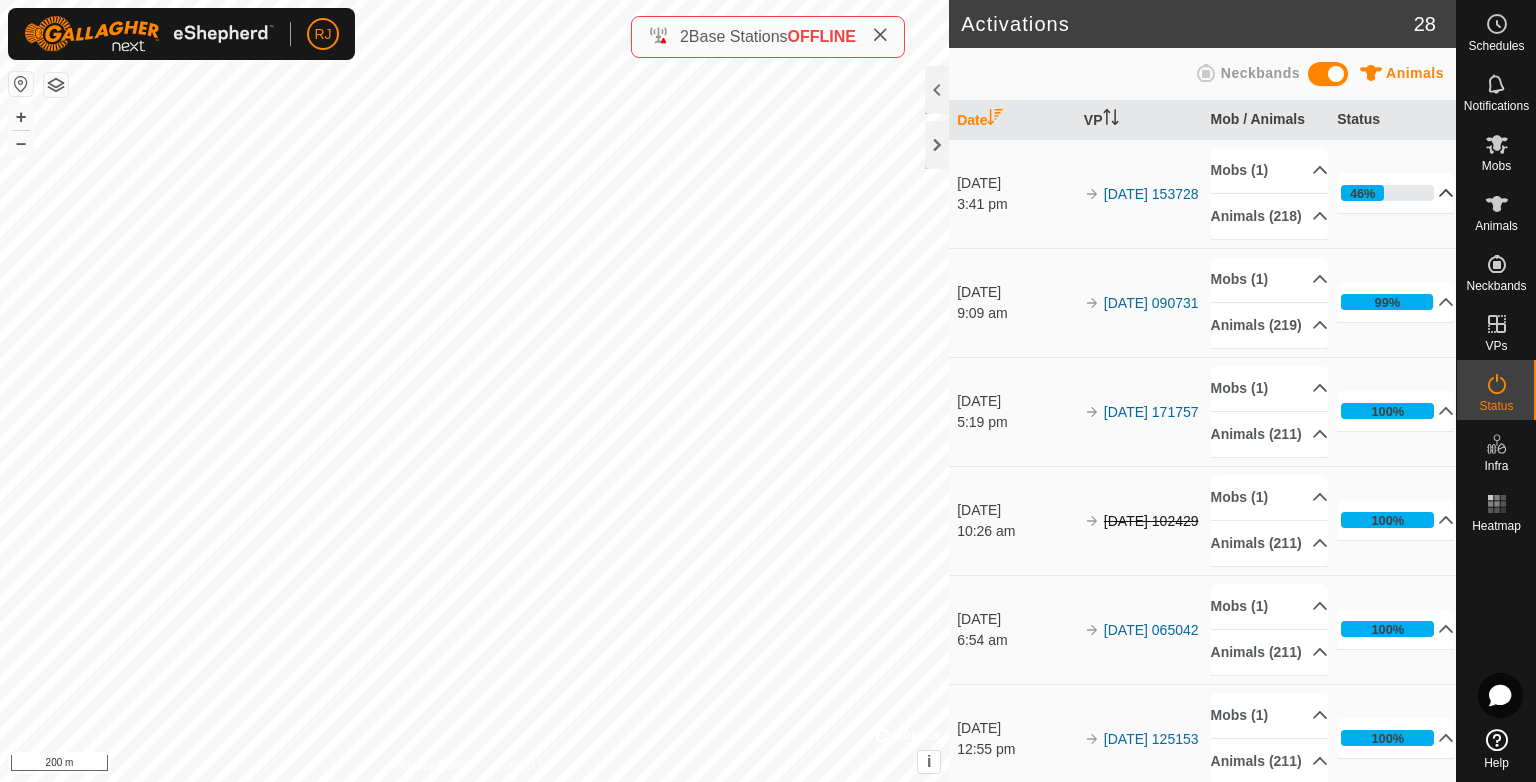 click on "46%" at bounding box center (1395, 193) 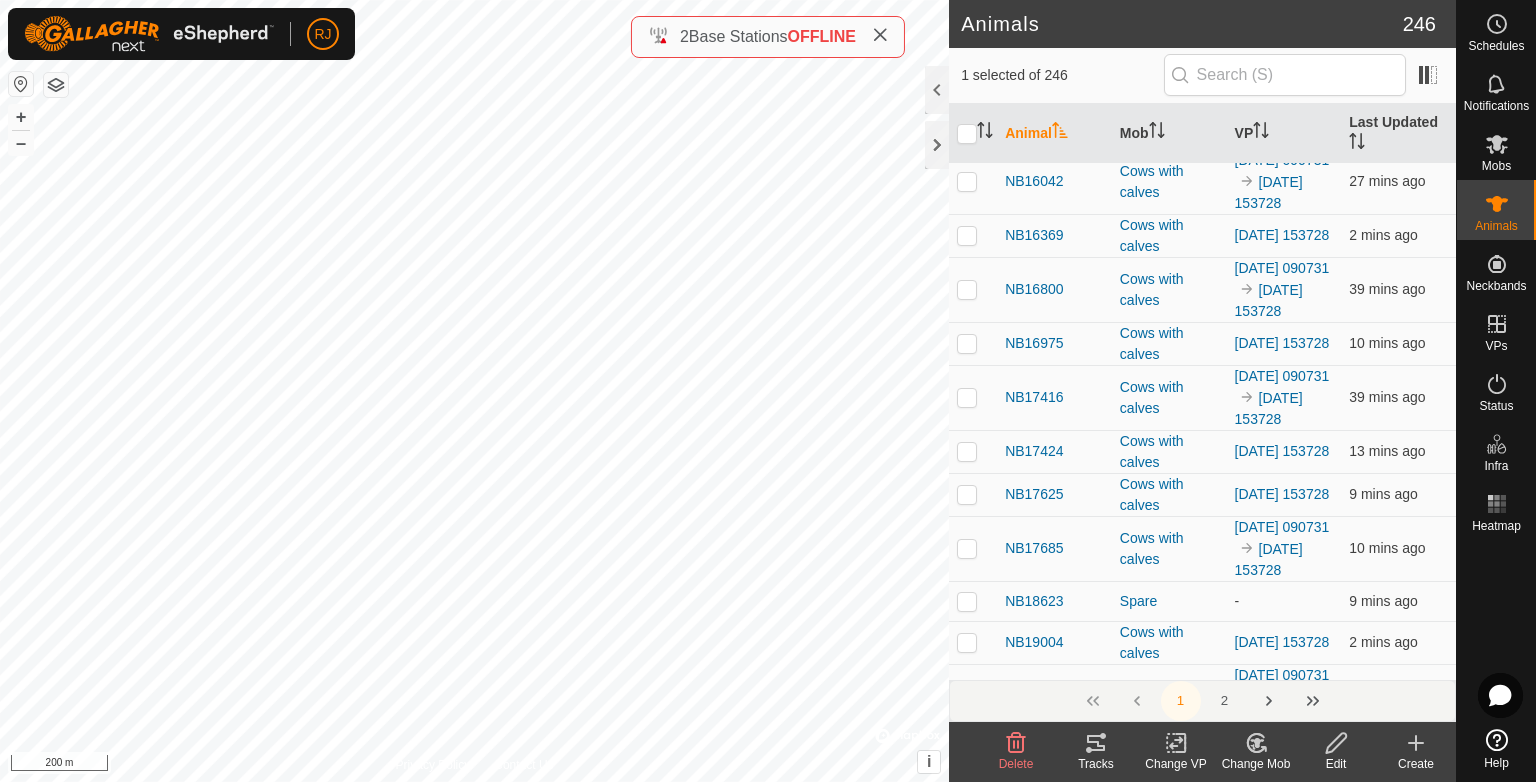 scroll, scrollTop: 1400, scrollLeft: 0, axis: vertical 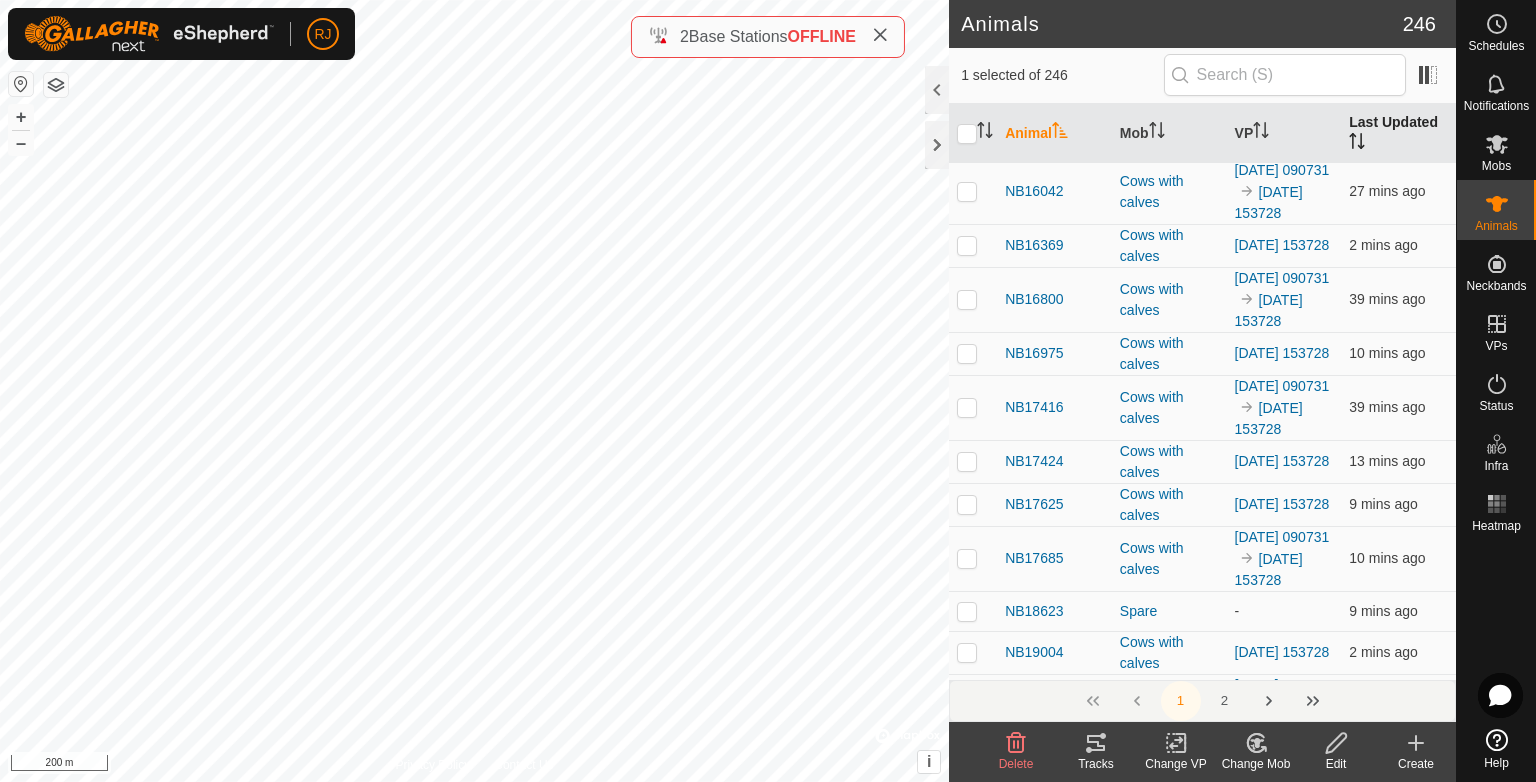 click 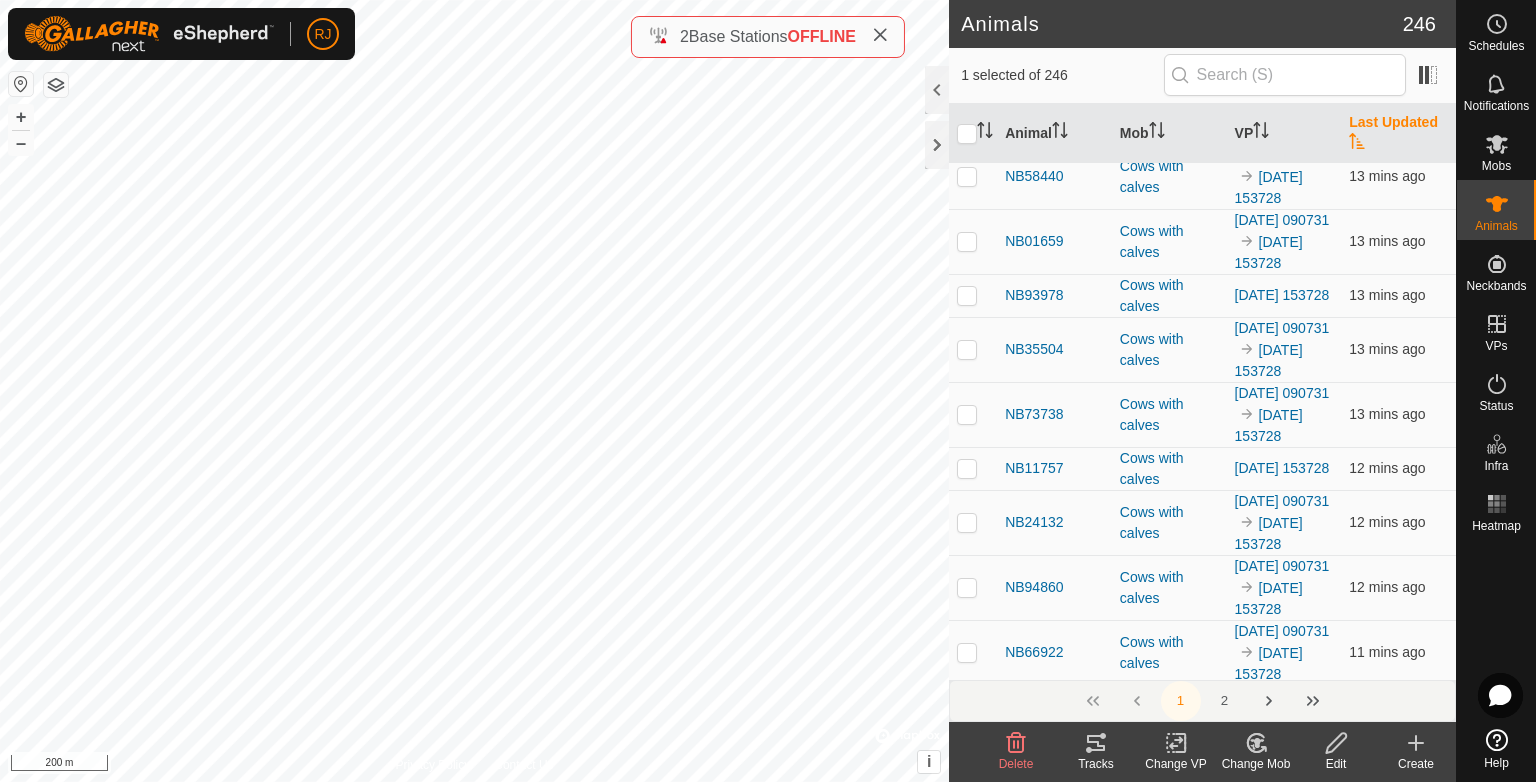 scroll, scrollTop: 7600, scrollLeft: 0, axis: vertical 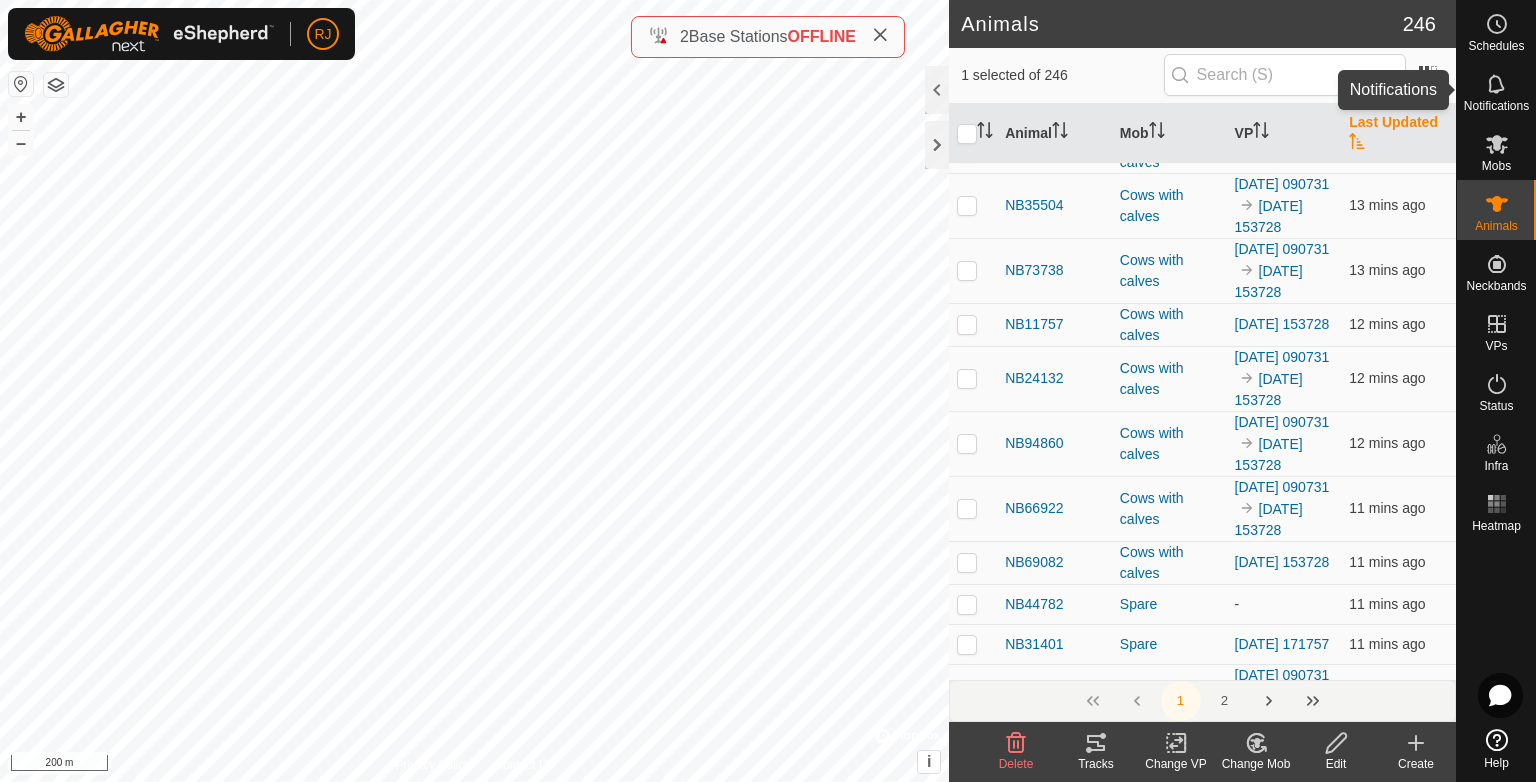 click at bounding box center (1497, 84) 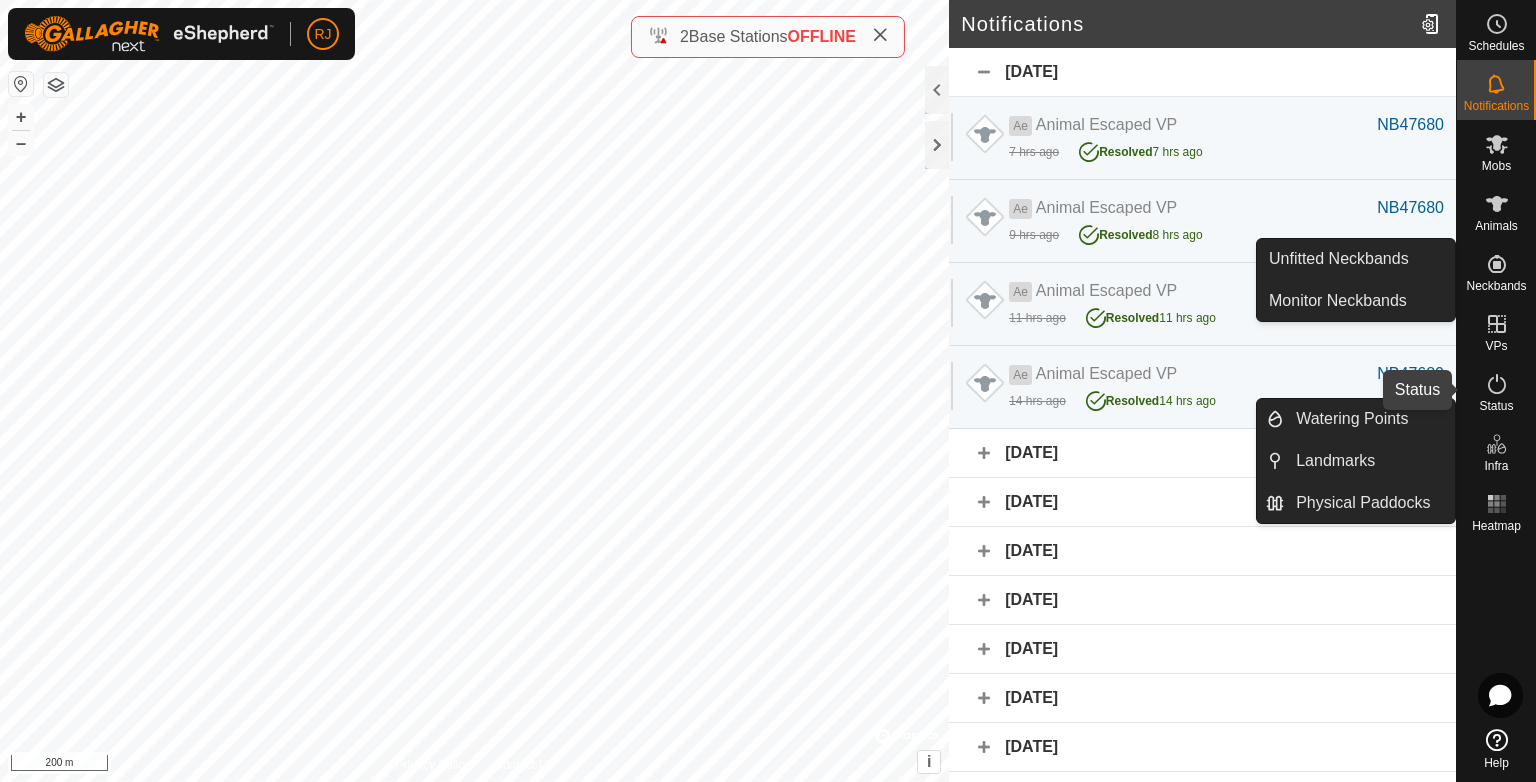click 